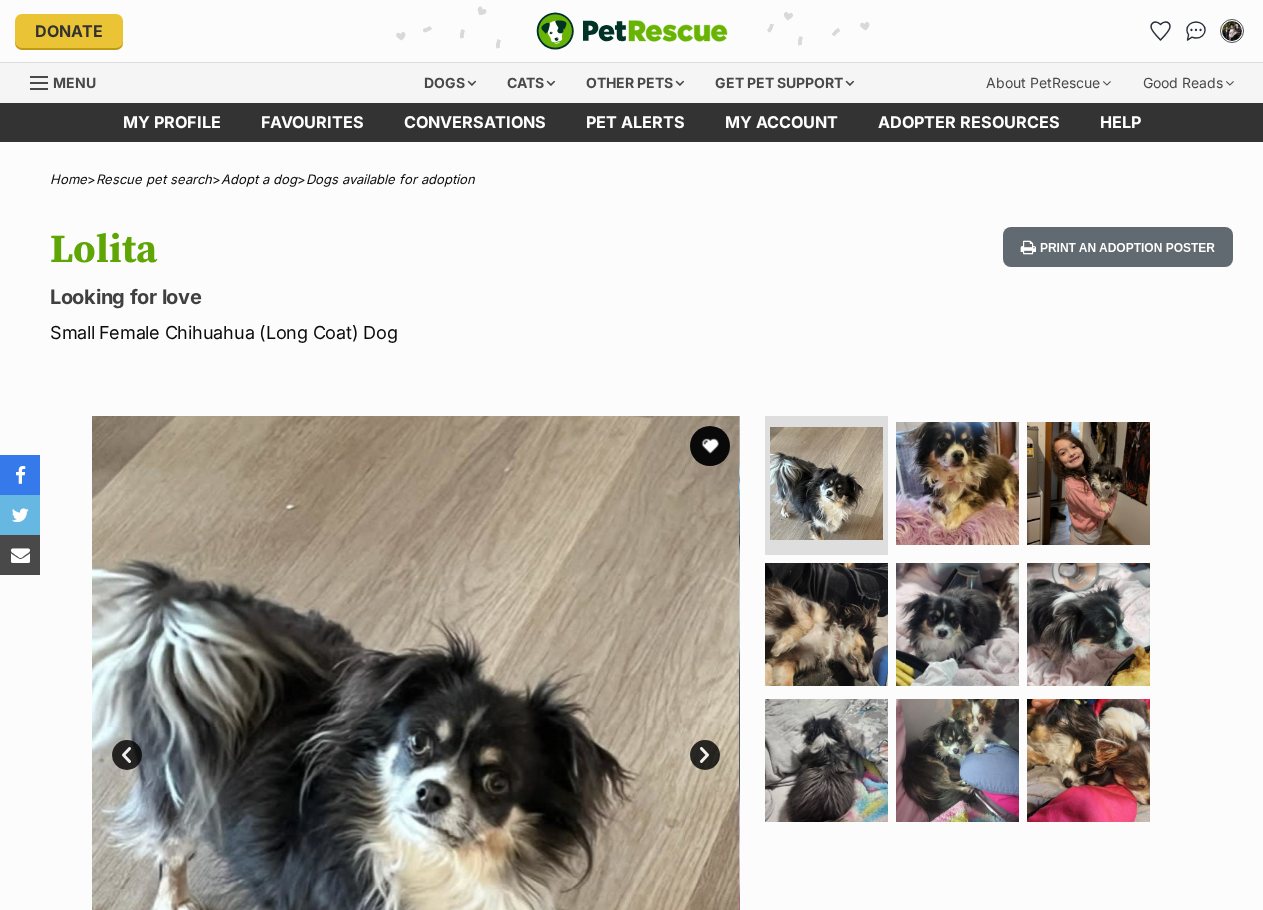 scroll, scrollTop: 0, scrollLeft: 0, axis: both 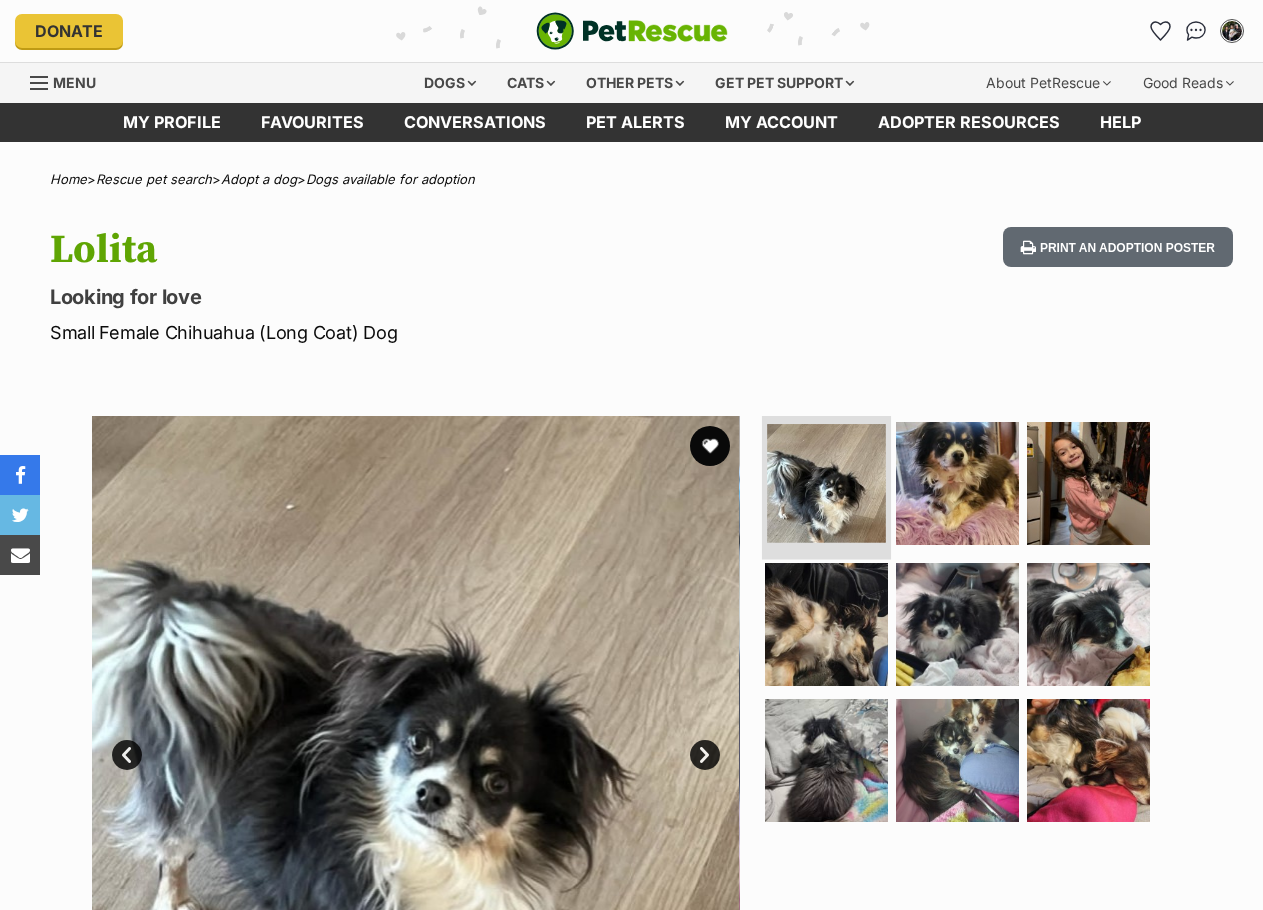 click at bounding box center [826, 483] 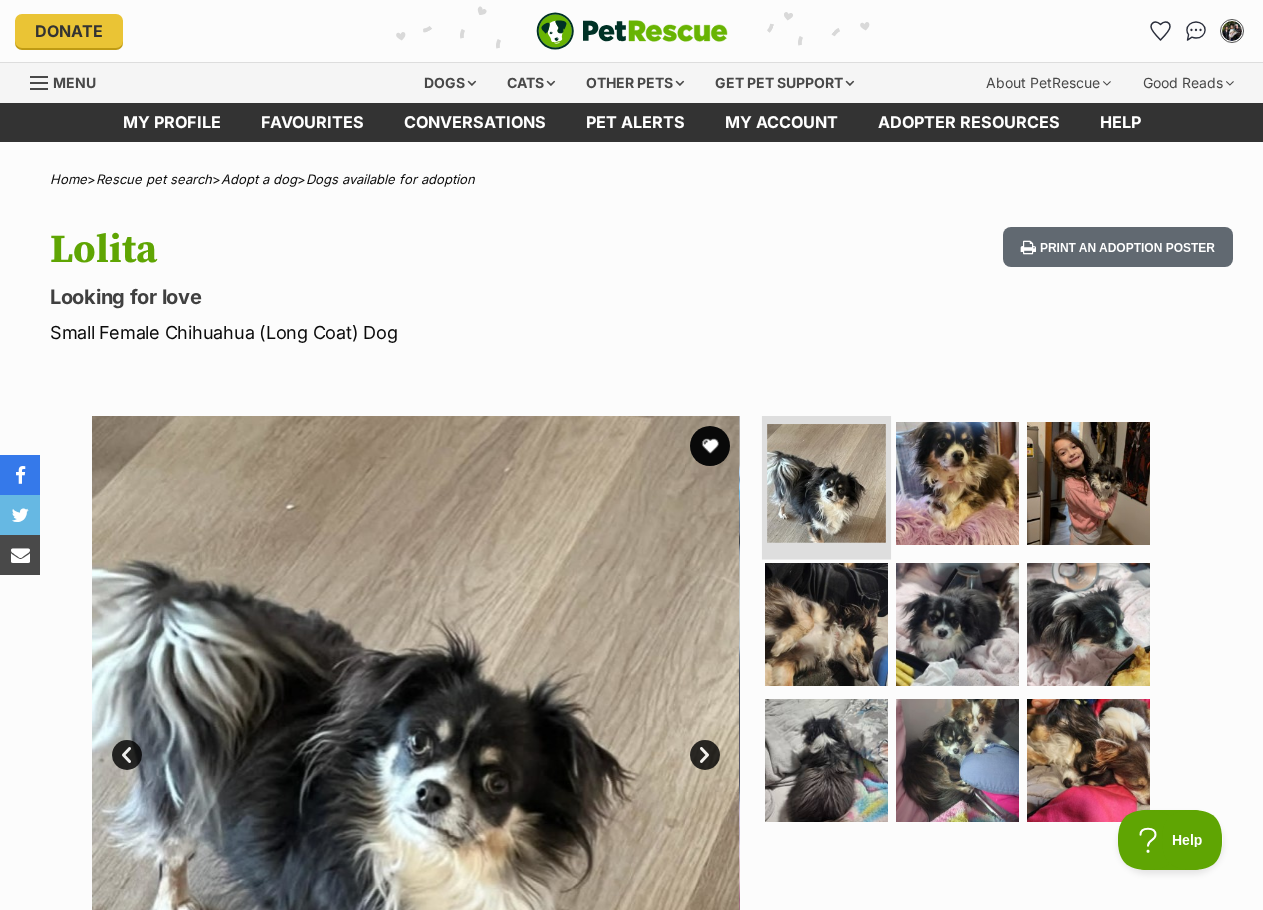 scroll, scrollTop: 0, scrollLeft: 0, axis: both 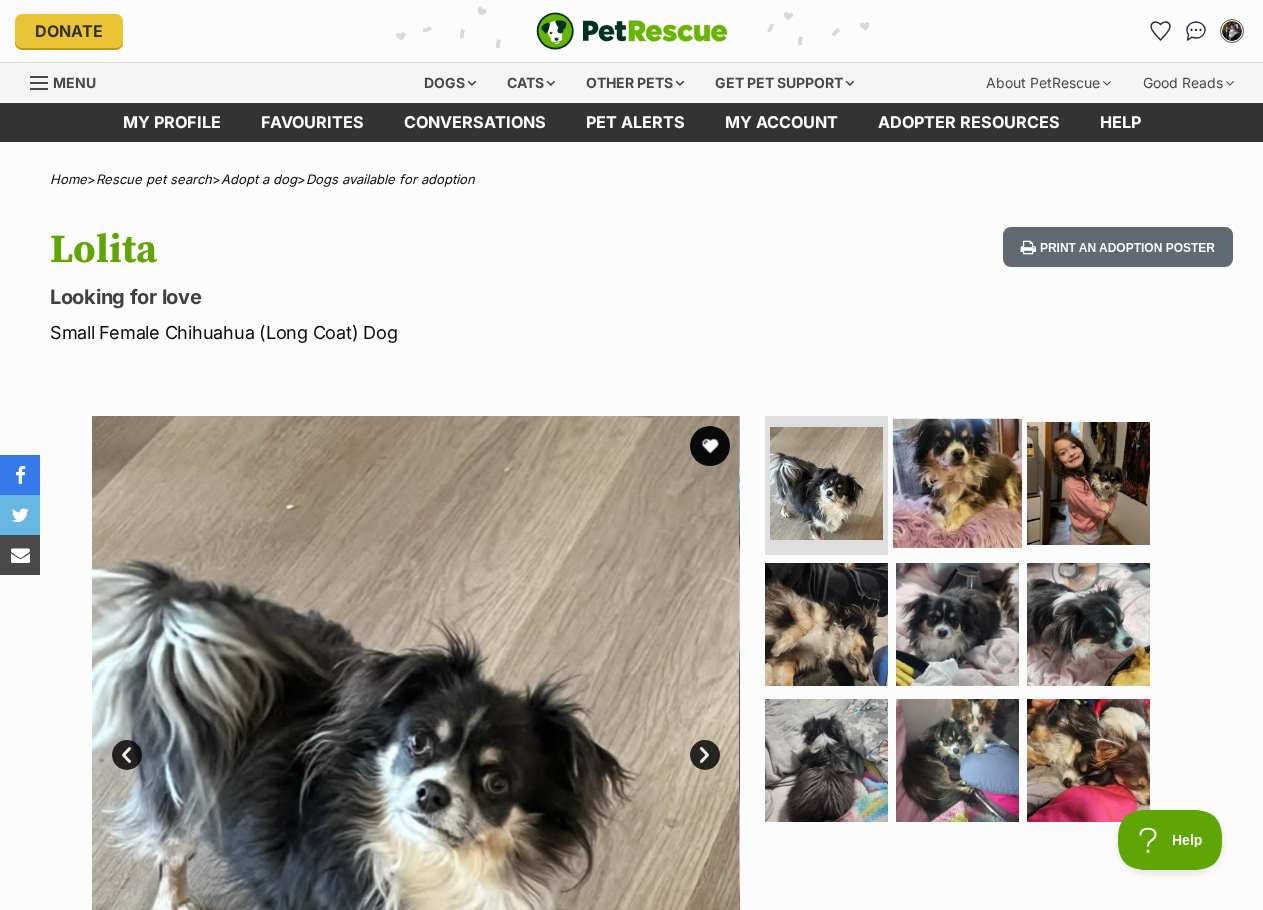 click at bounding box center [957, 482] 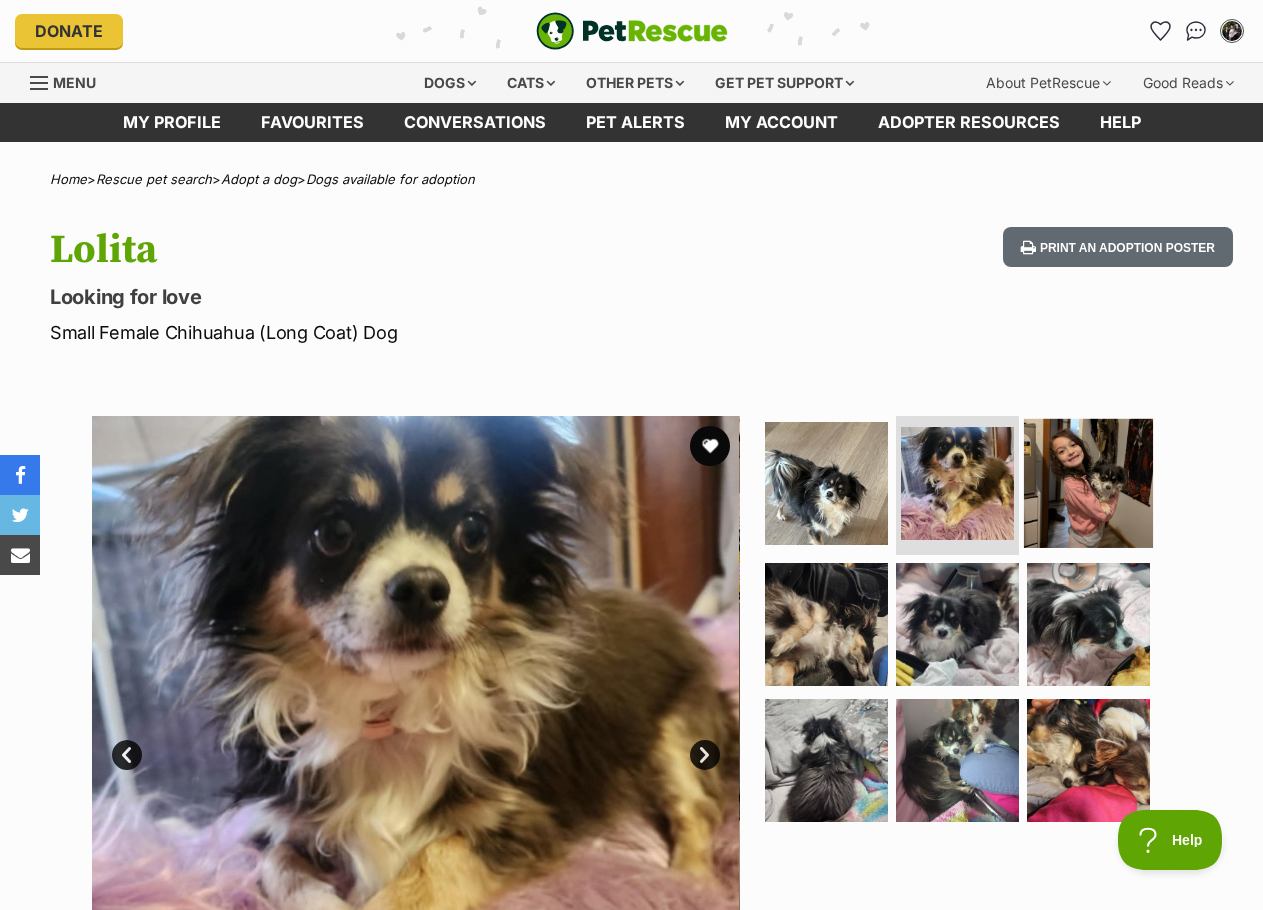 click at bounding box center [1088, 482] 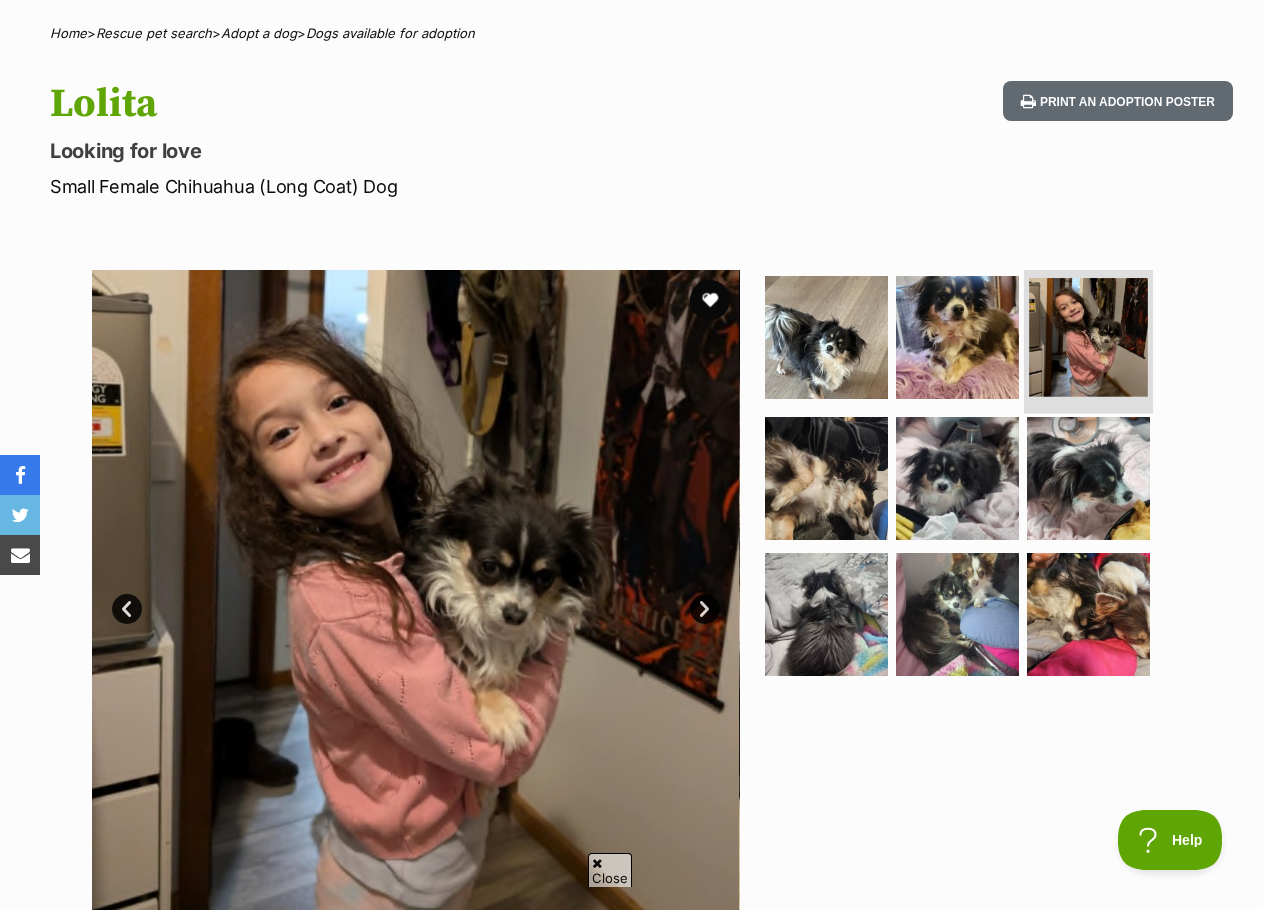 scroll, scrollTop: 200, scrollLeft: 0, axis: vertical 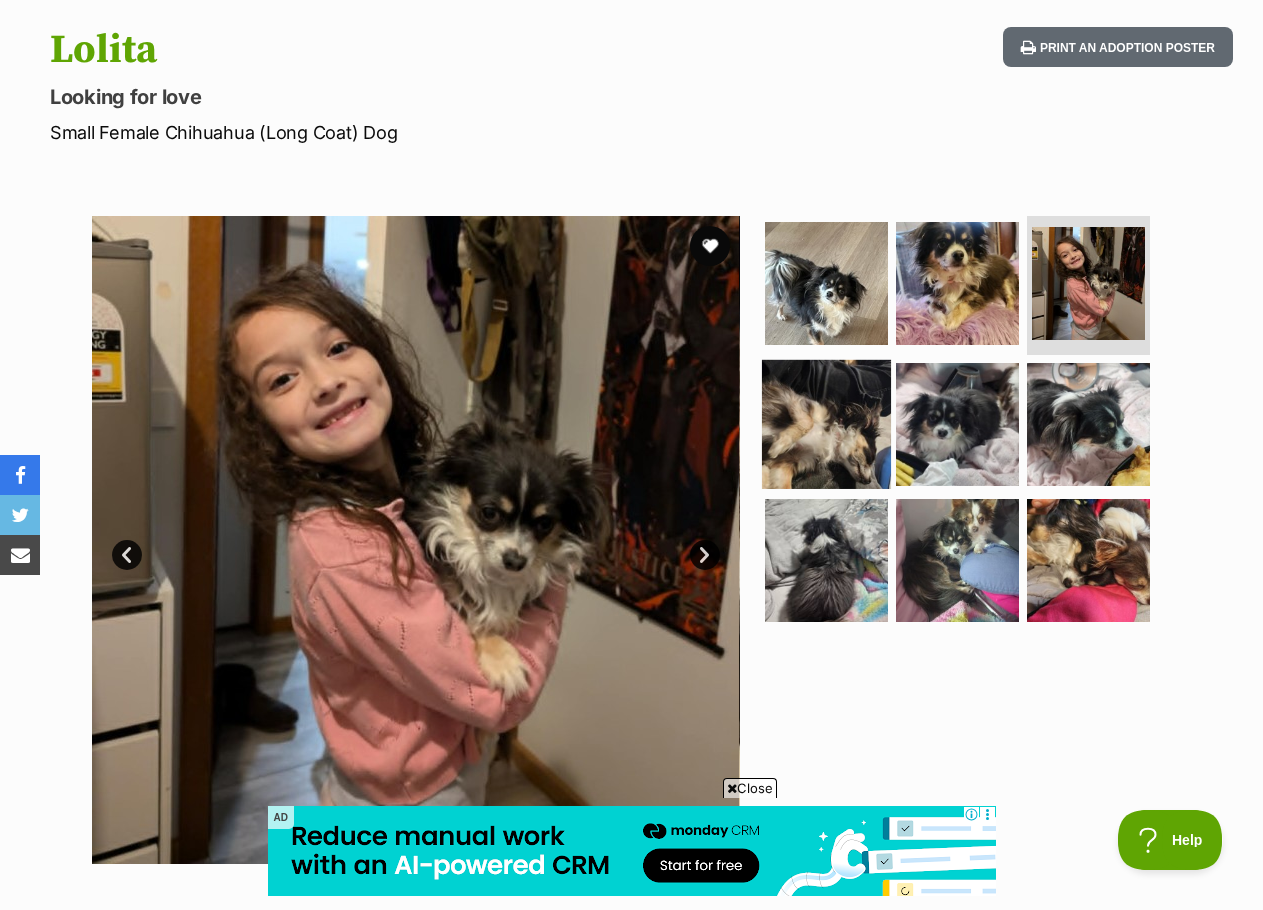 click at bounding box center [826, 424] 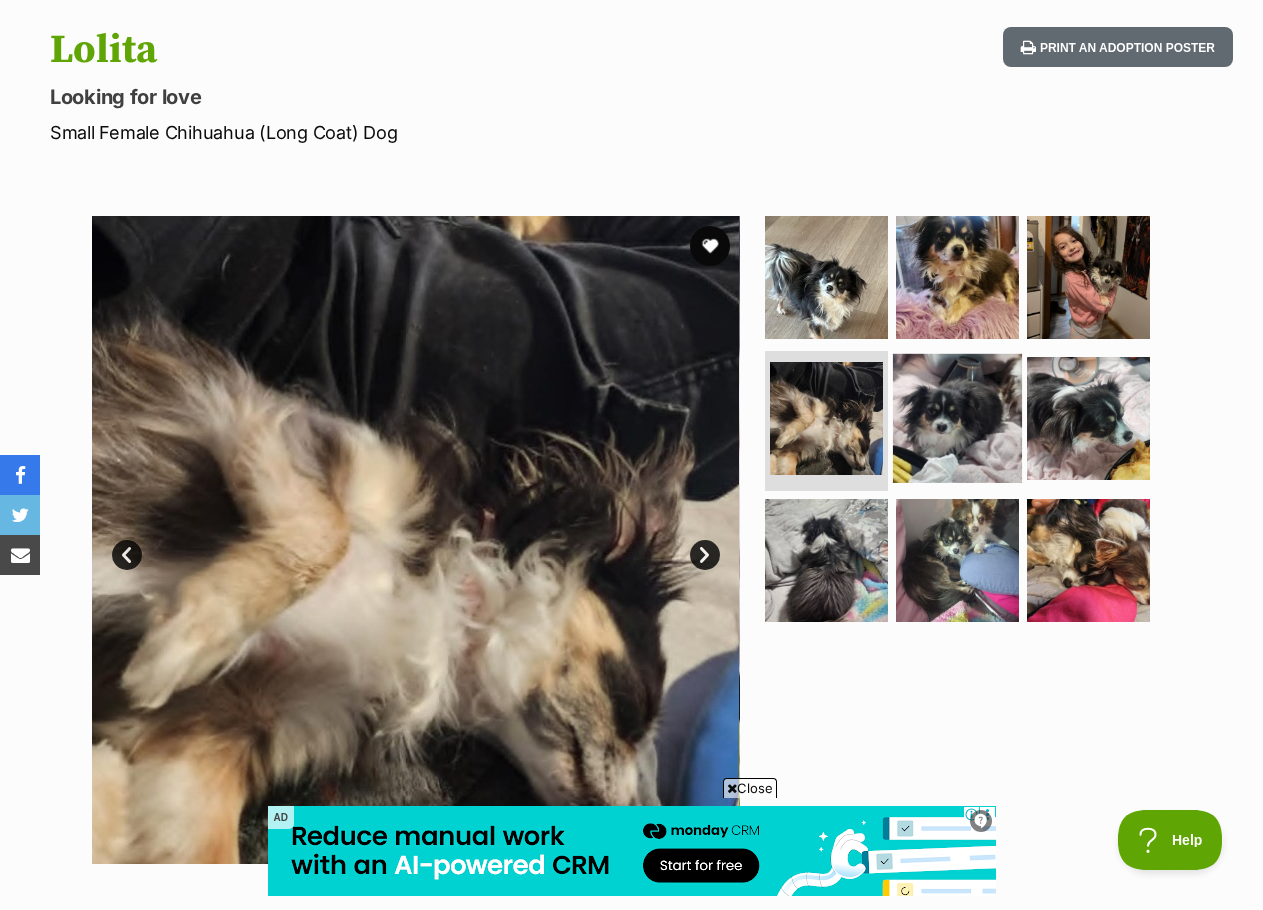 click at bounding box center [957, 418] 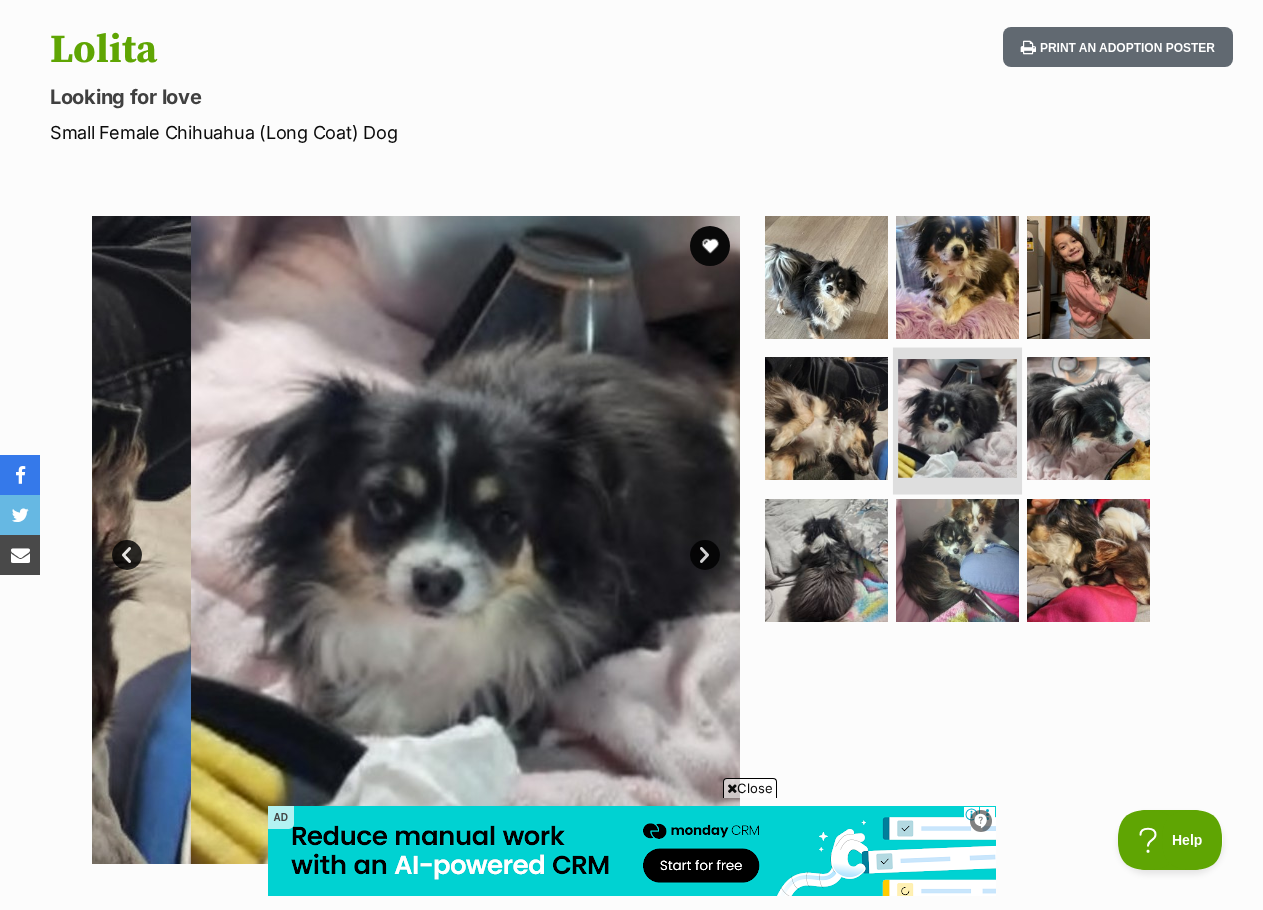 scroll, scrollTop: 0, scrollLeft: 0, axis: both 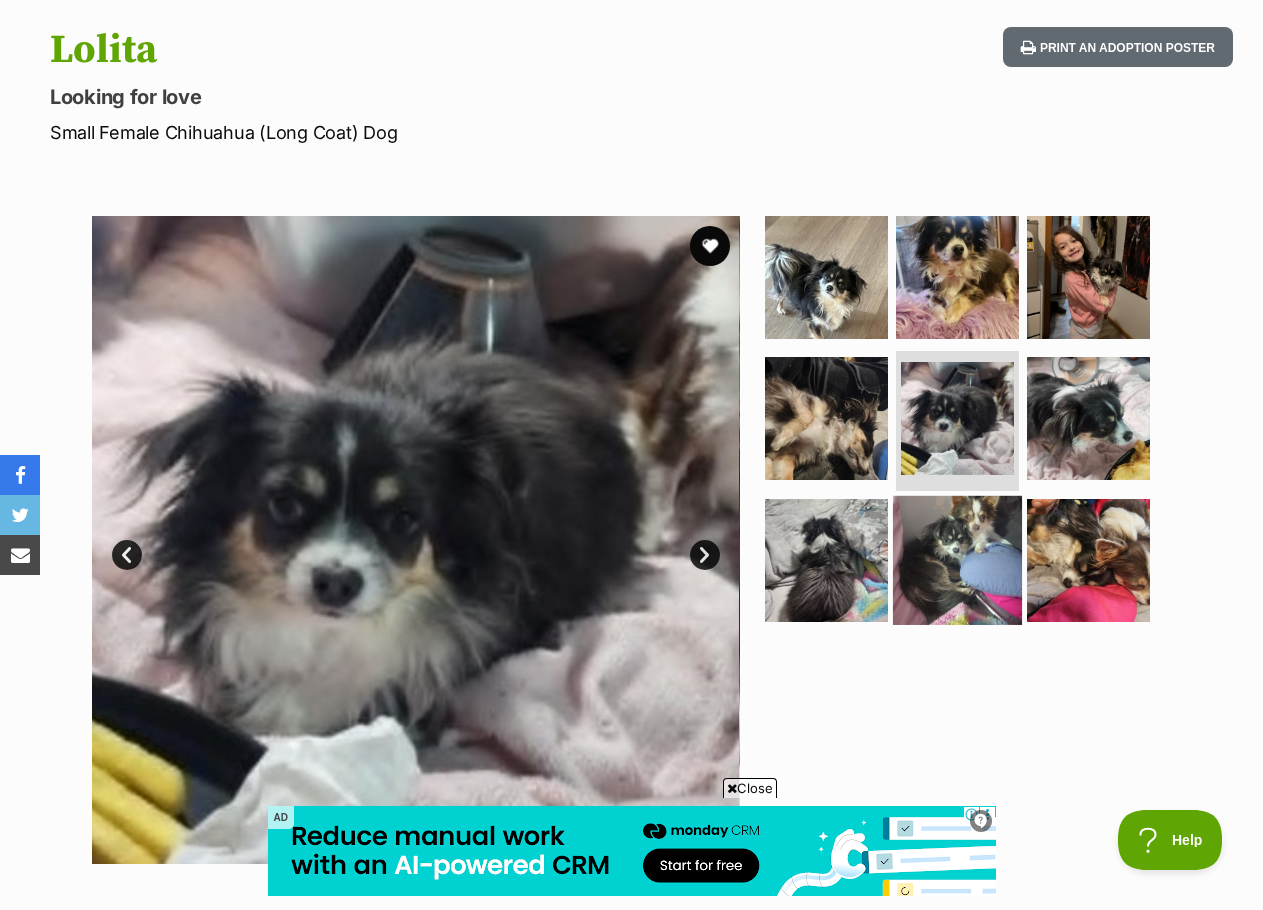 click at bounding box center [957, 560] 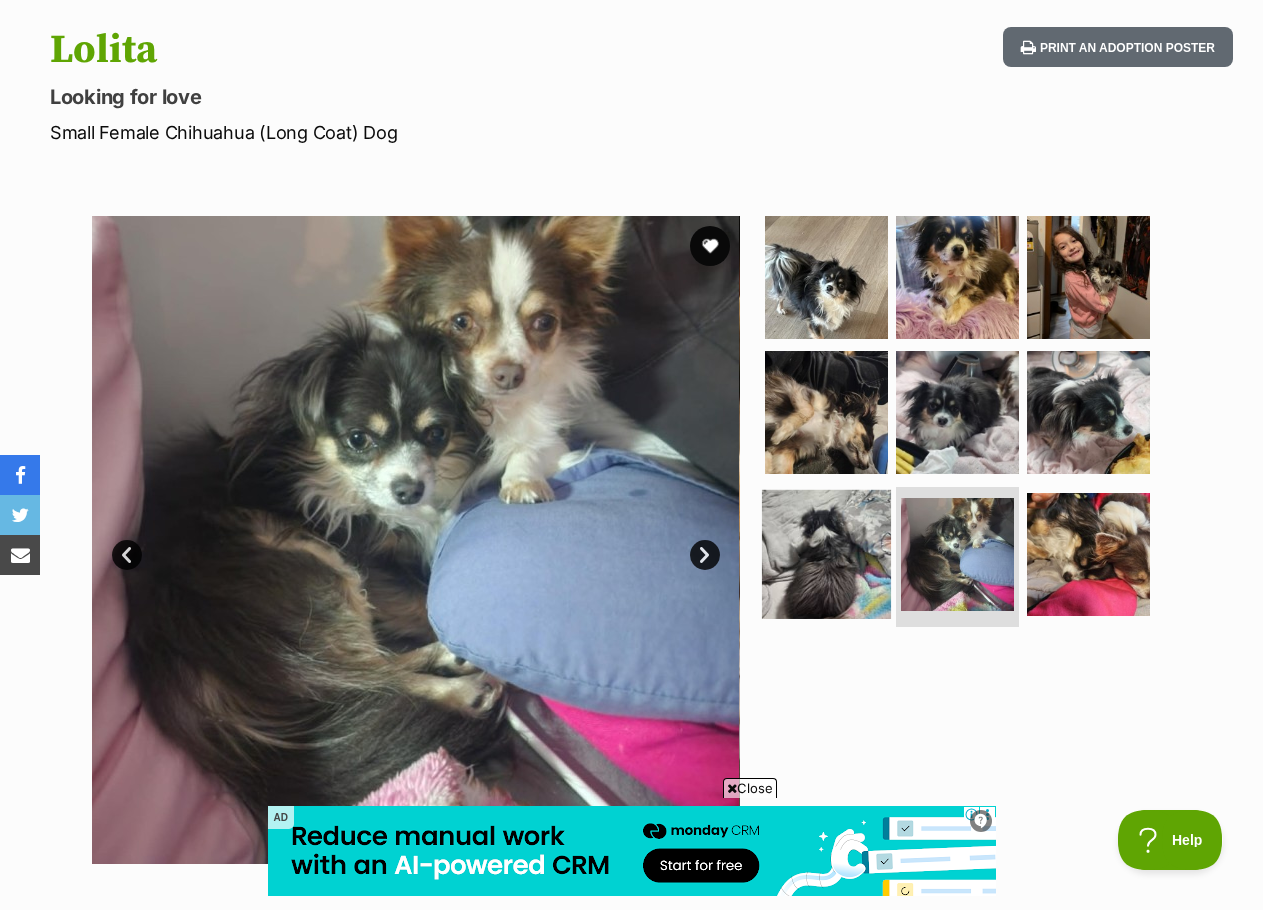 click at bounding box center (826, 554) 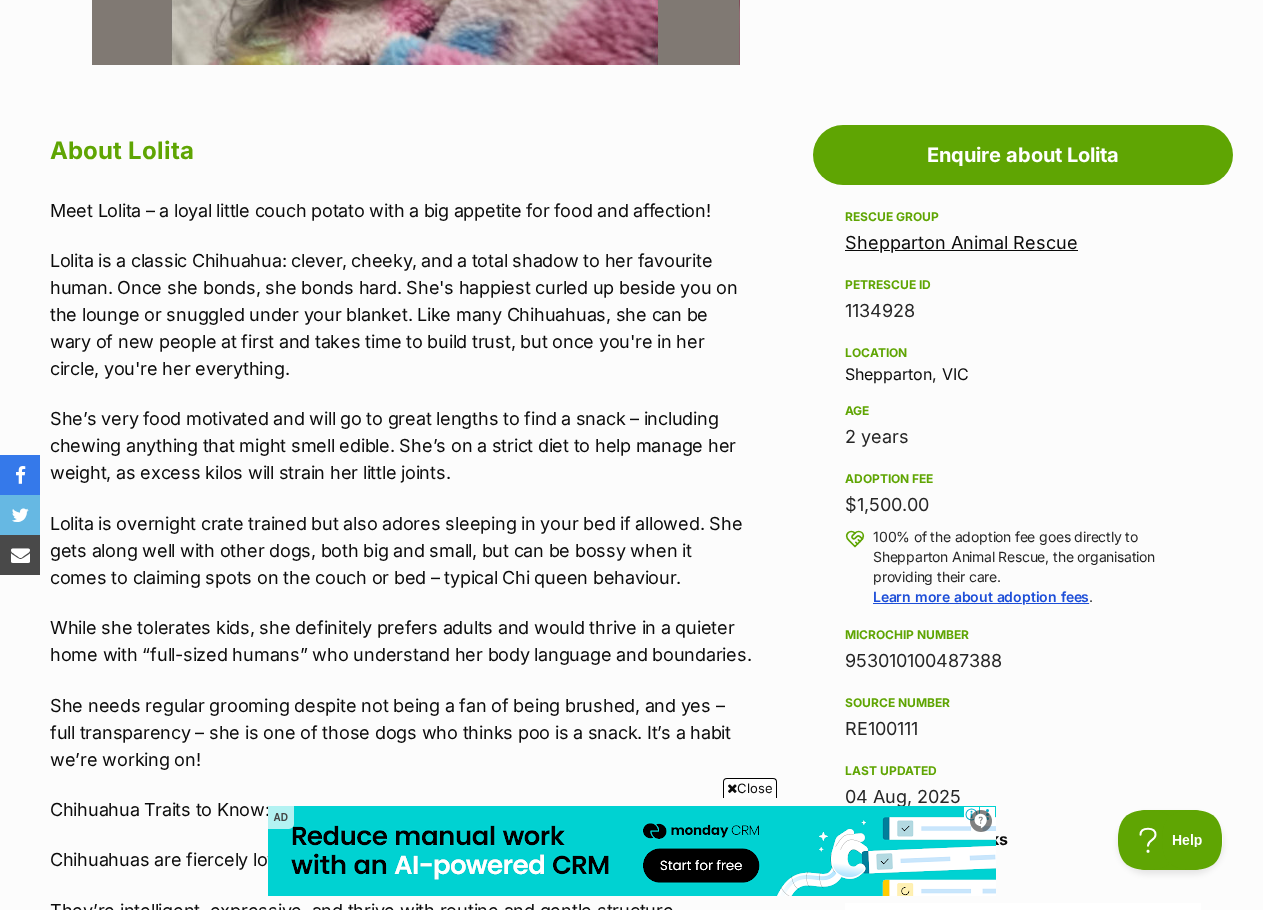scroll, scrollTop: 1000, scrollLeft: 0, axis: vertical 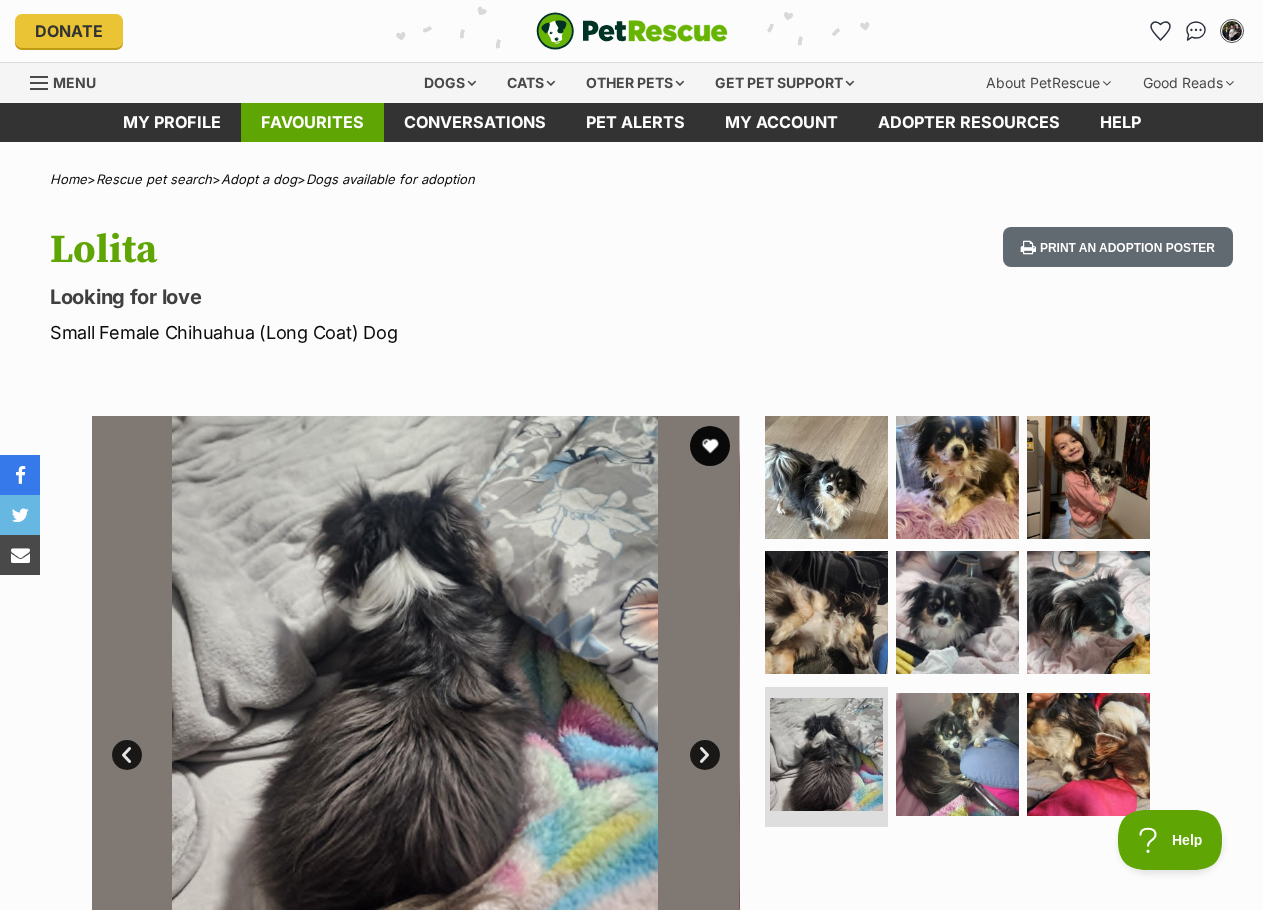 click on "Favourites" at bounding box center (312, 122) 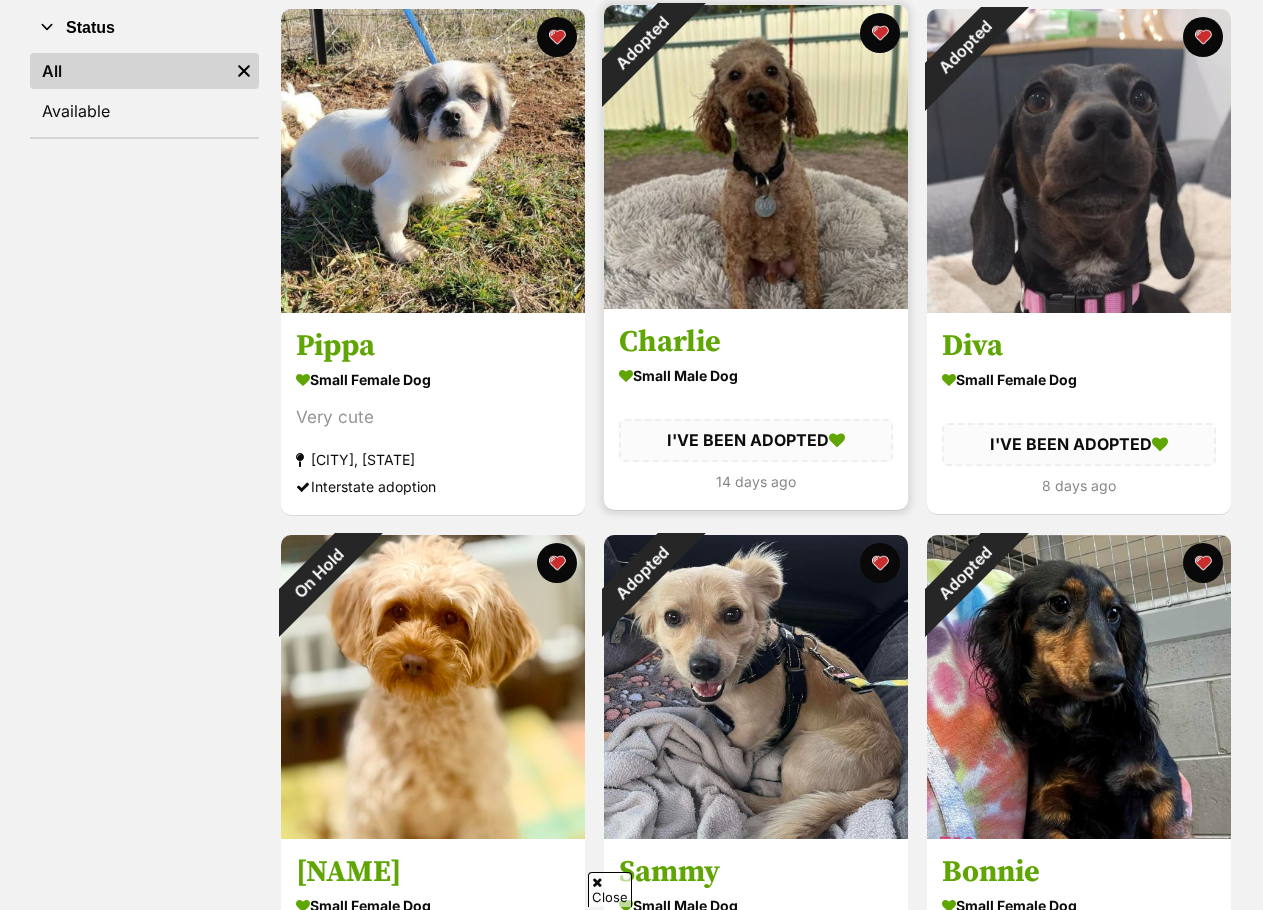 scroll, scrollTop: 400, scrollLeft: 0, axis: vertical 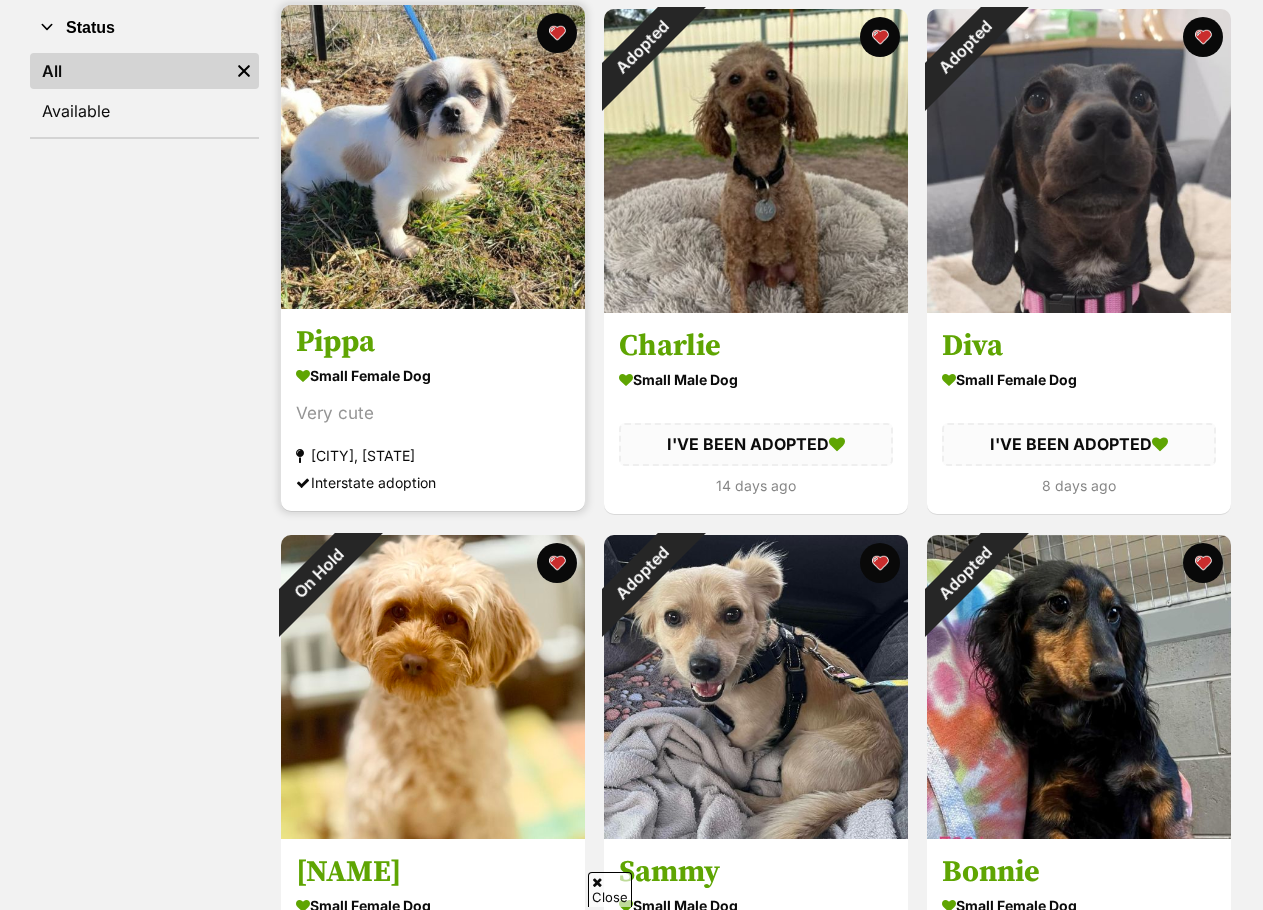 click on "Pippa" at bounding box center [433, 343] 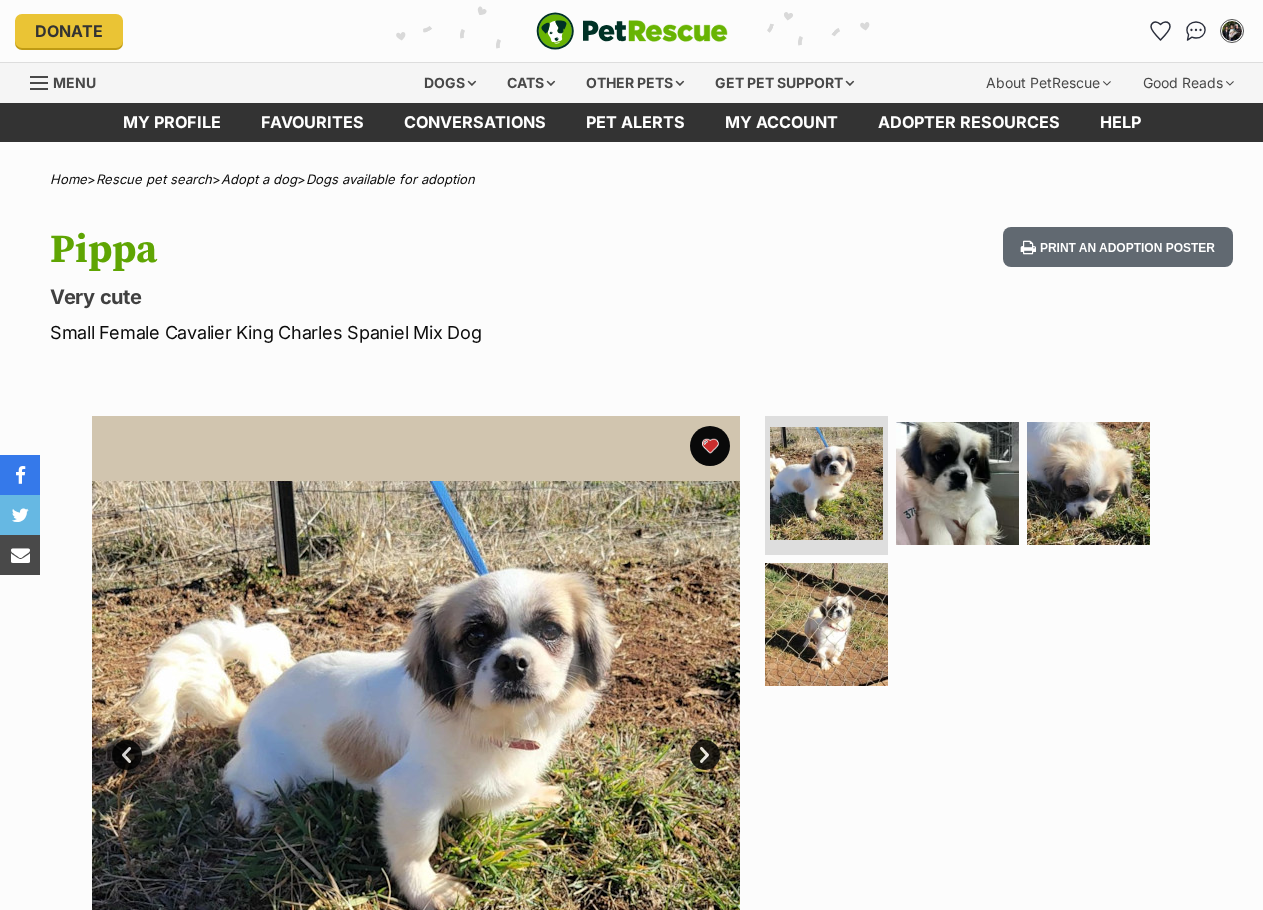 scroll, scrollTop: 0, scrollLeft: 0, axis: both 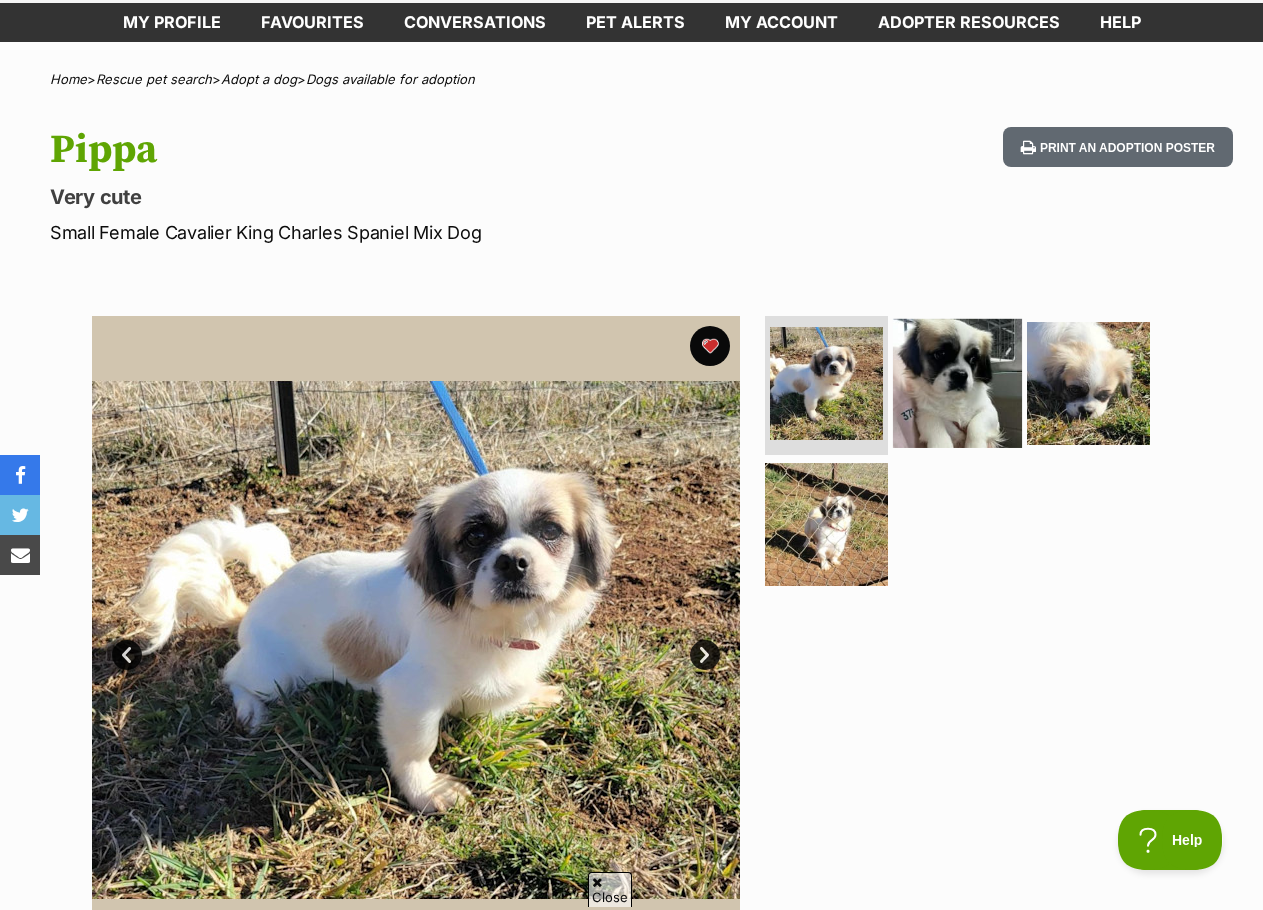 click at bounding box center [957, 382] 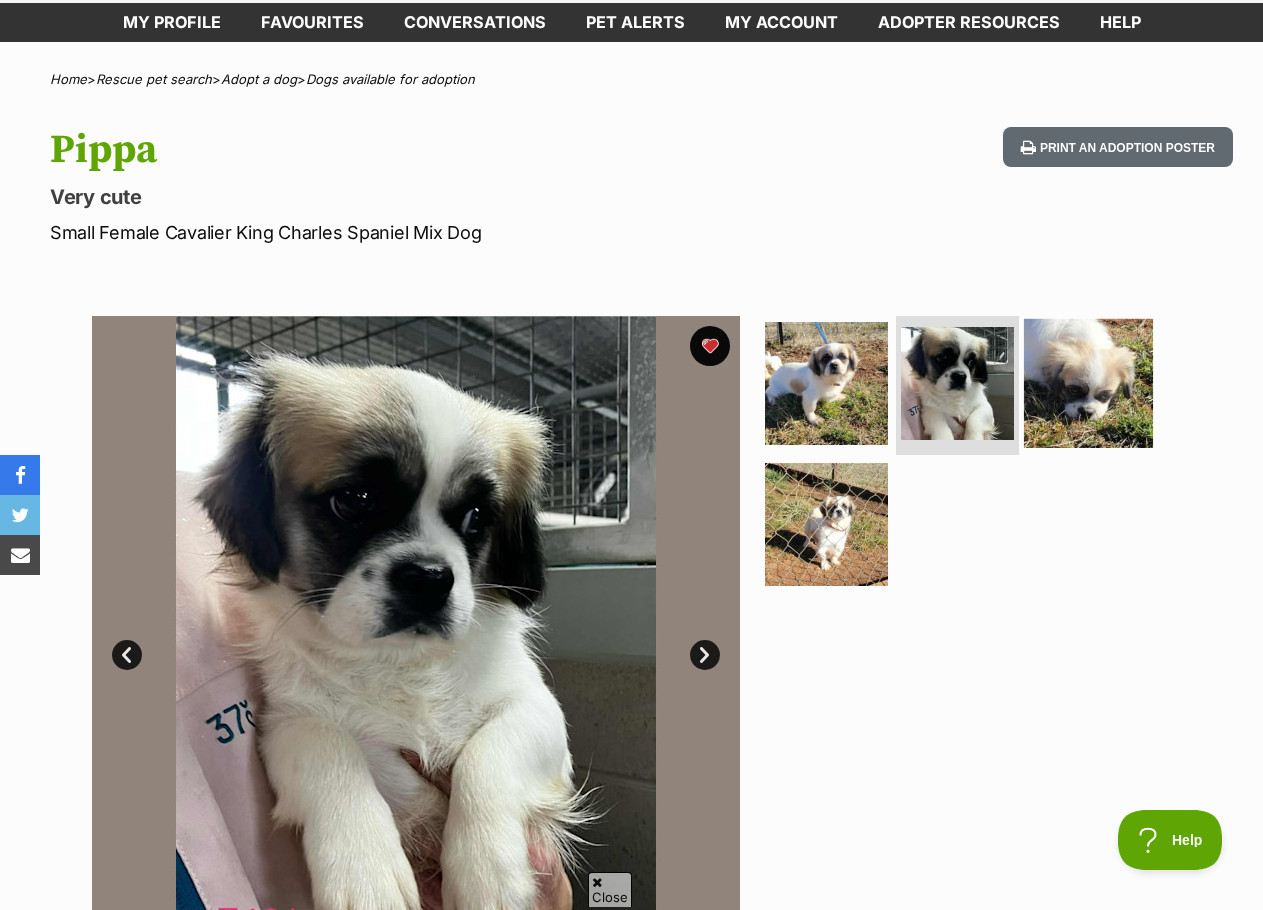 click at bounding box center (1088, 382) 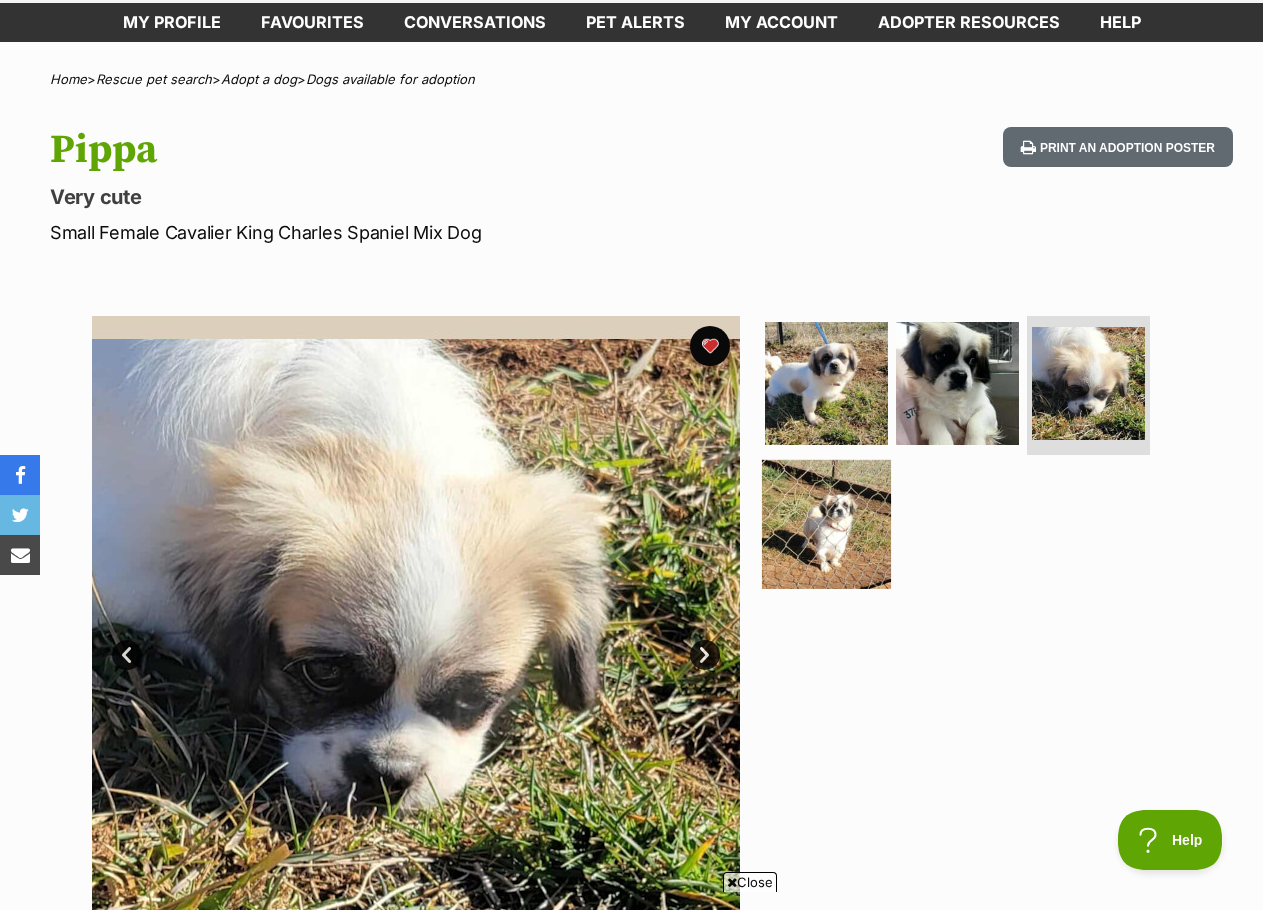 click at bounding box center (826, 524) 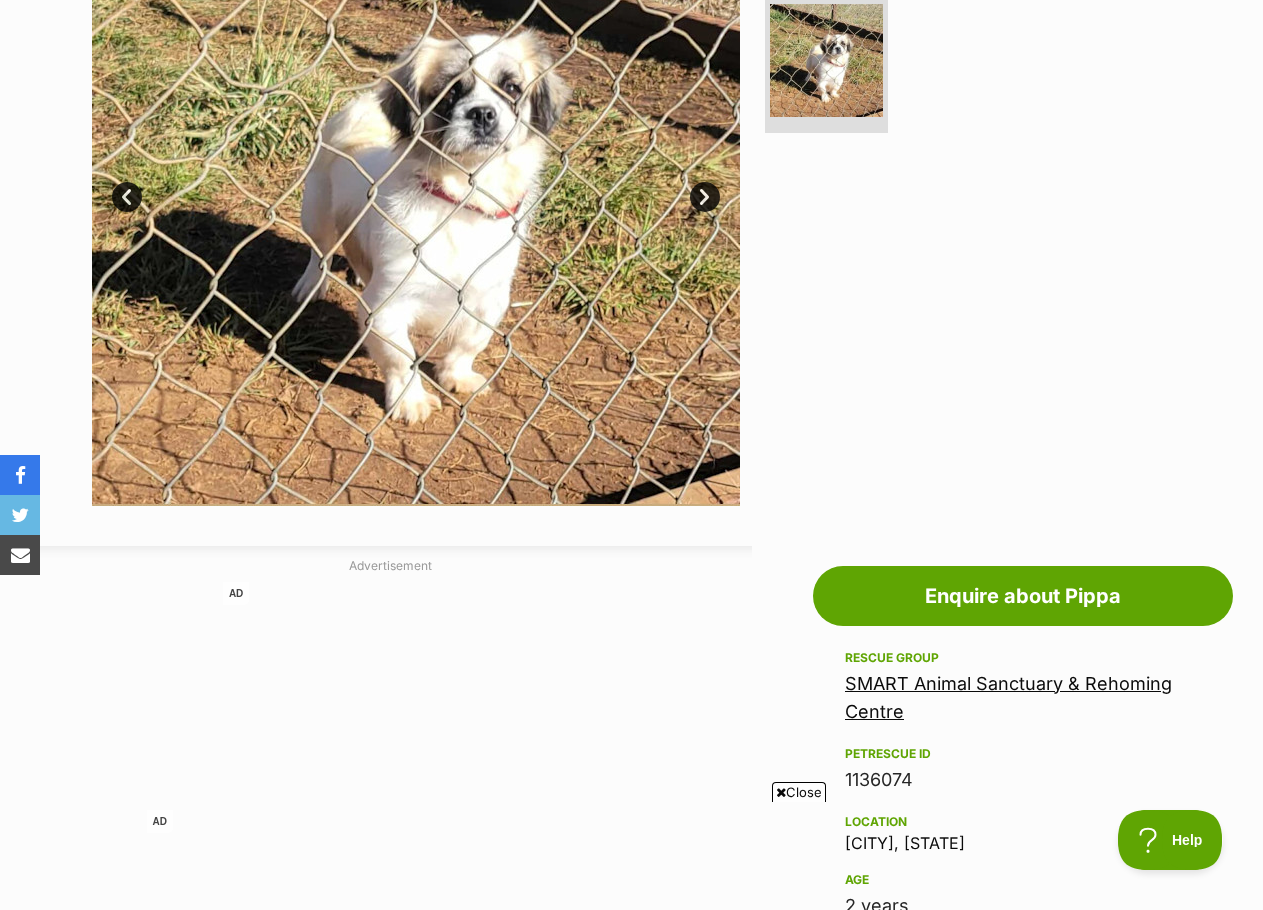 scroll, scrollTop: 300, scrollLeft: 0, axis: vertical 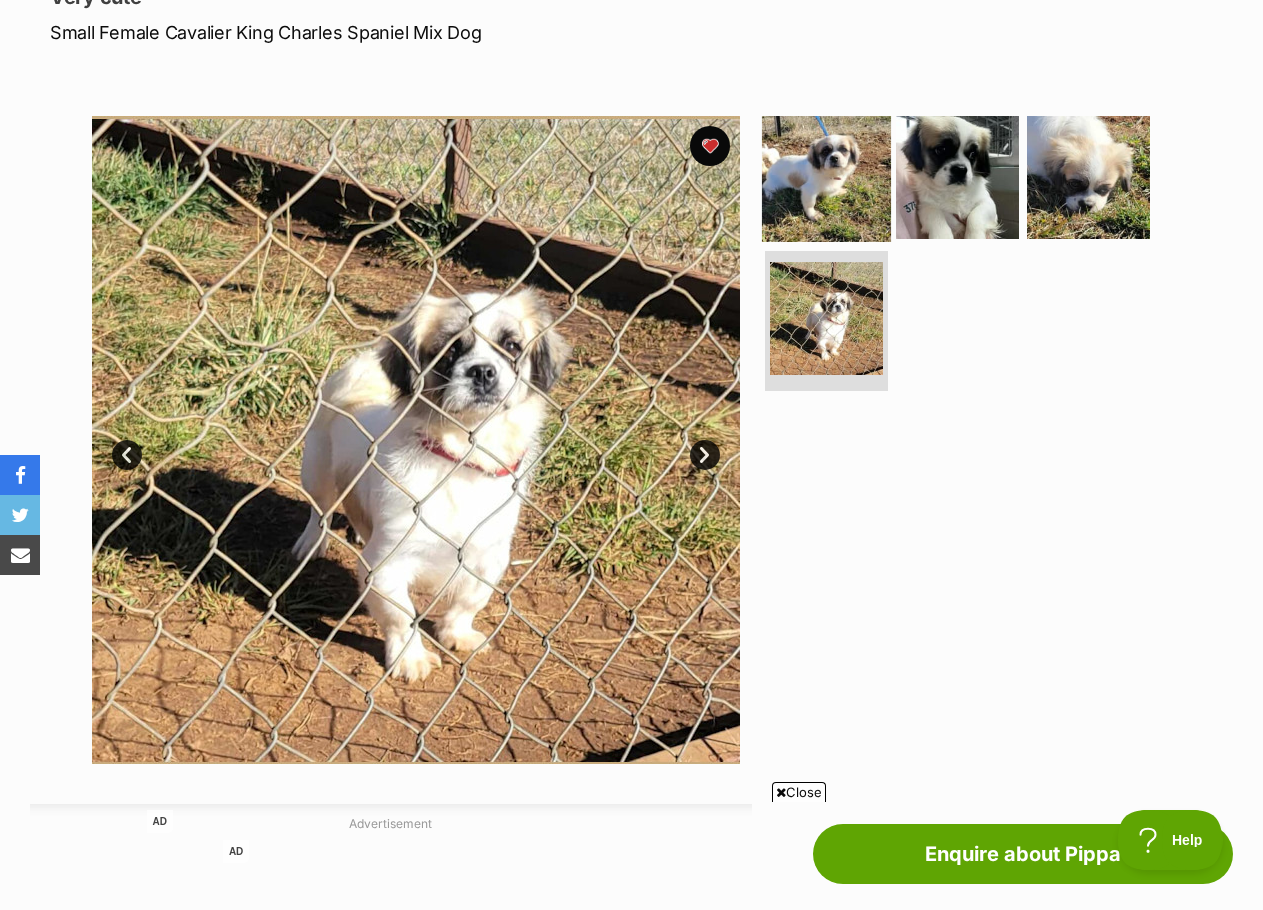 click at bounding box center [826, 176] 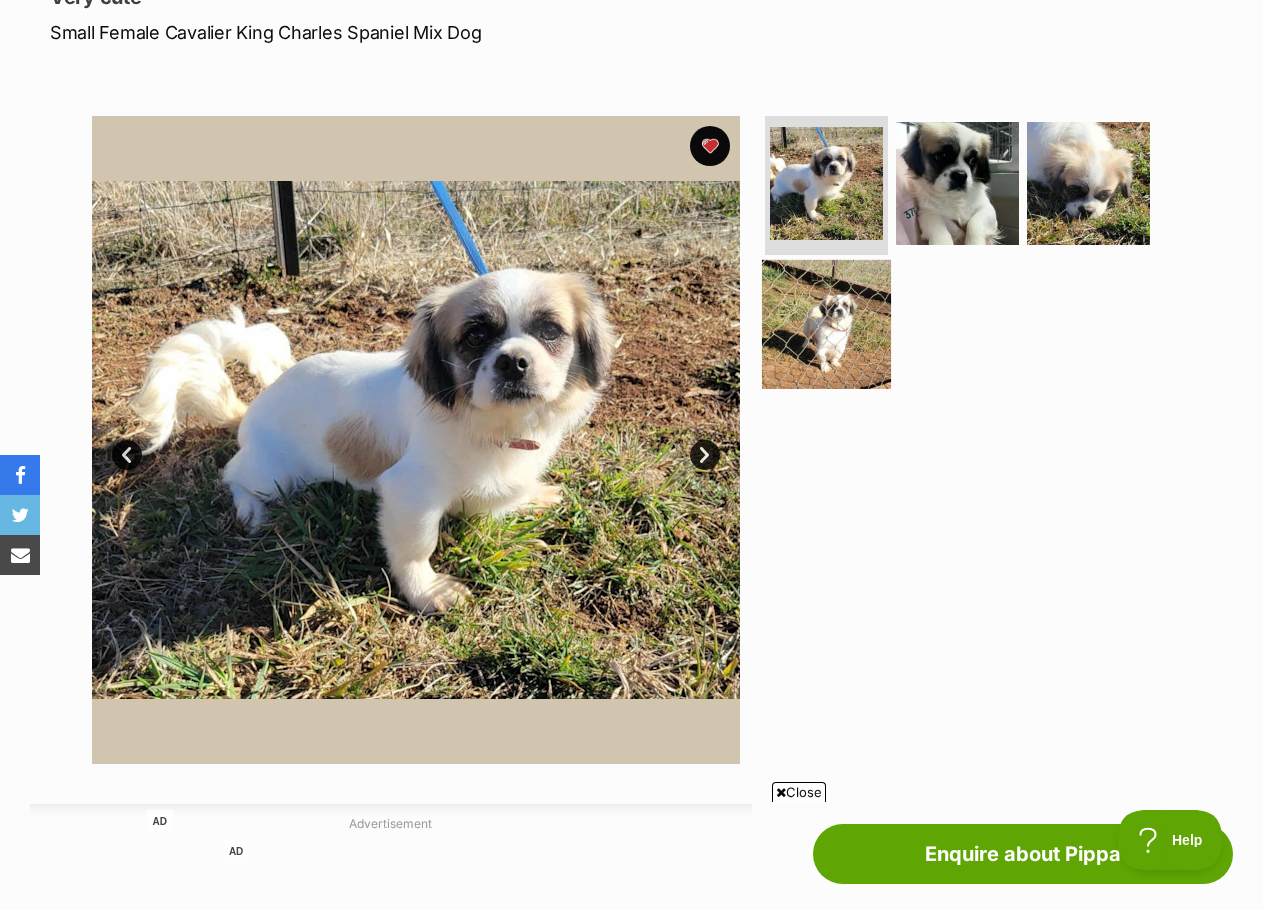 click at bounding box center (826, 324) 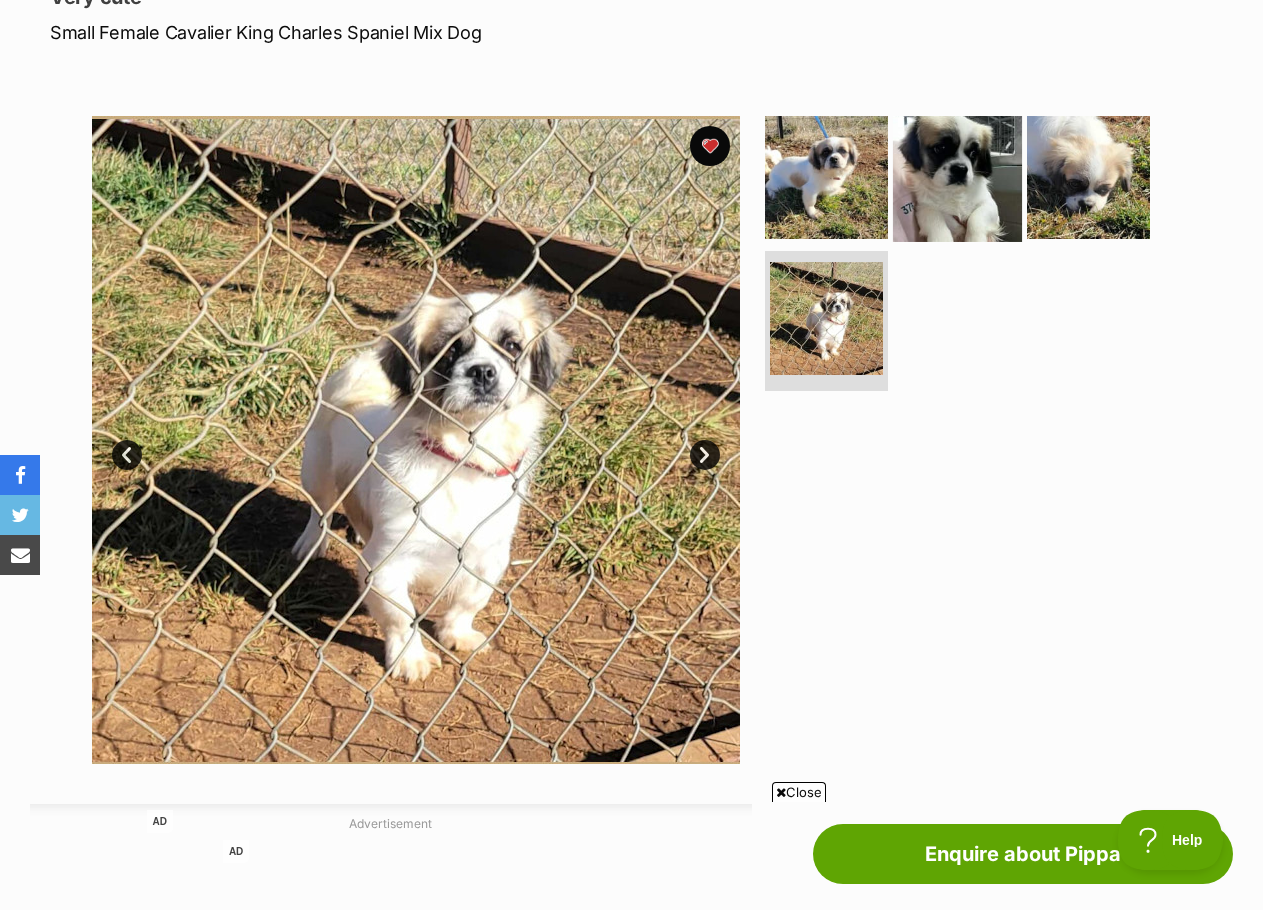 click at bounding box center (957, 176) 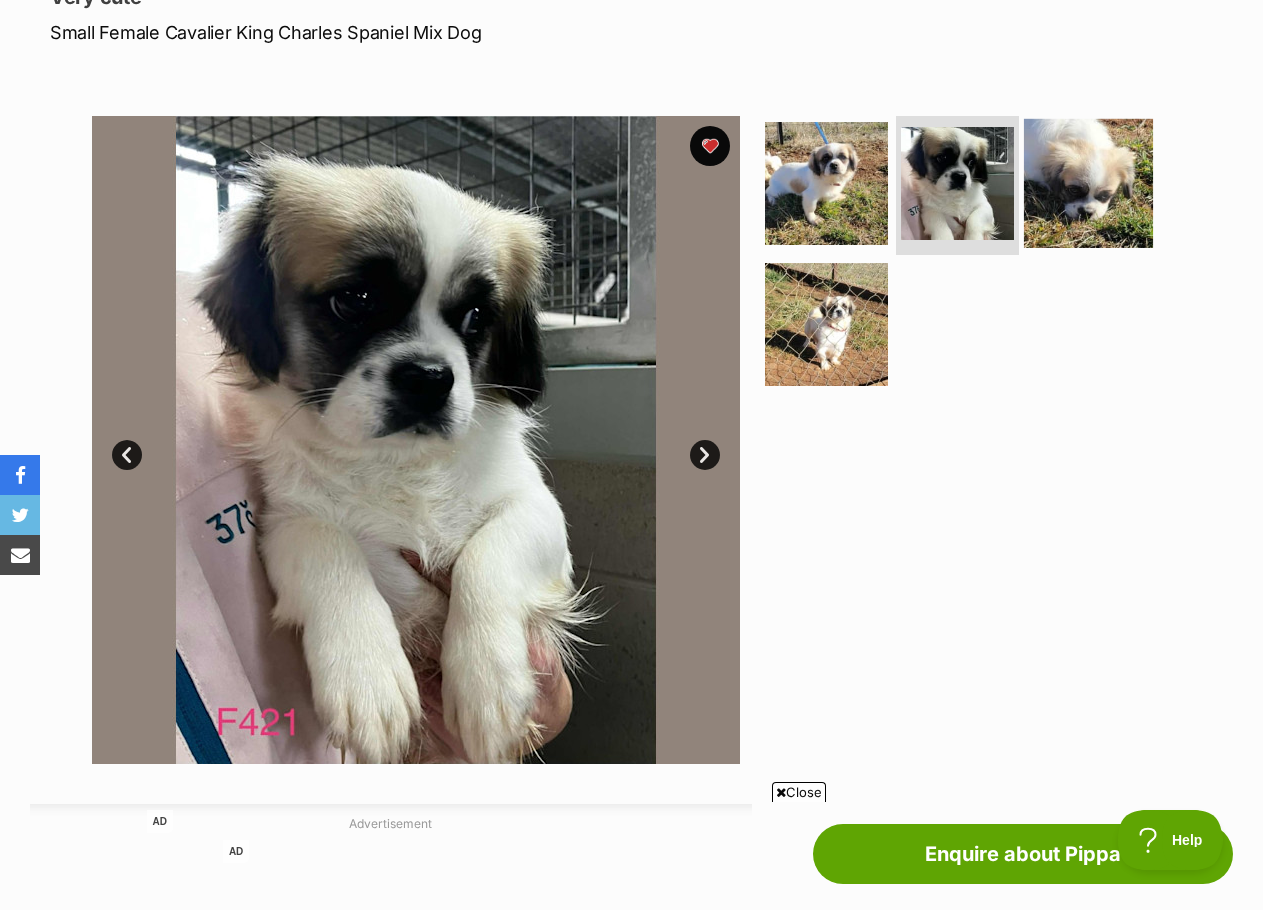 click at bounding box center [1088, 182] 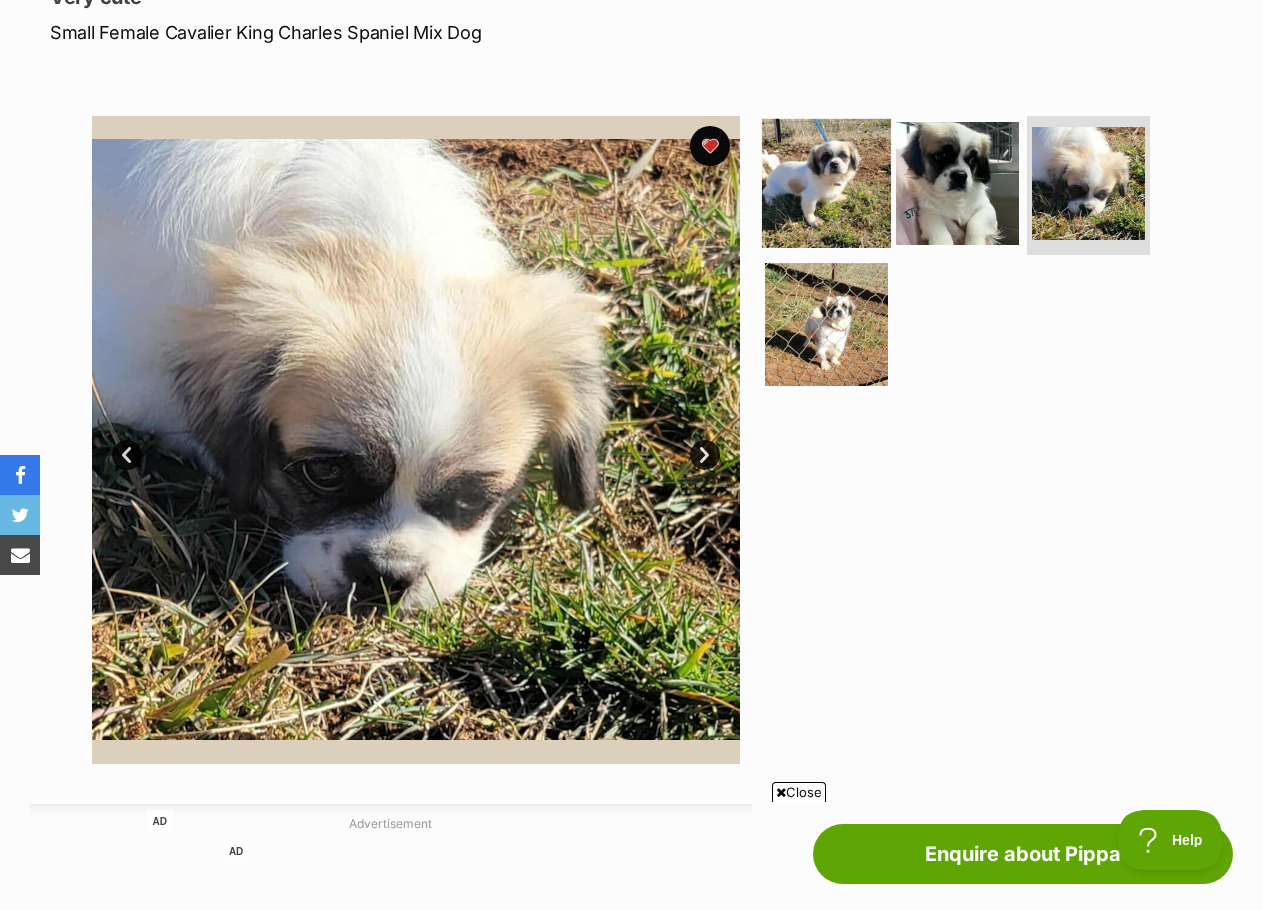 click at bounding box center [826, 182] 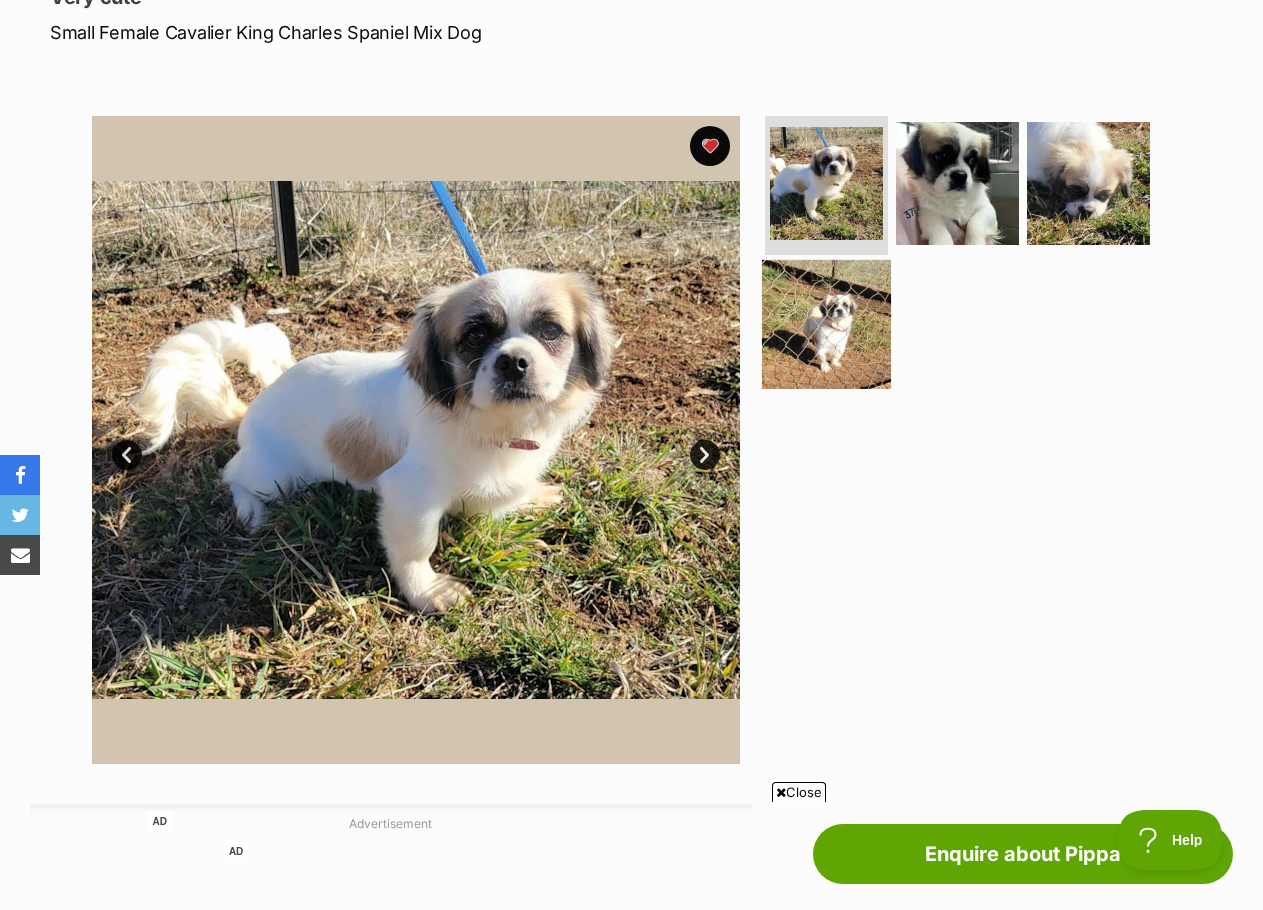 click at bounding box center (826, 324) 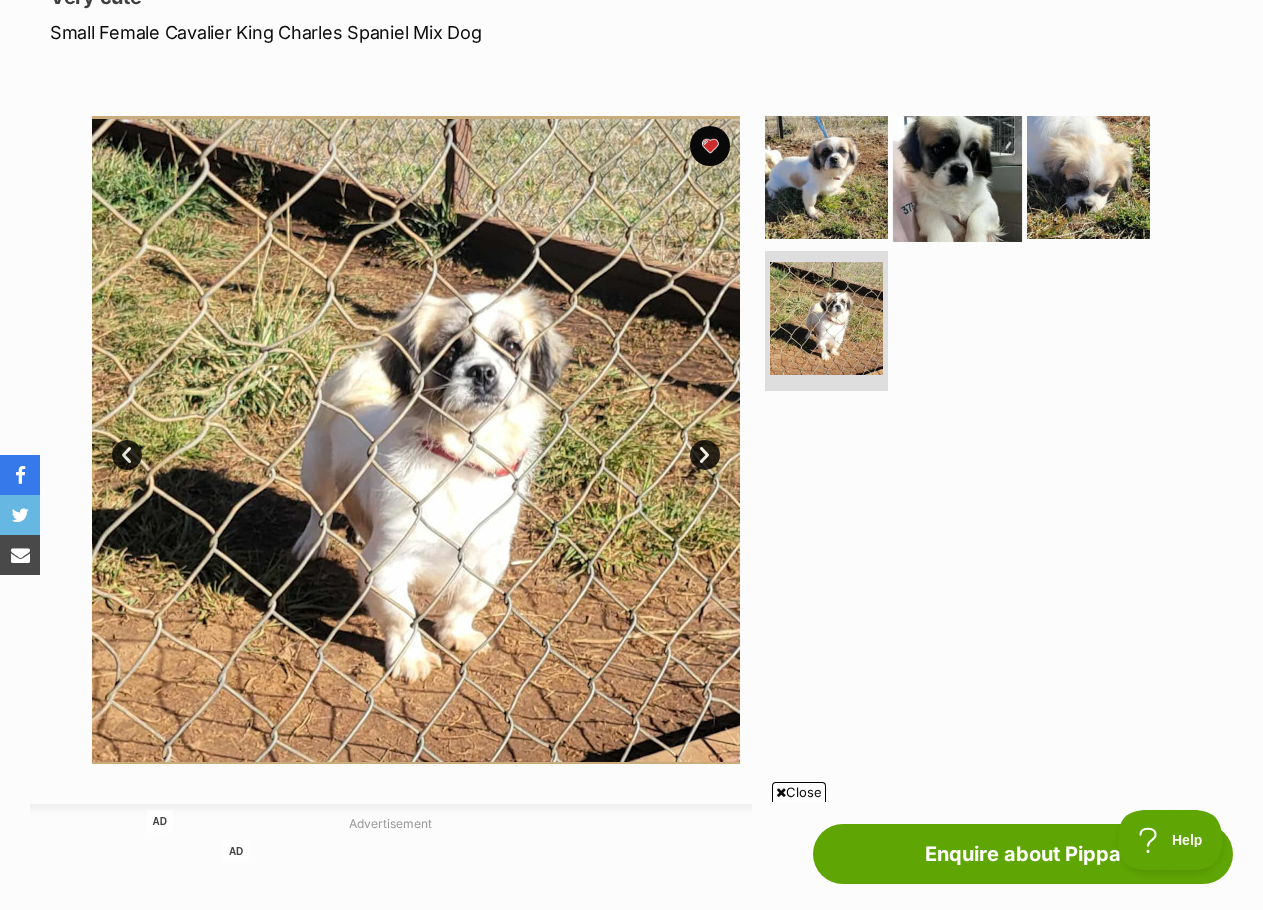 click at bounding box center (957, 176) 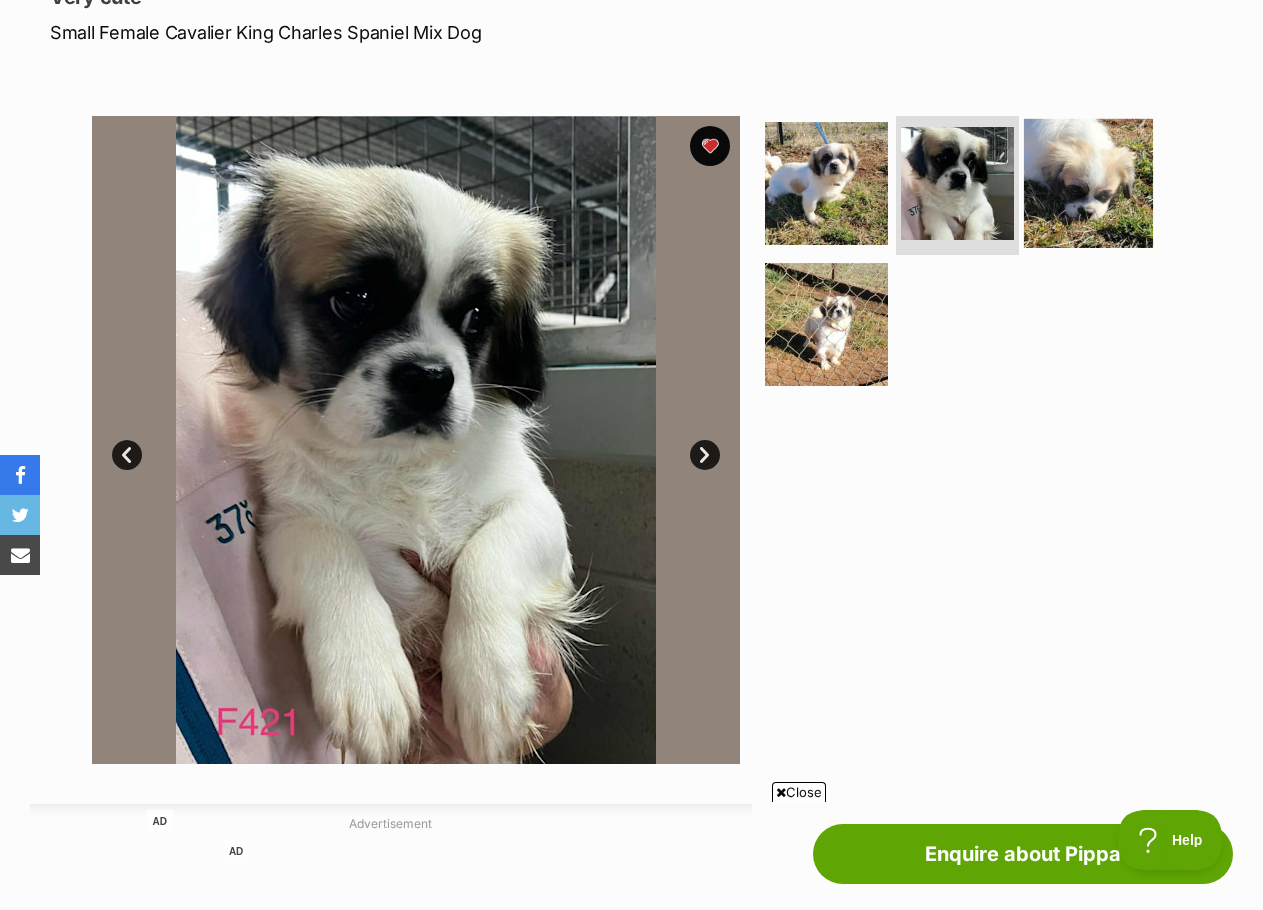 click at bounding box center (1088, 182) 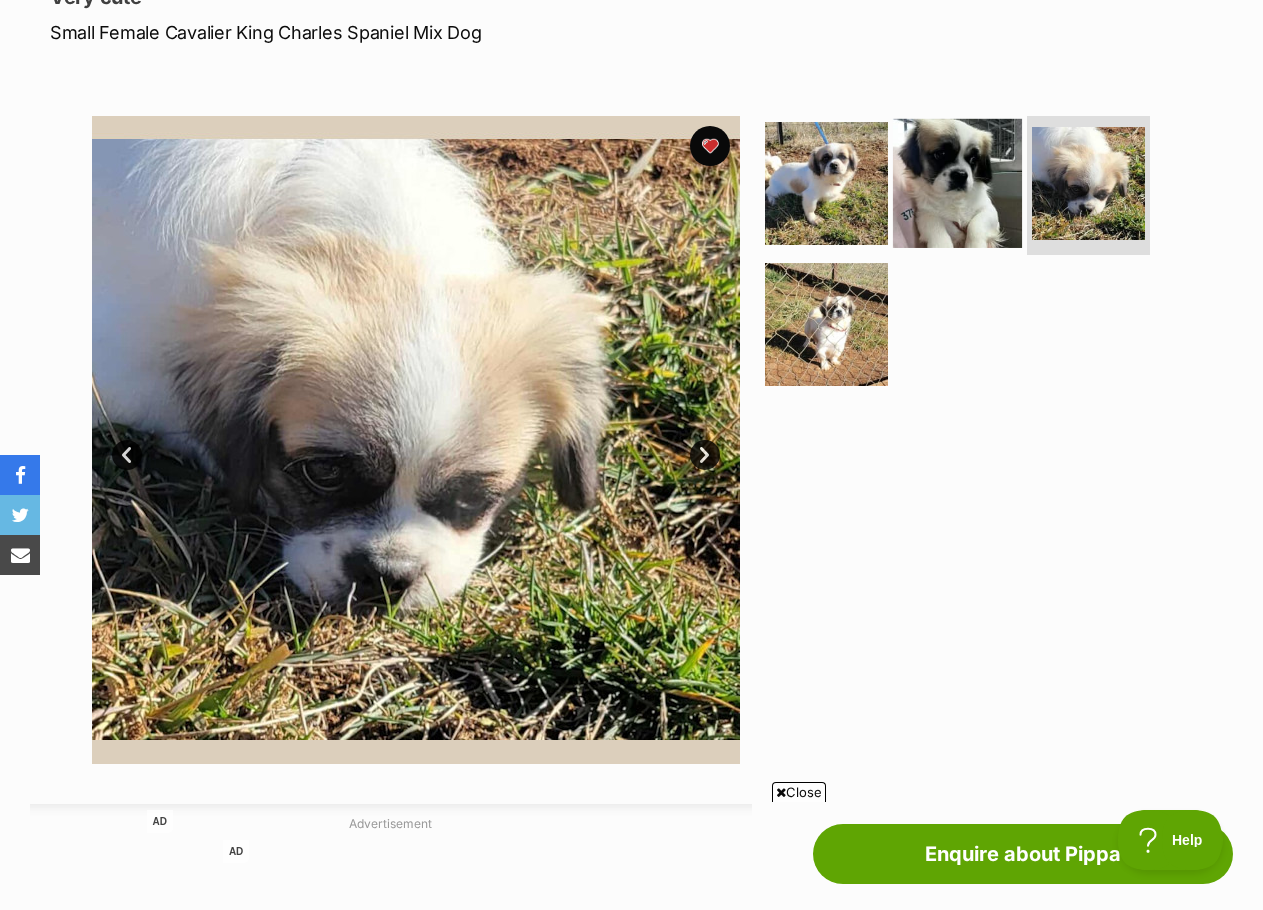 click at bounding box center [957, 182] 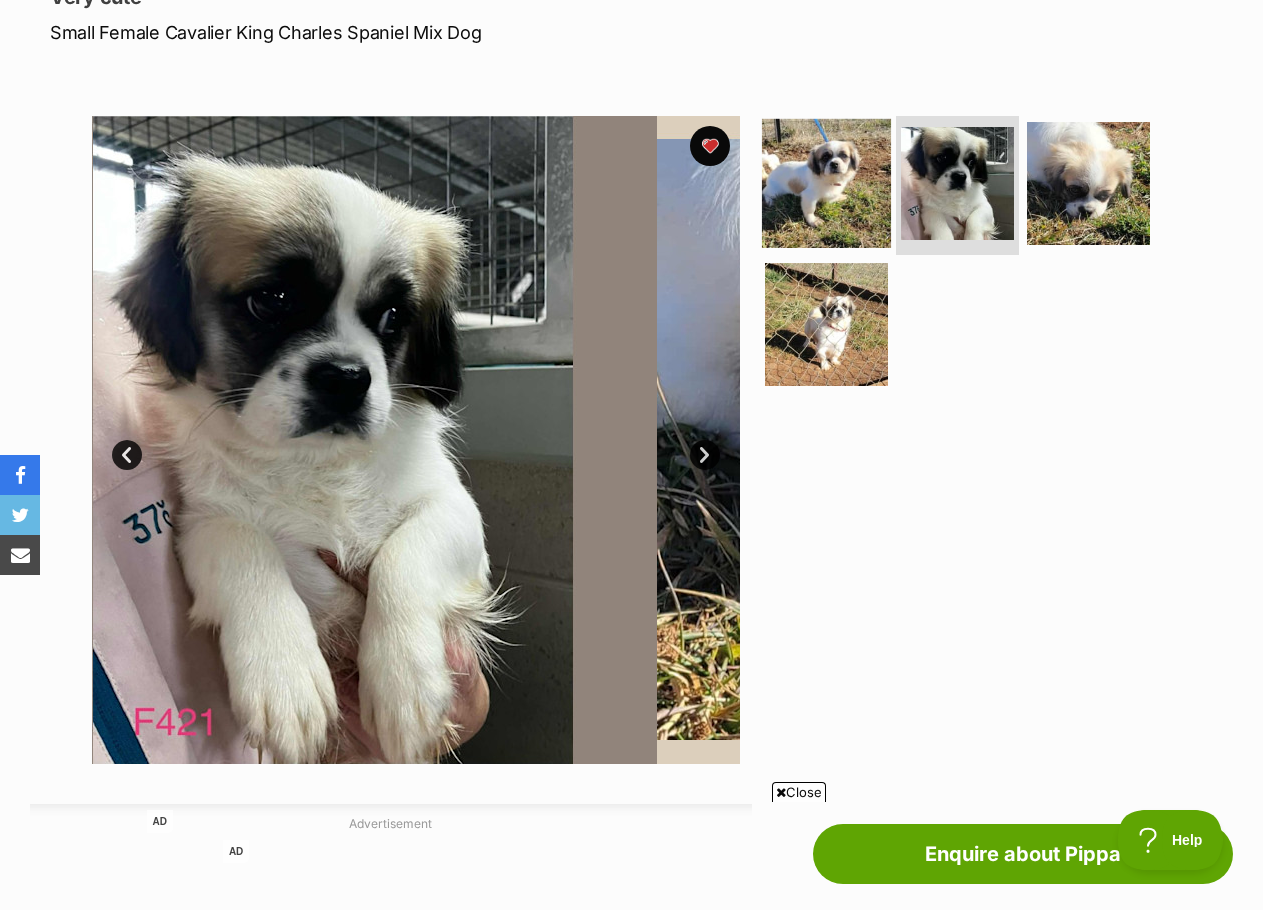 click at bounding box center [826, 182] 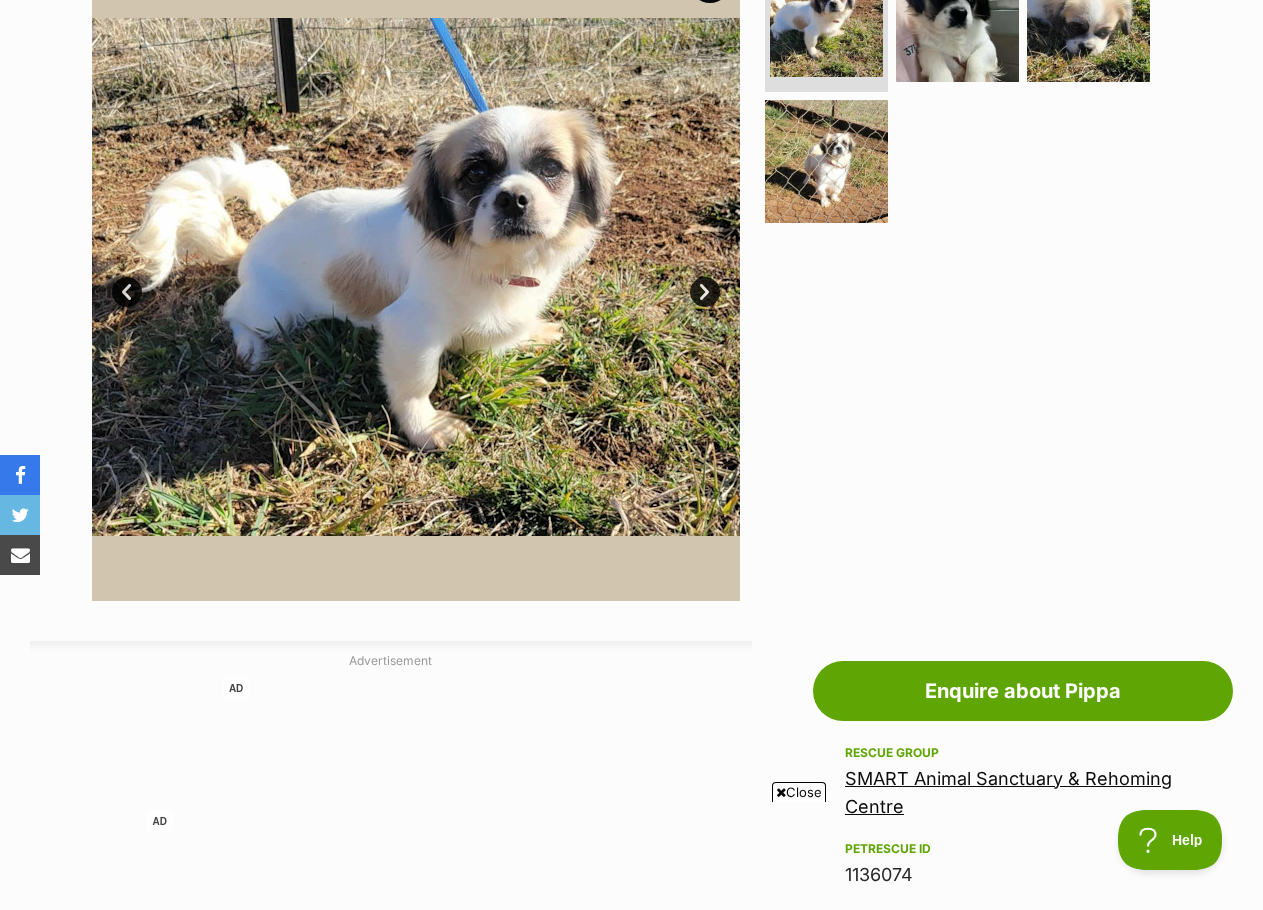 scroll, scrollTop: 200, scrollLeft: 0, axis: vertical 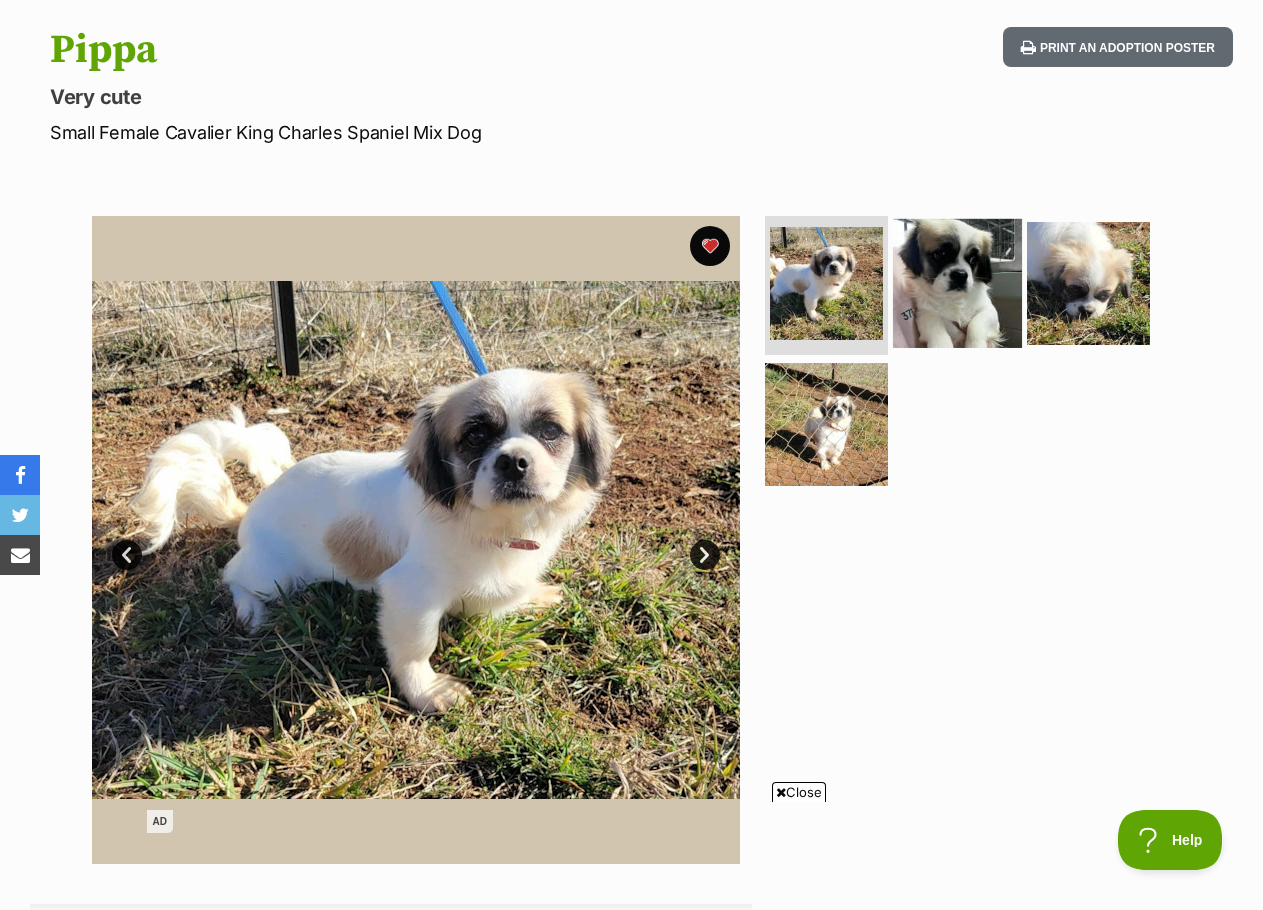 click at bounding box center [957, 282] 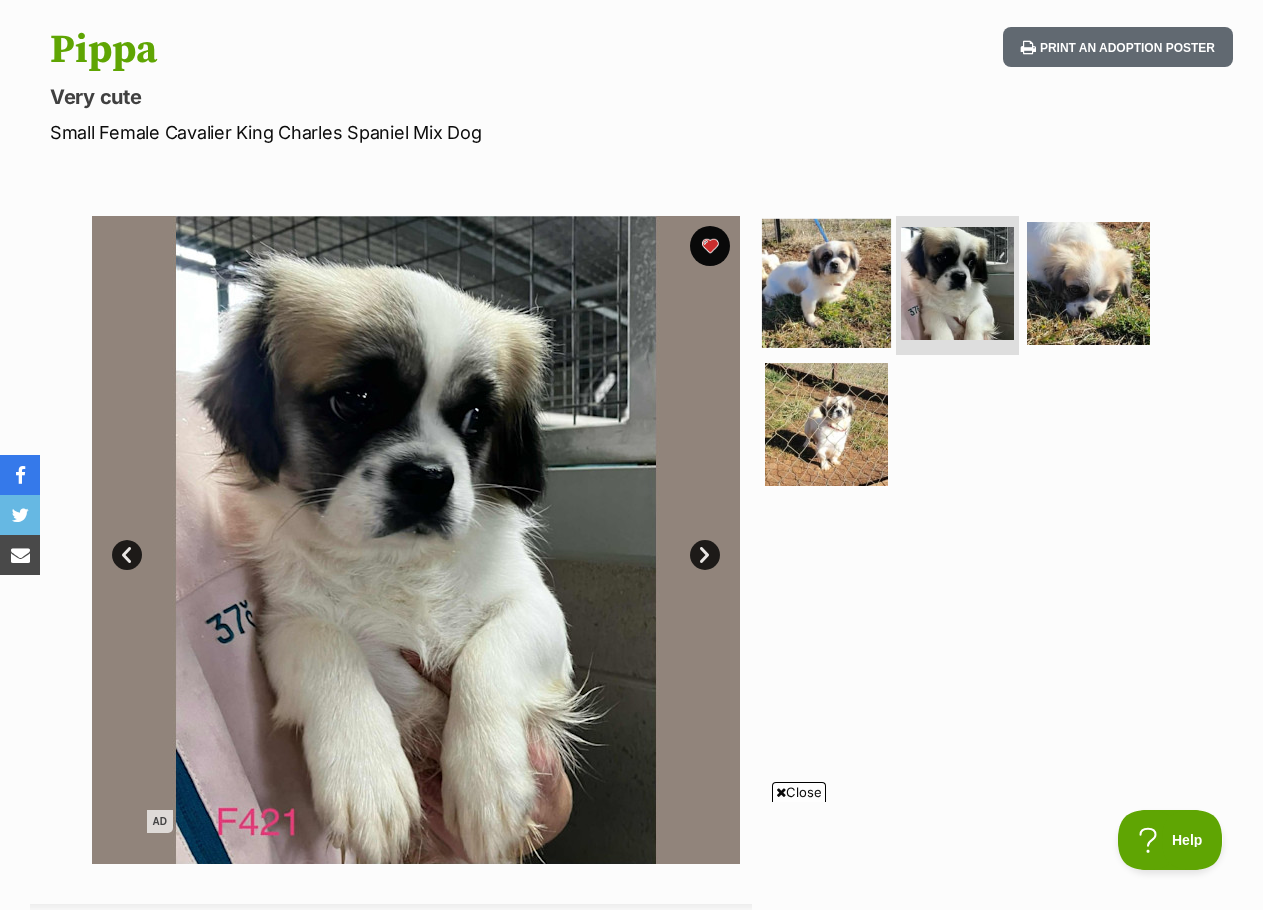 click at bounding box center [826, 282] 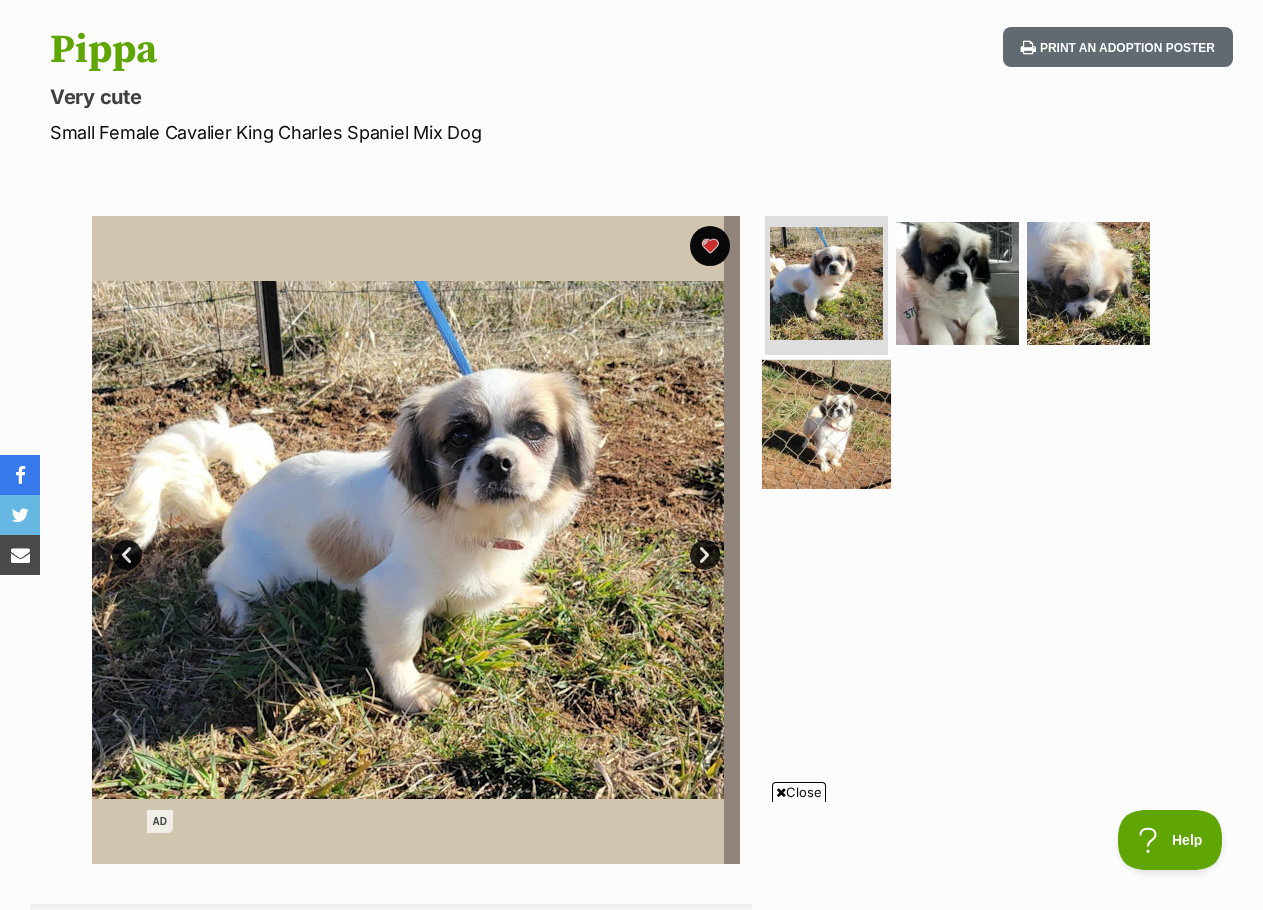 click at bounding box center [826, 424] 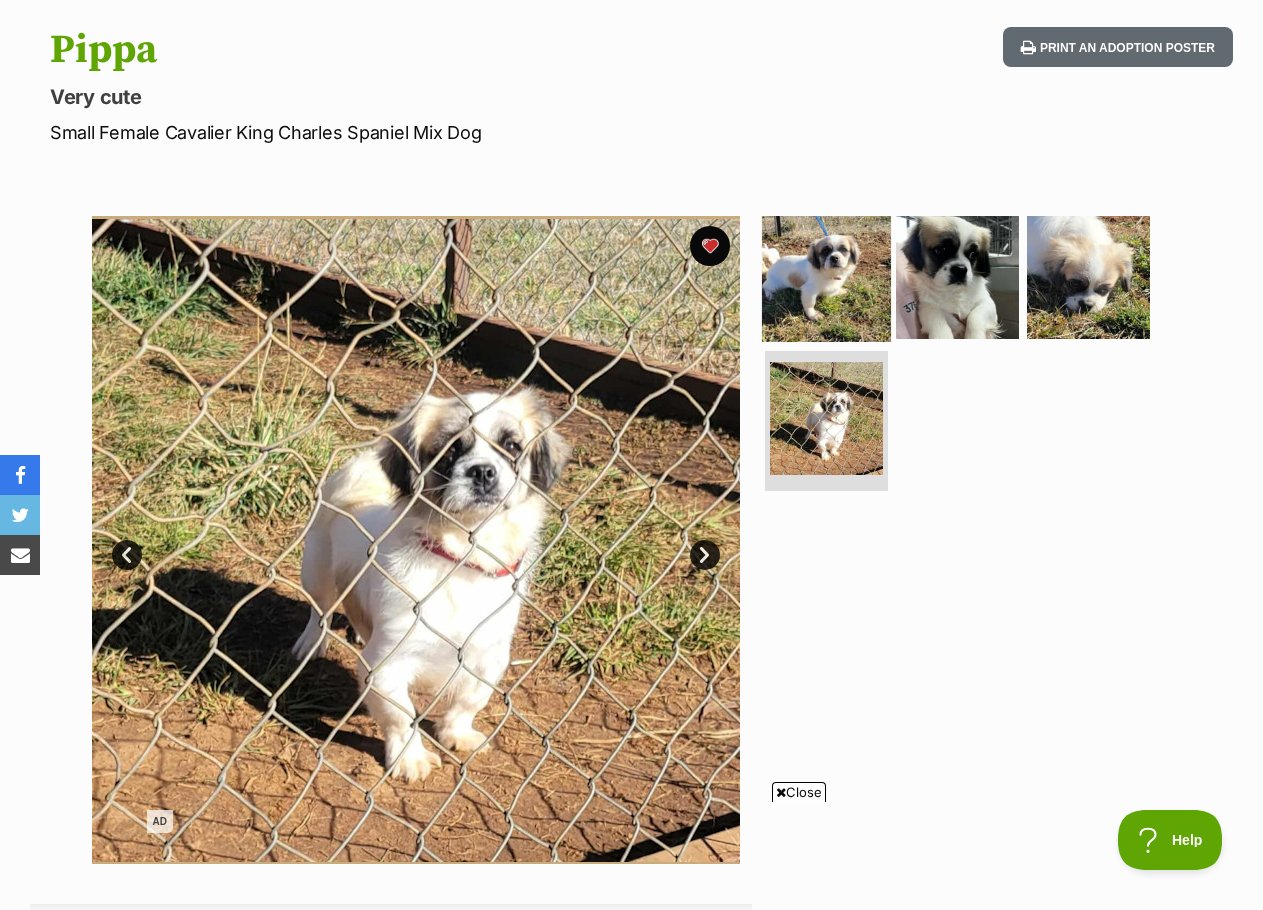 click at bounding box center [826, 276] 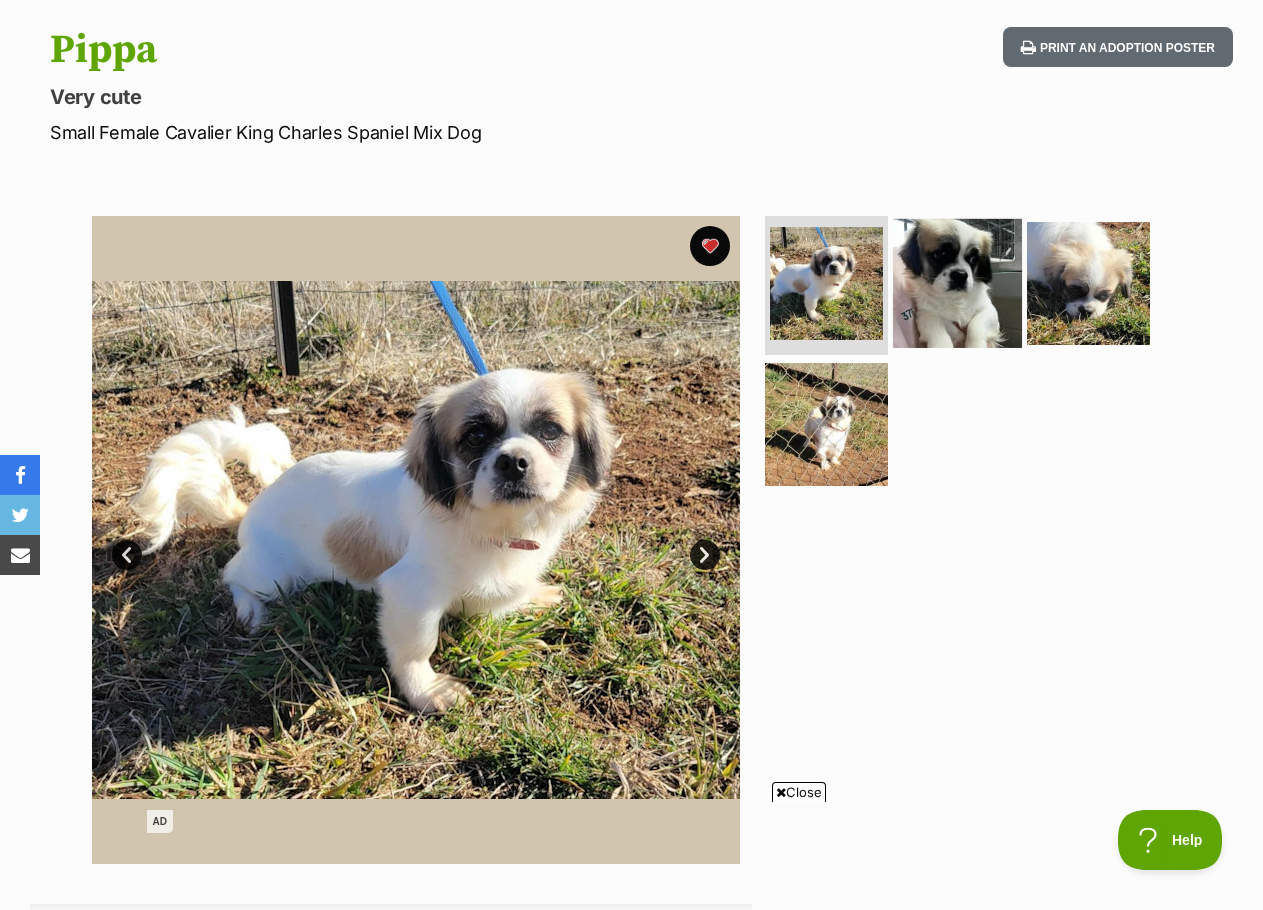 click at bounding box center [957, 282] 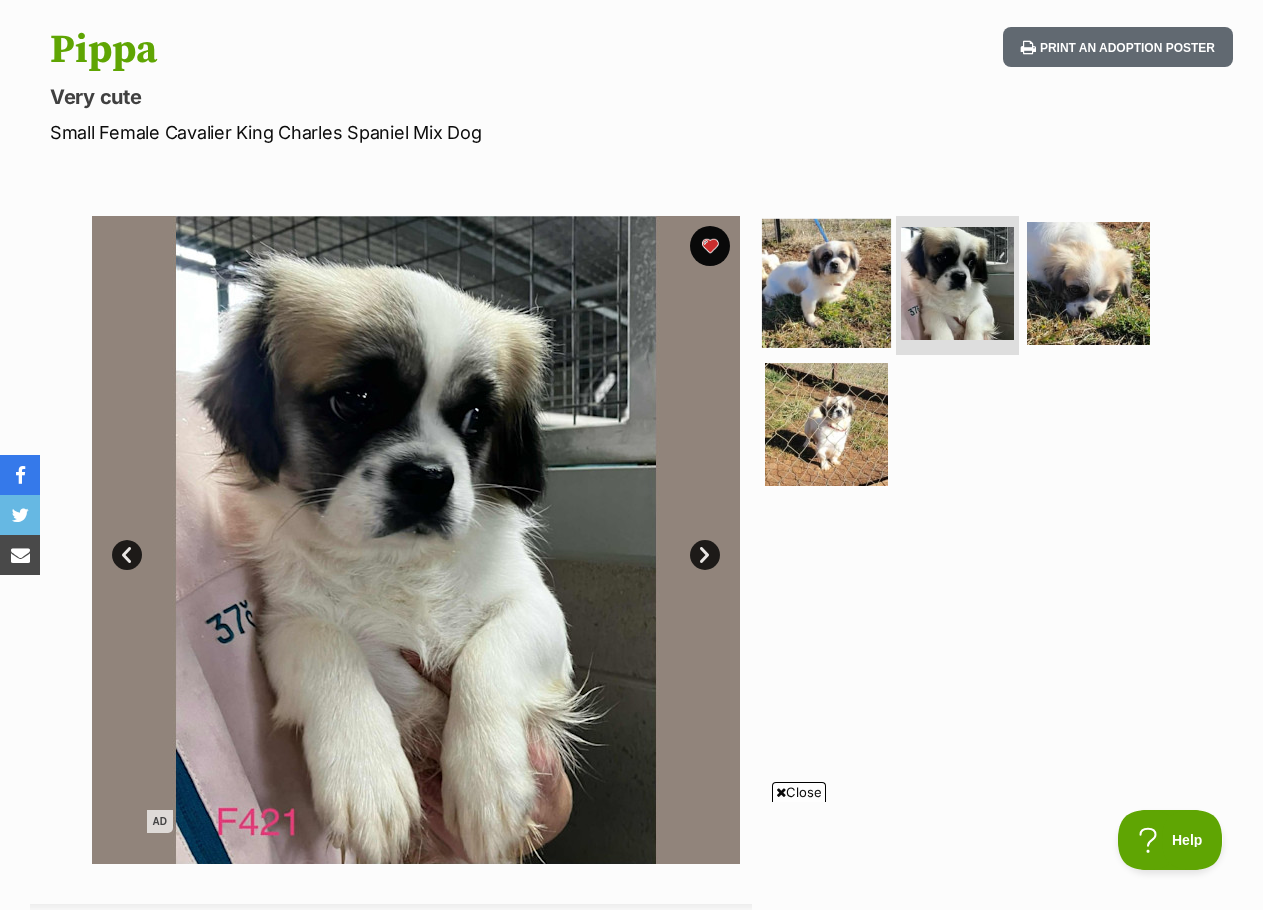 click at bounding box center (826, 282) 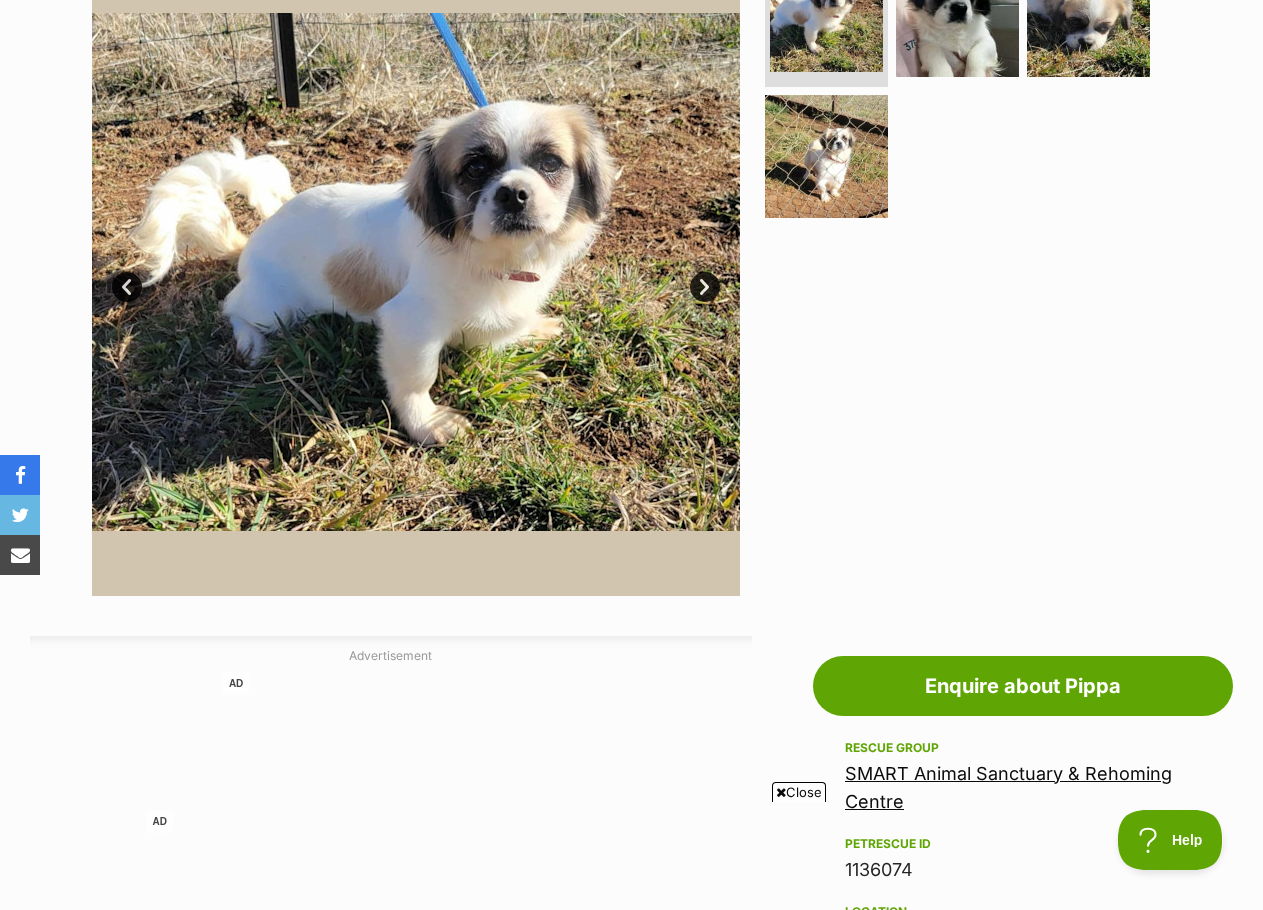 scroll, scrollTop: 200, scrollLeft: 0, axis: vertical 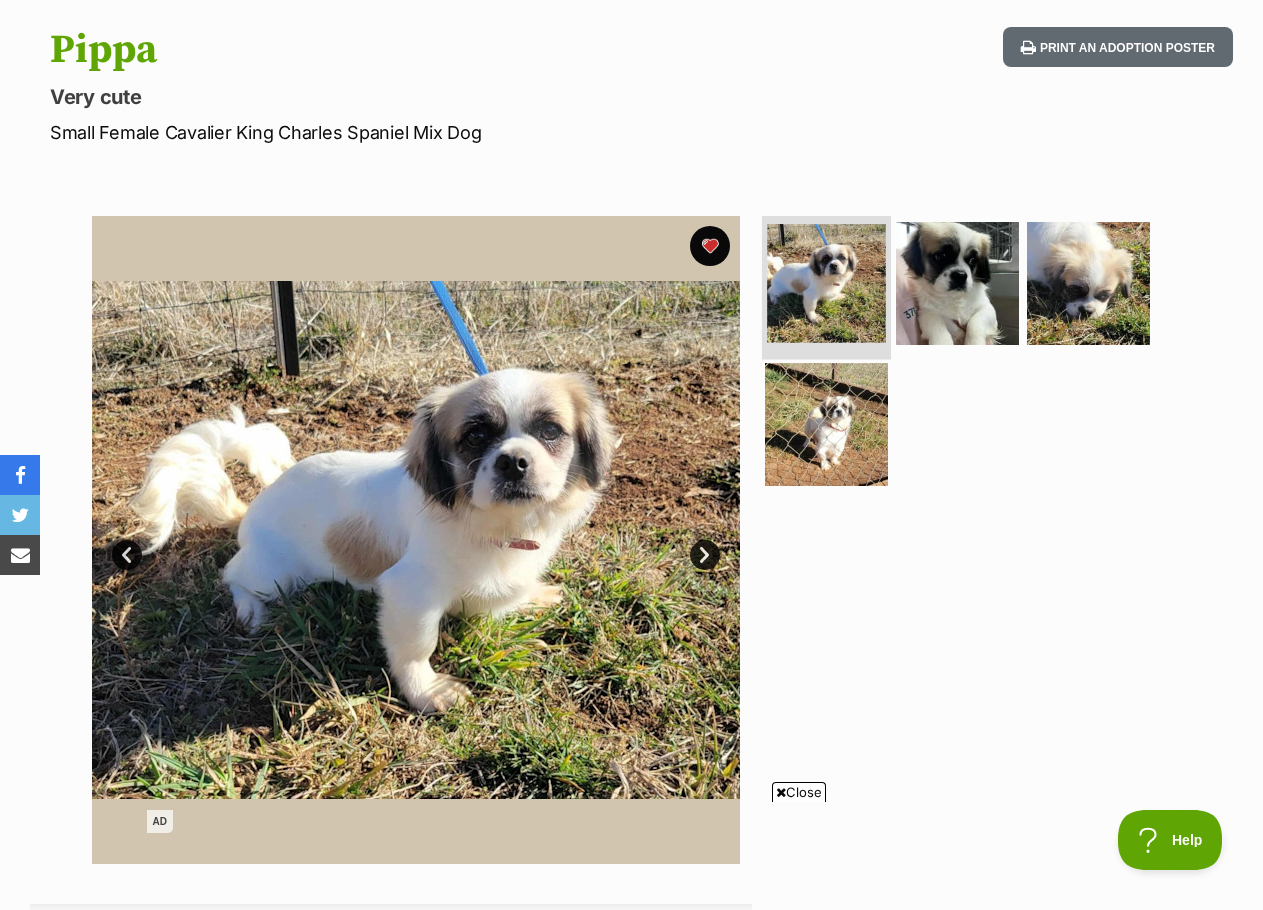 click at bounding box center (826, 283) 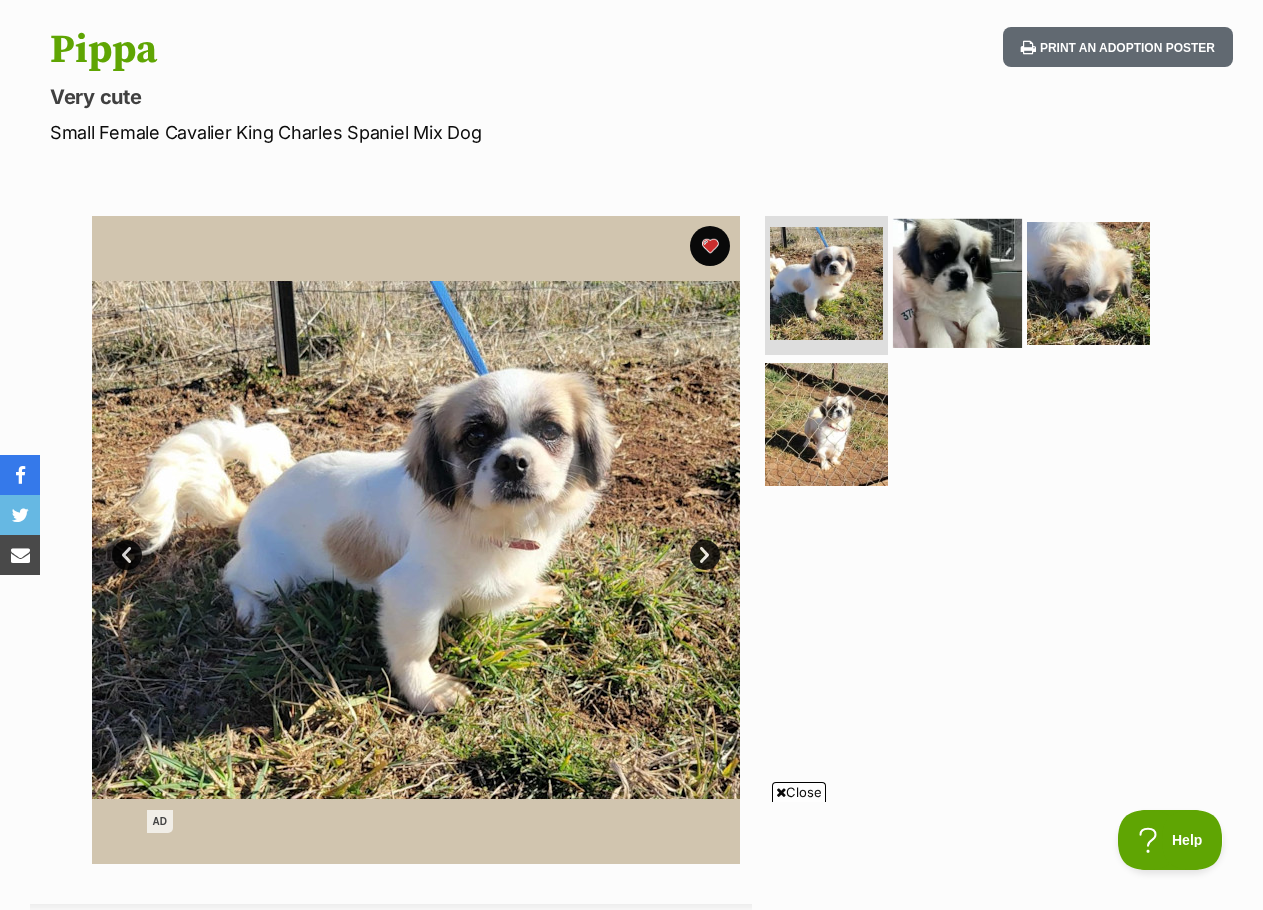 click at bounding box center (957, 282) 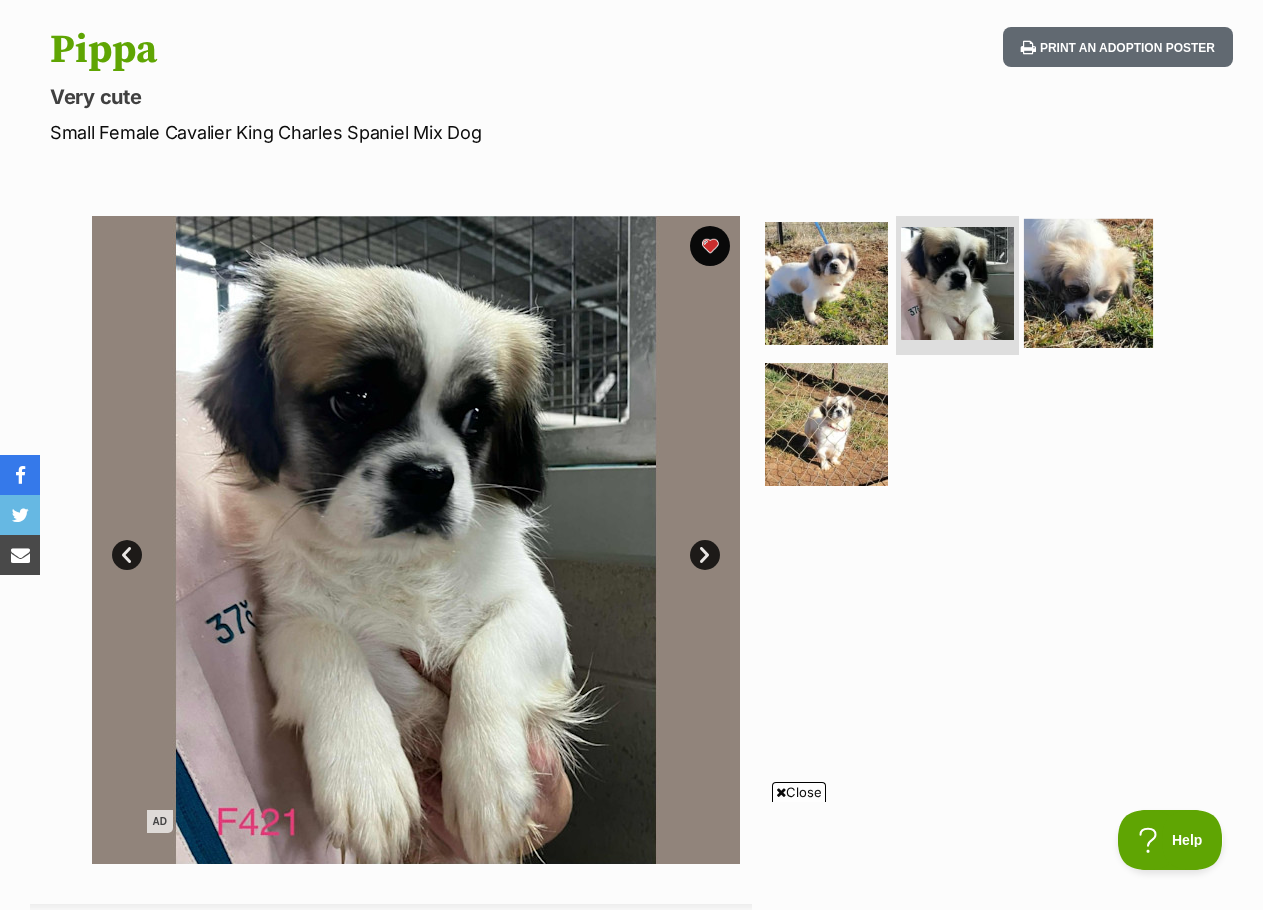 click at bounding box center [1088, 282] 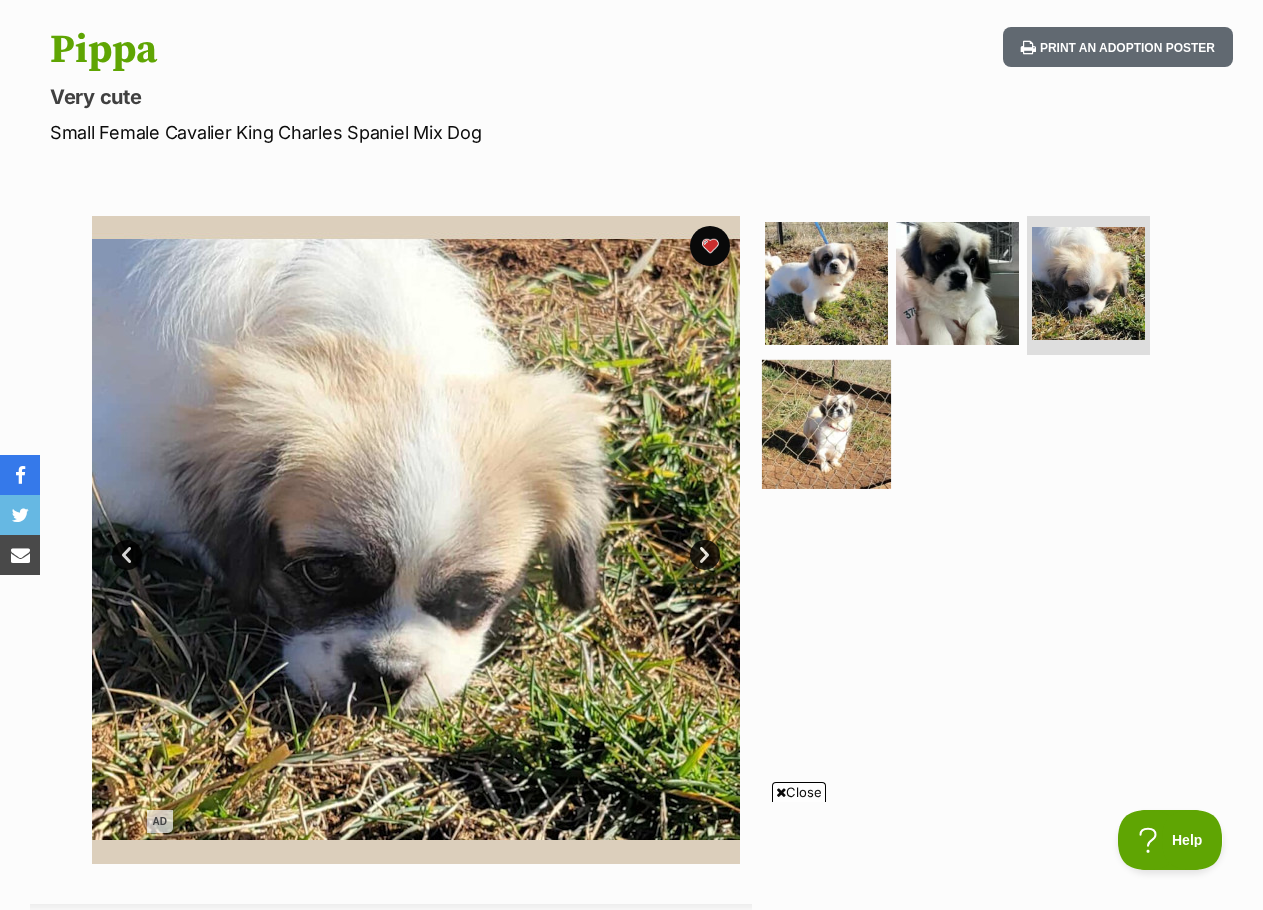click at bounding box center (826, 424) 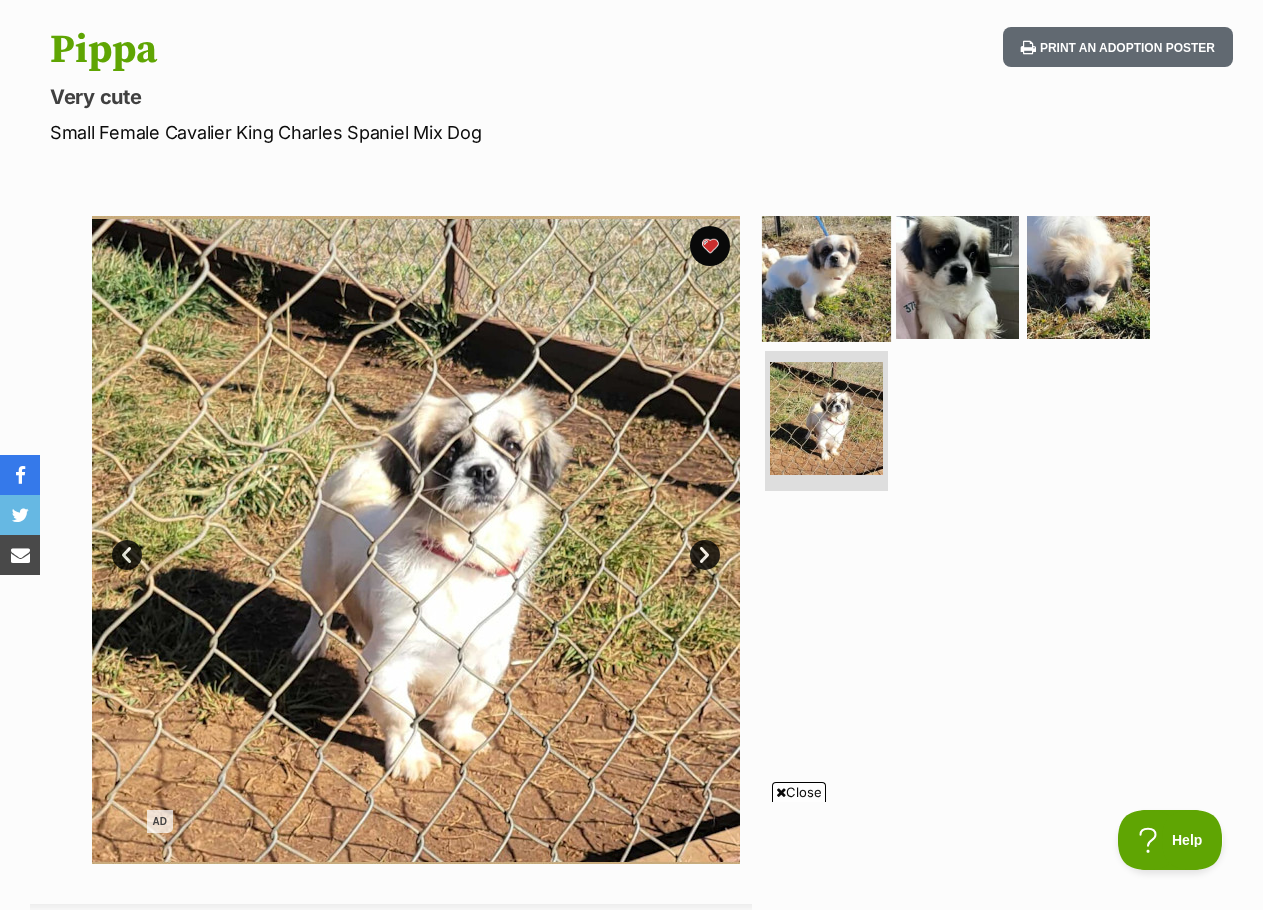 click at bounding box center (826, 276) 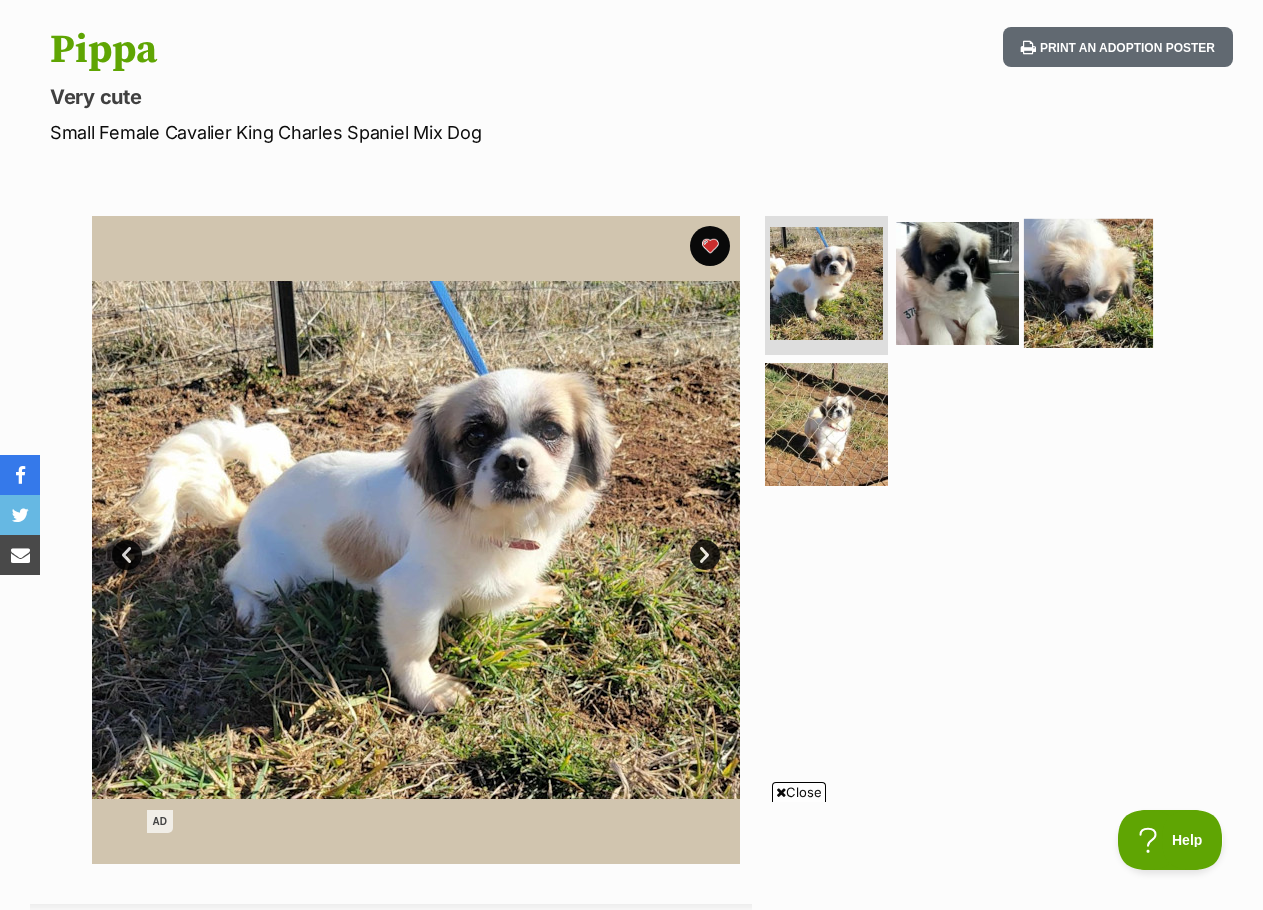 click at bounding box center (1088, 282) 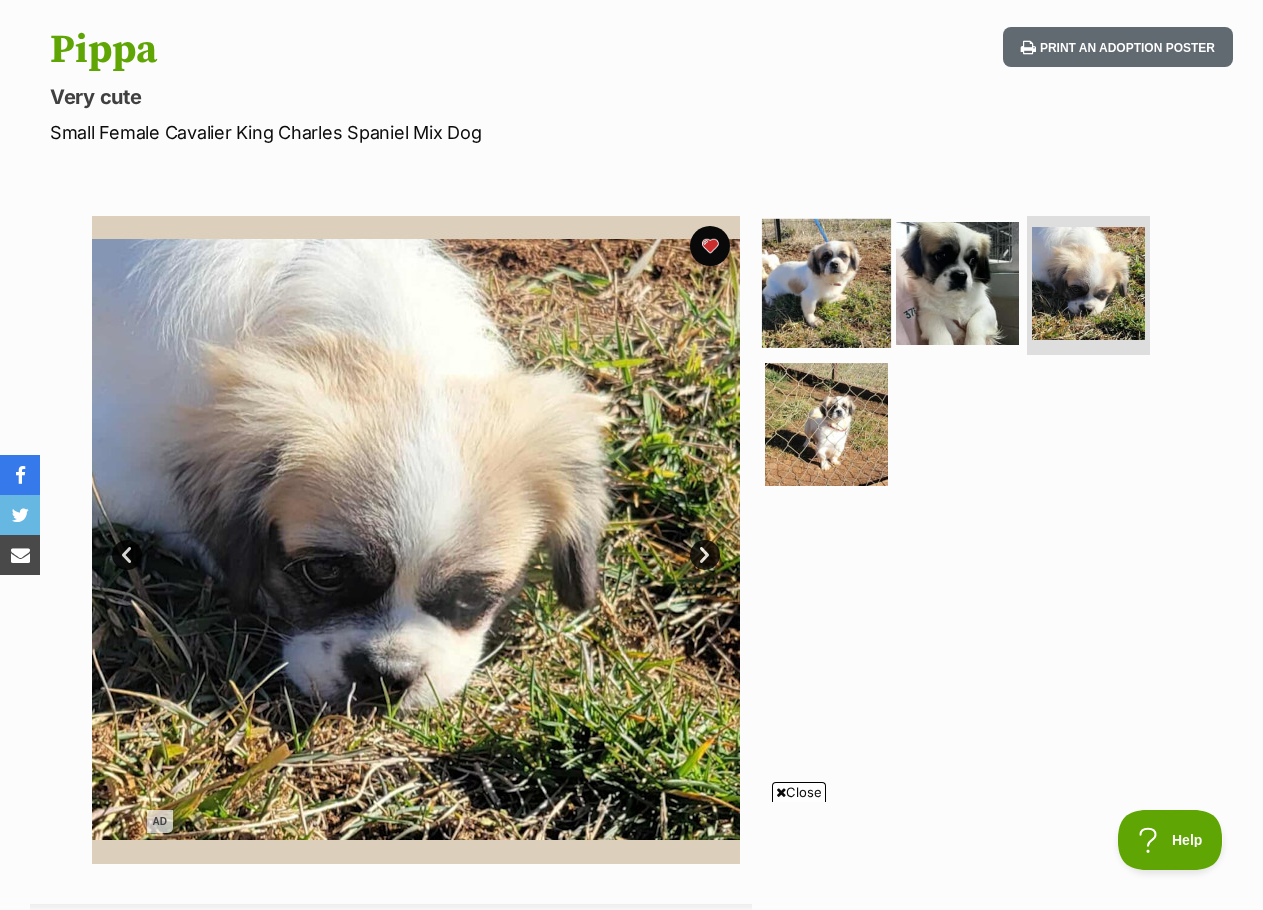 click at bounding box center [826, 282] 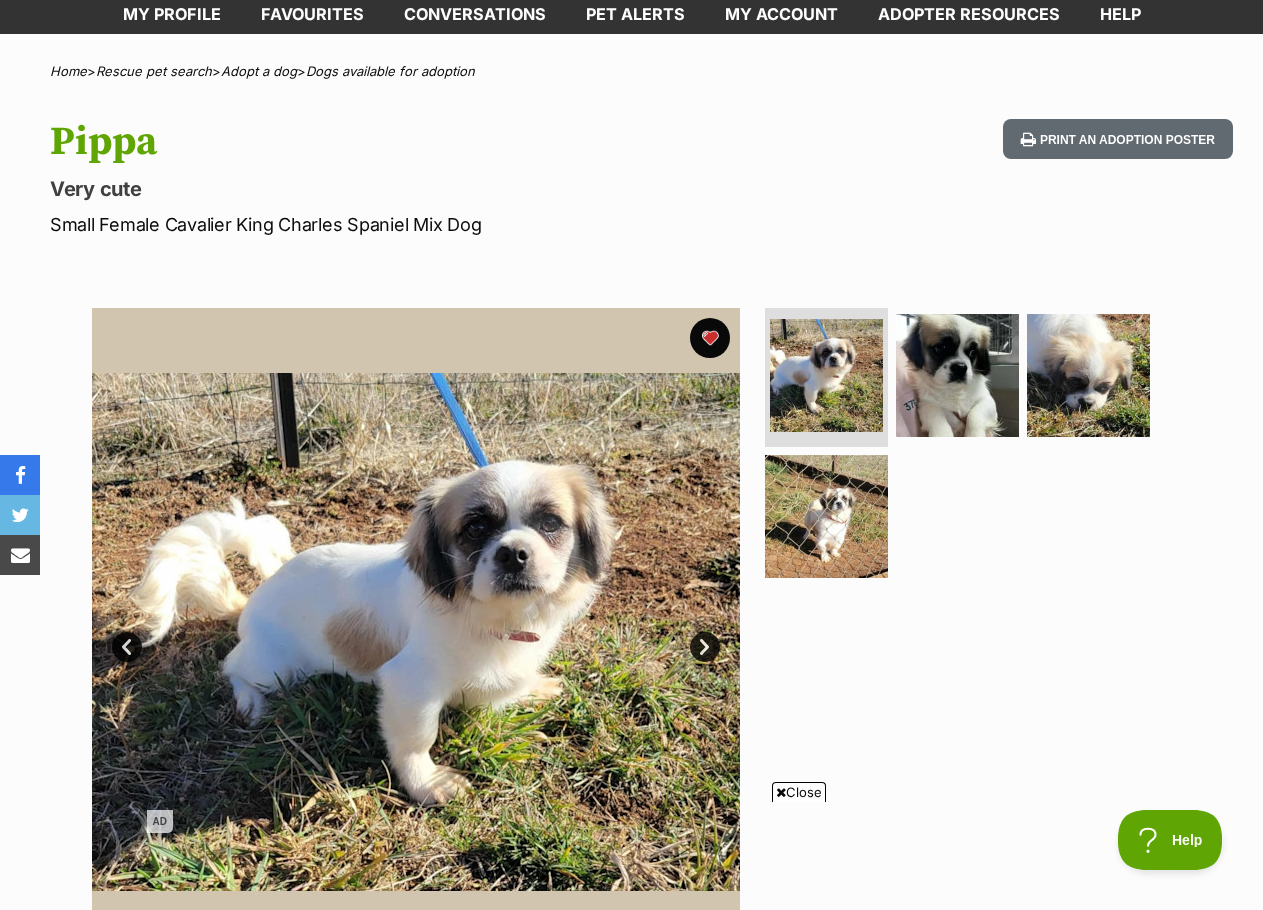 scroll, scrollTop: 100, scrollLeft: 0, axis: vertical 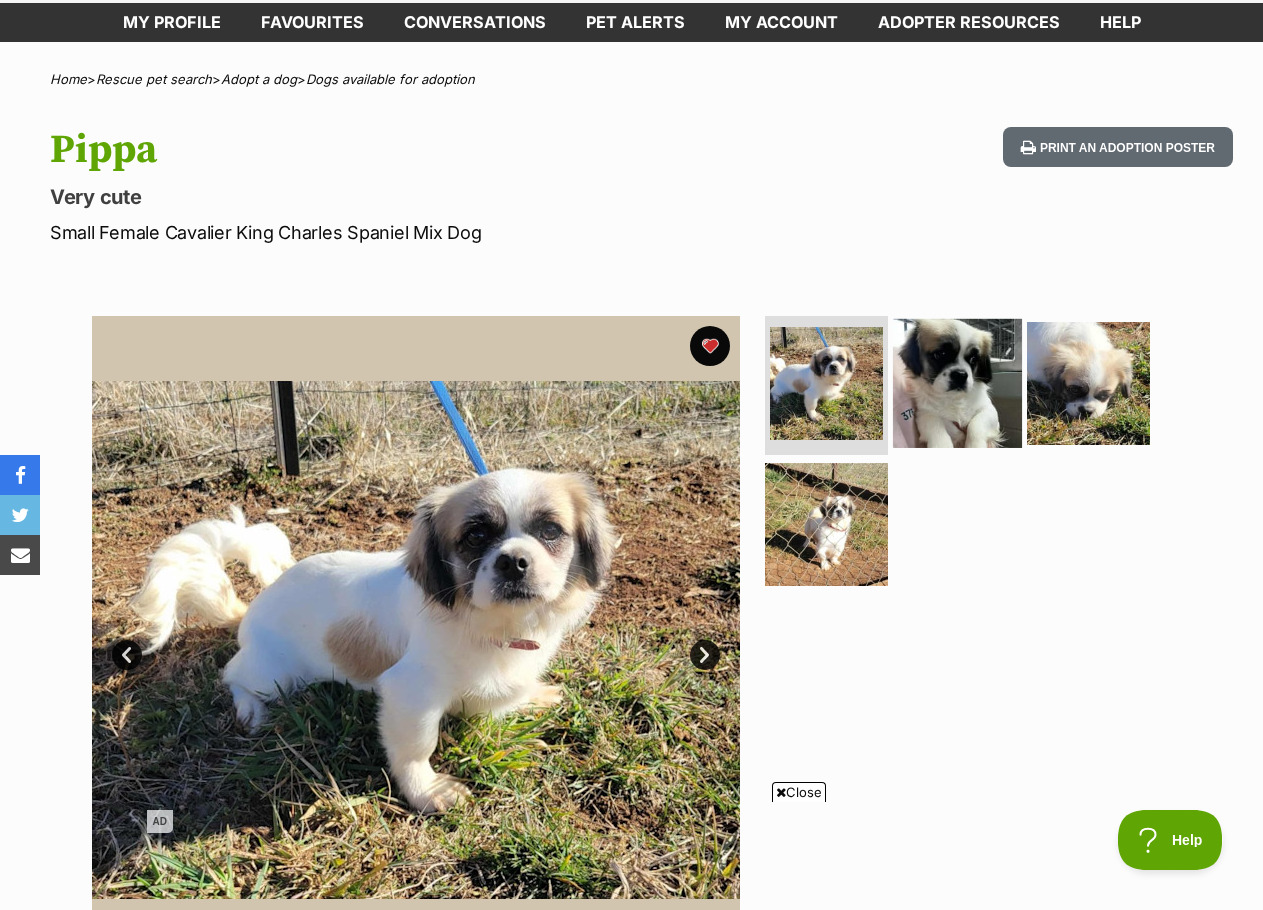 click at bounding box center [957, 382] 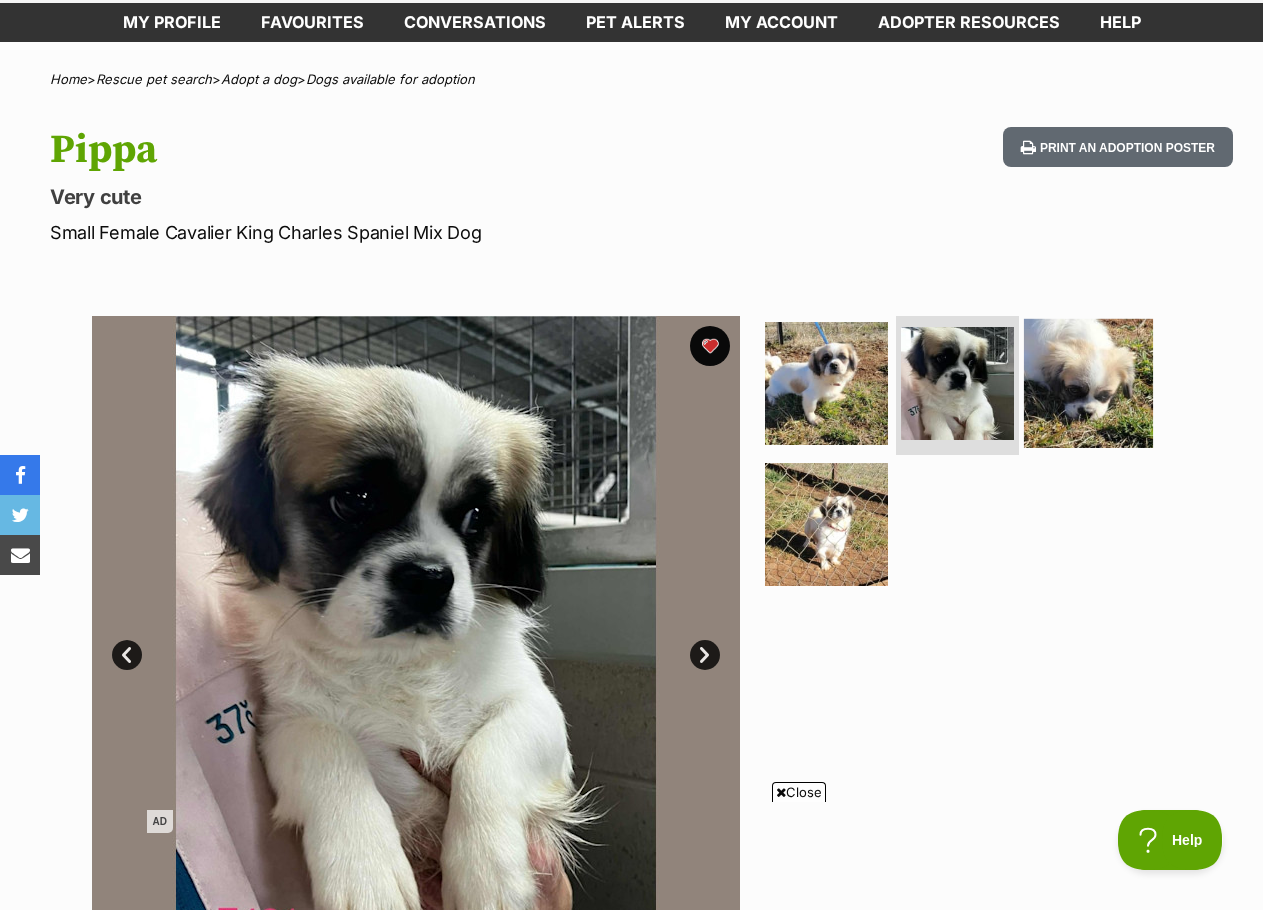 click at bounding box center [1088, 382] 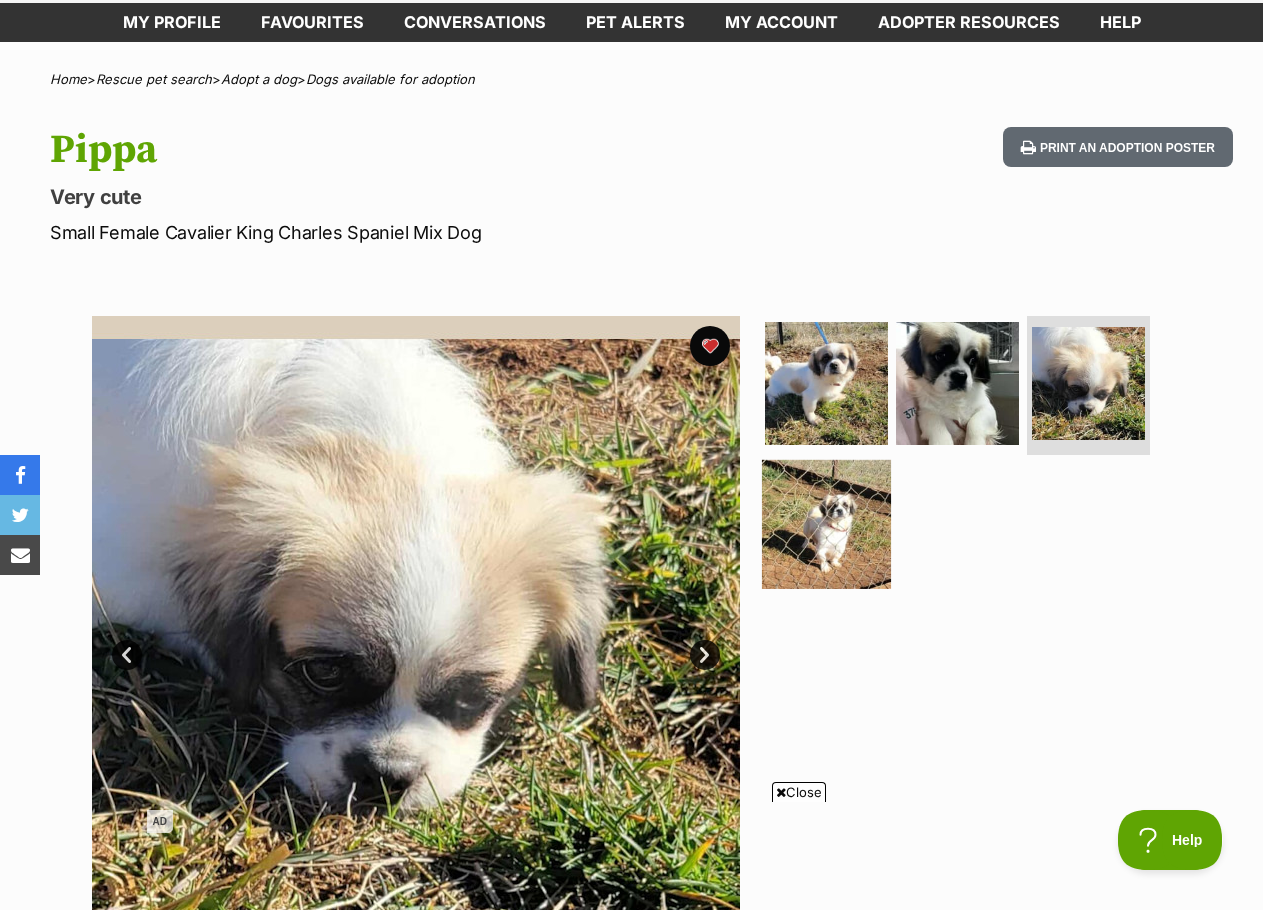 click at bounding box center [826, 524] 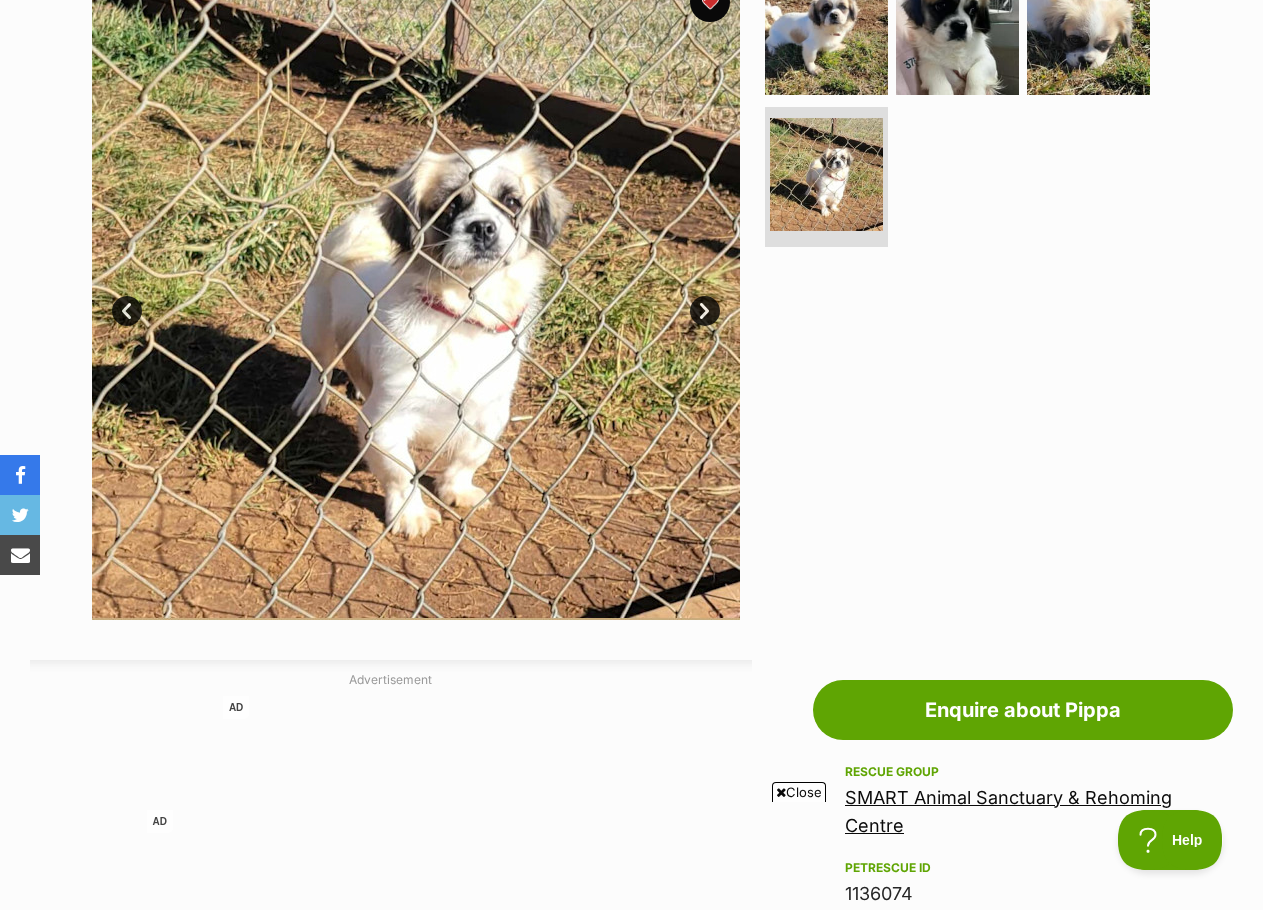 scroll, scrollTop: 400, scrollLeft: 0, axis: vertical 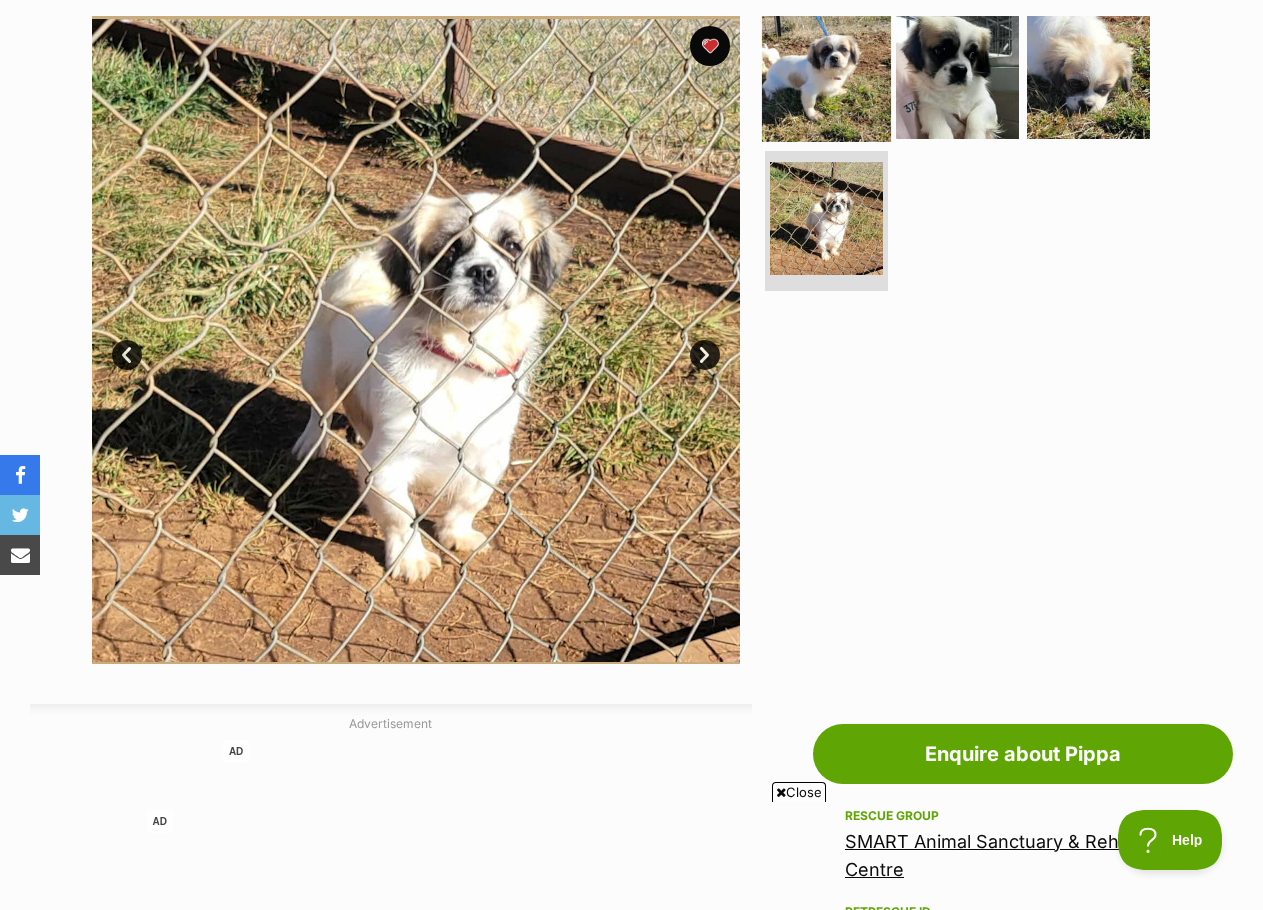 click at bounding box center [826, 76] 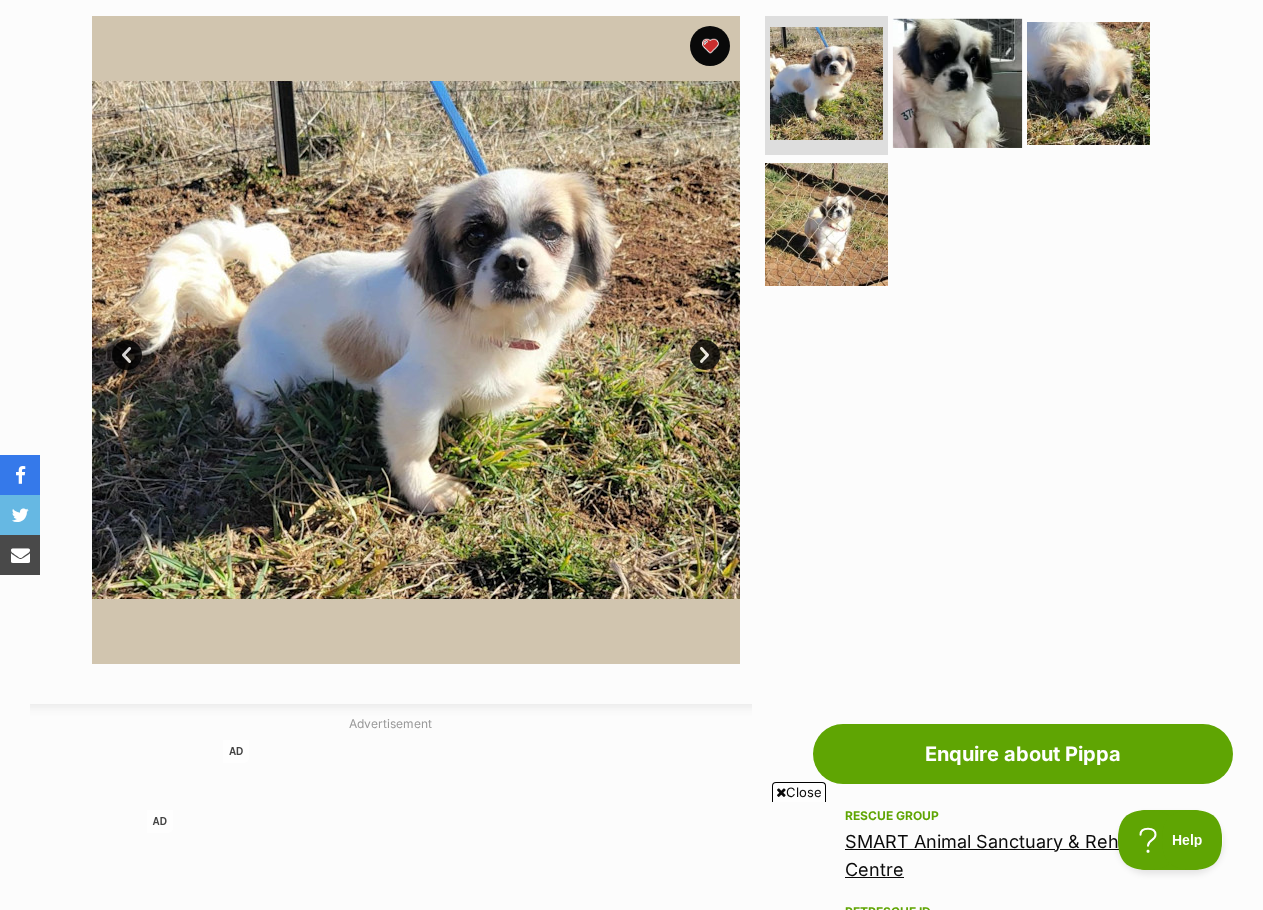 click at bounding box center (957, 82) 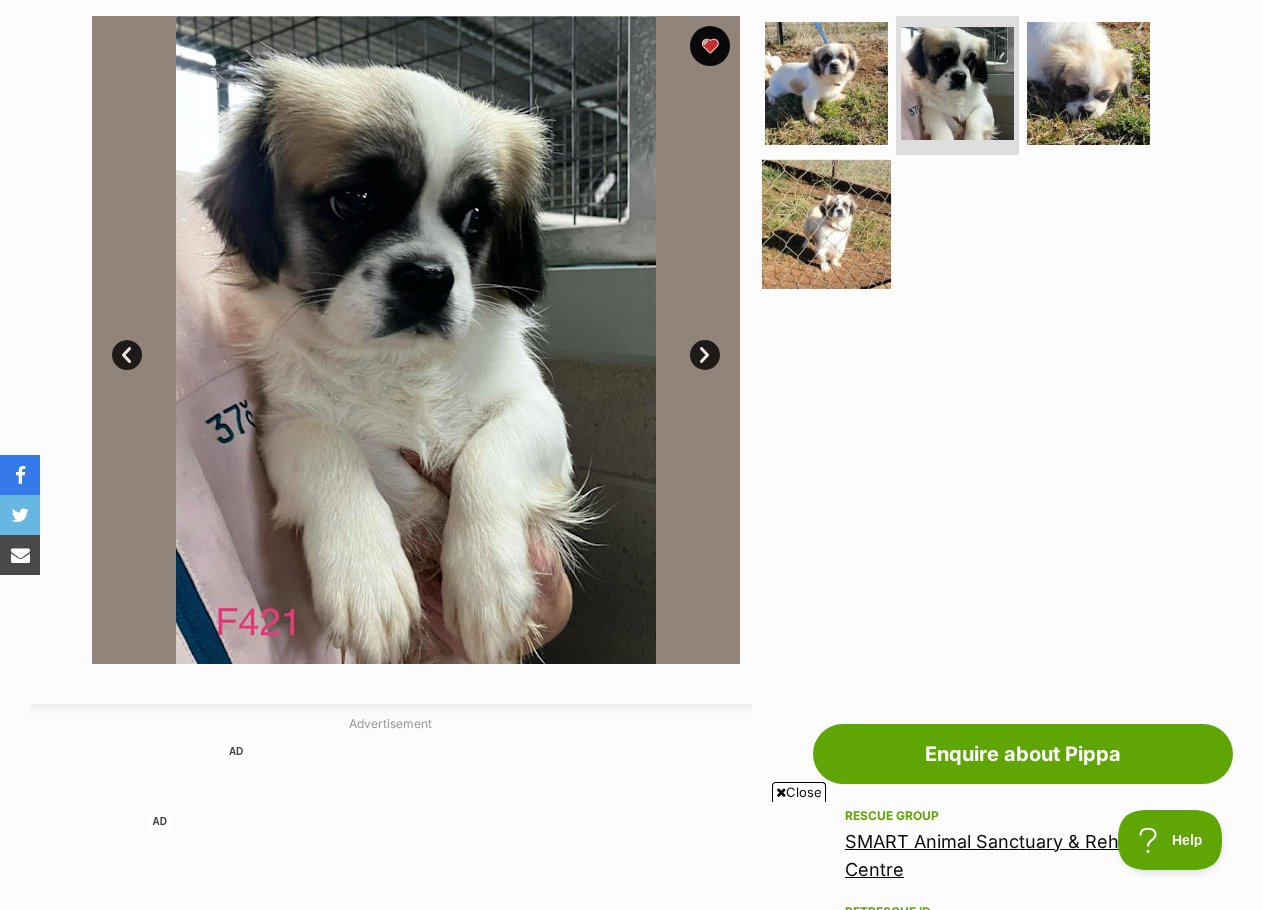 click at bounding box center [826, 224] 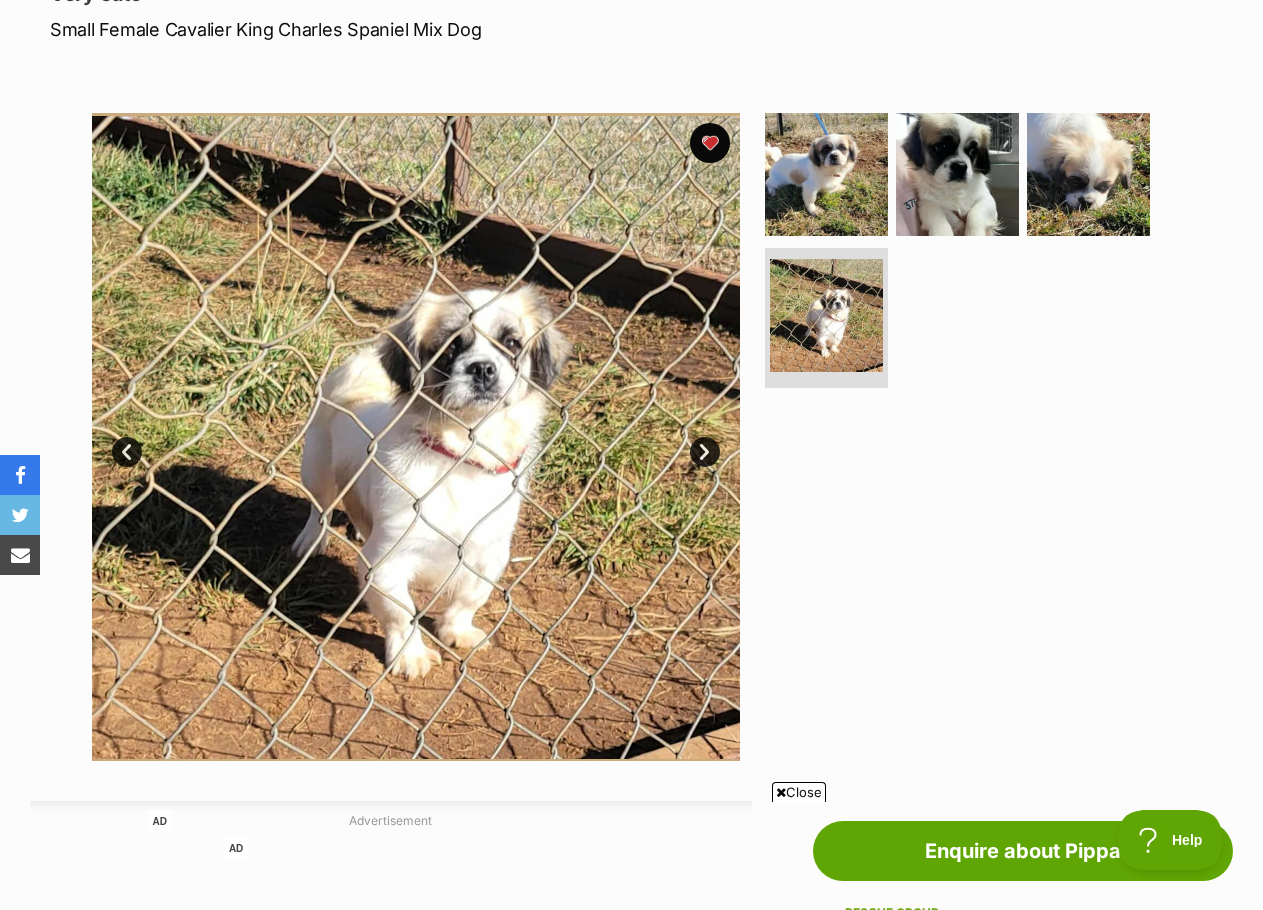 scroll, scrollTop: 300, scrollLeft: 0, axis: vertical 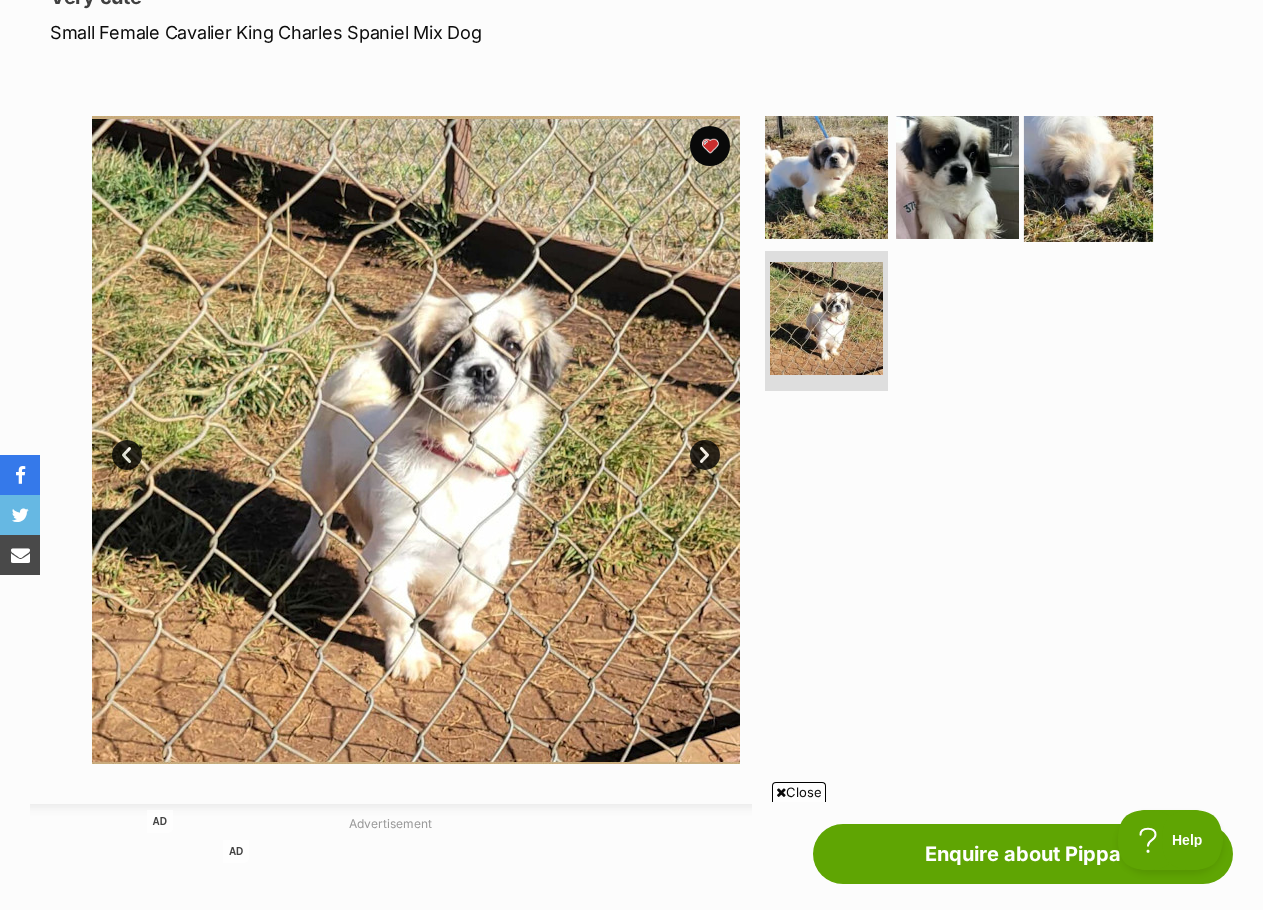 click at bounding box center (1088, 176) 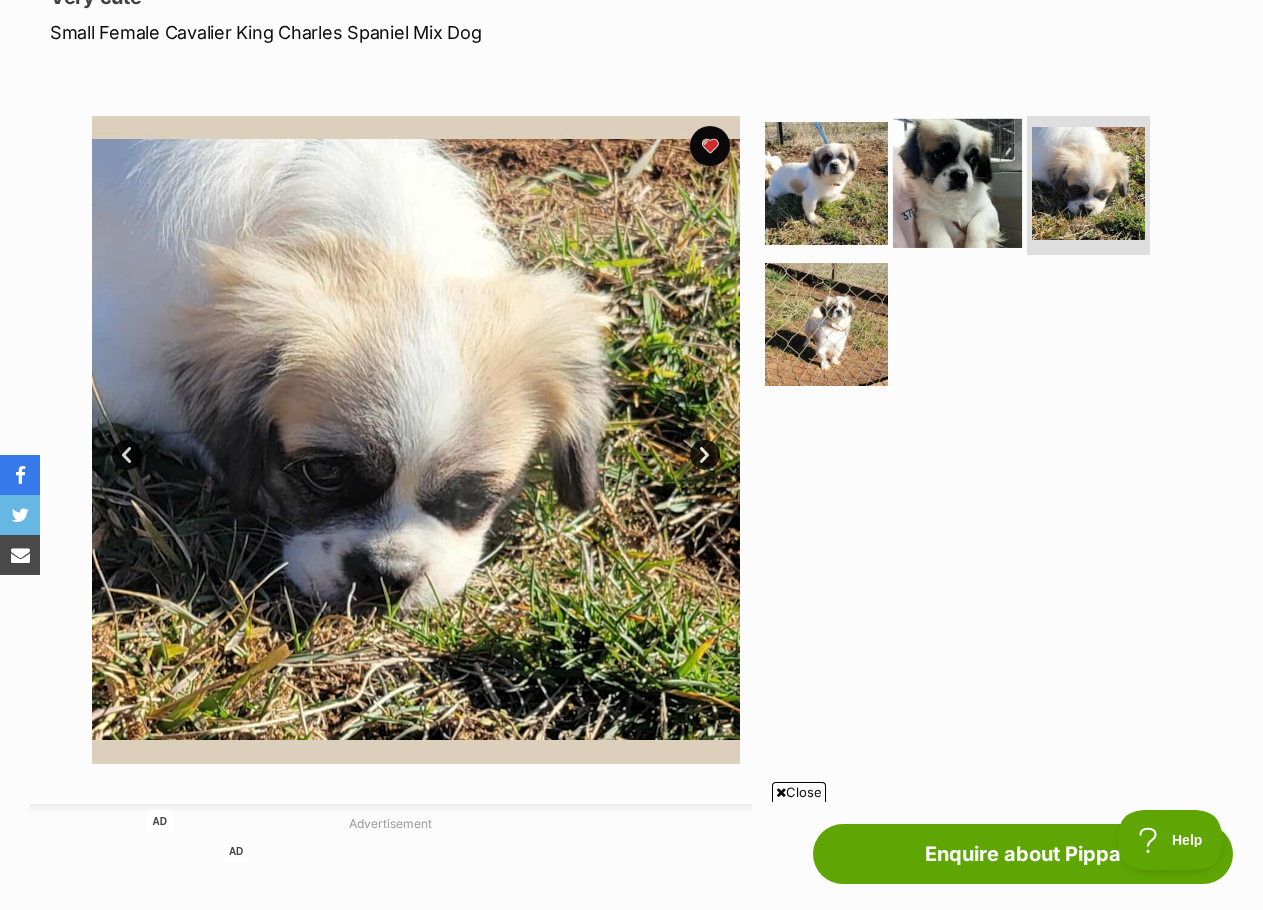 click at bounding box center (957, 182) 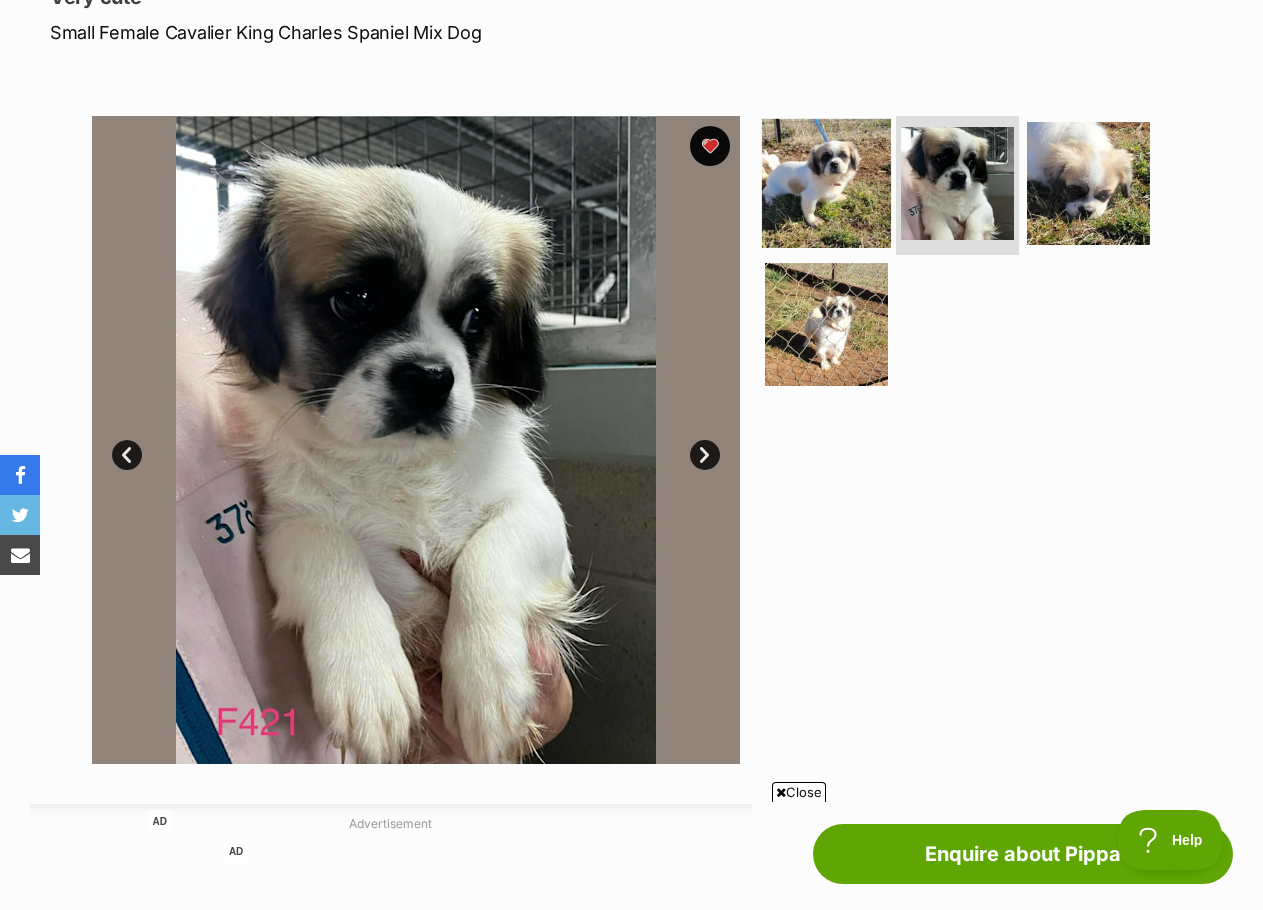 click at bounding box center [826, 182] 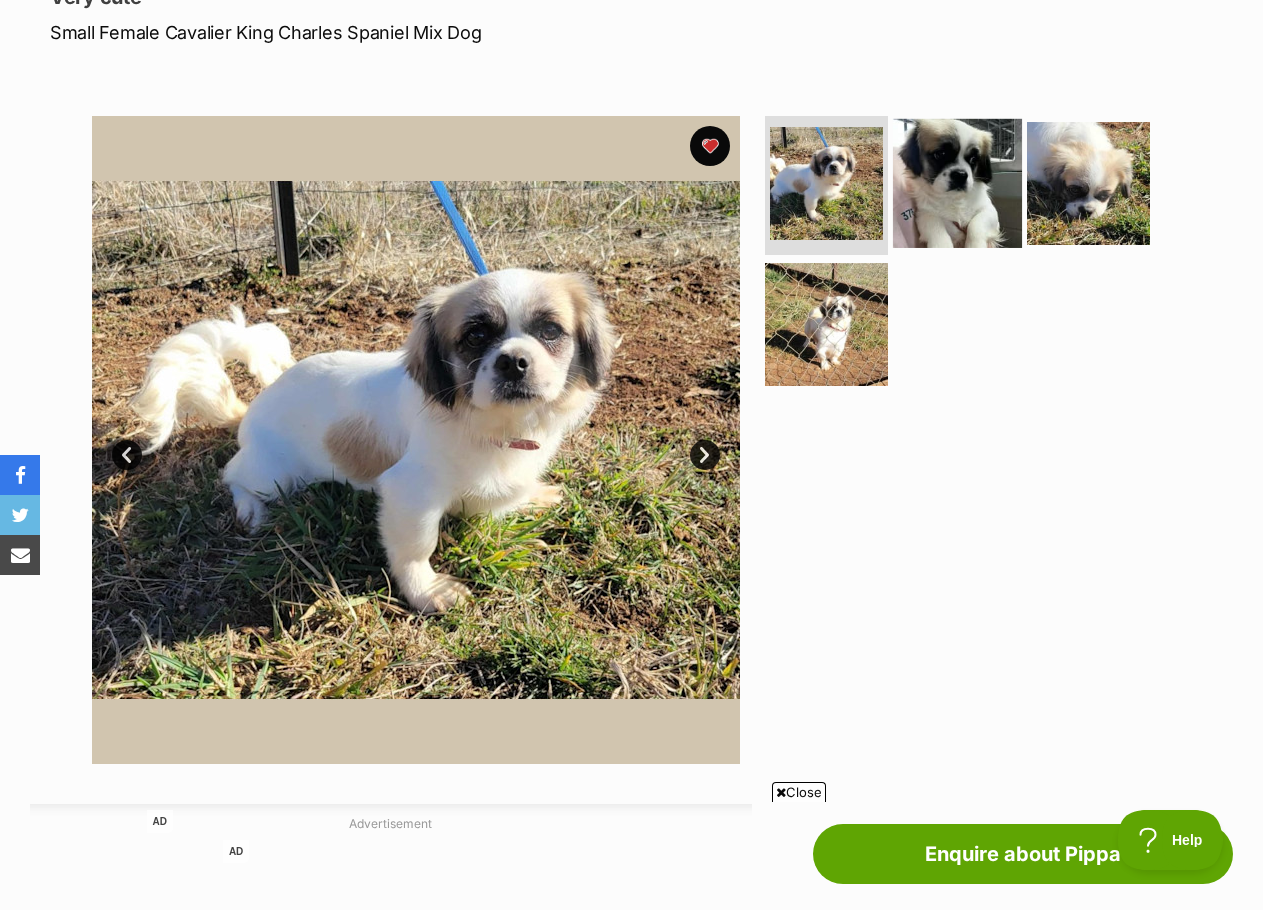 click at bounding box center [957, 182] 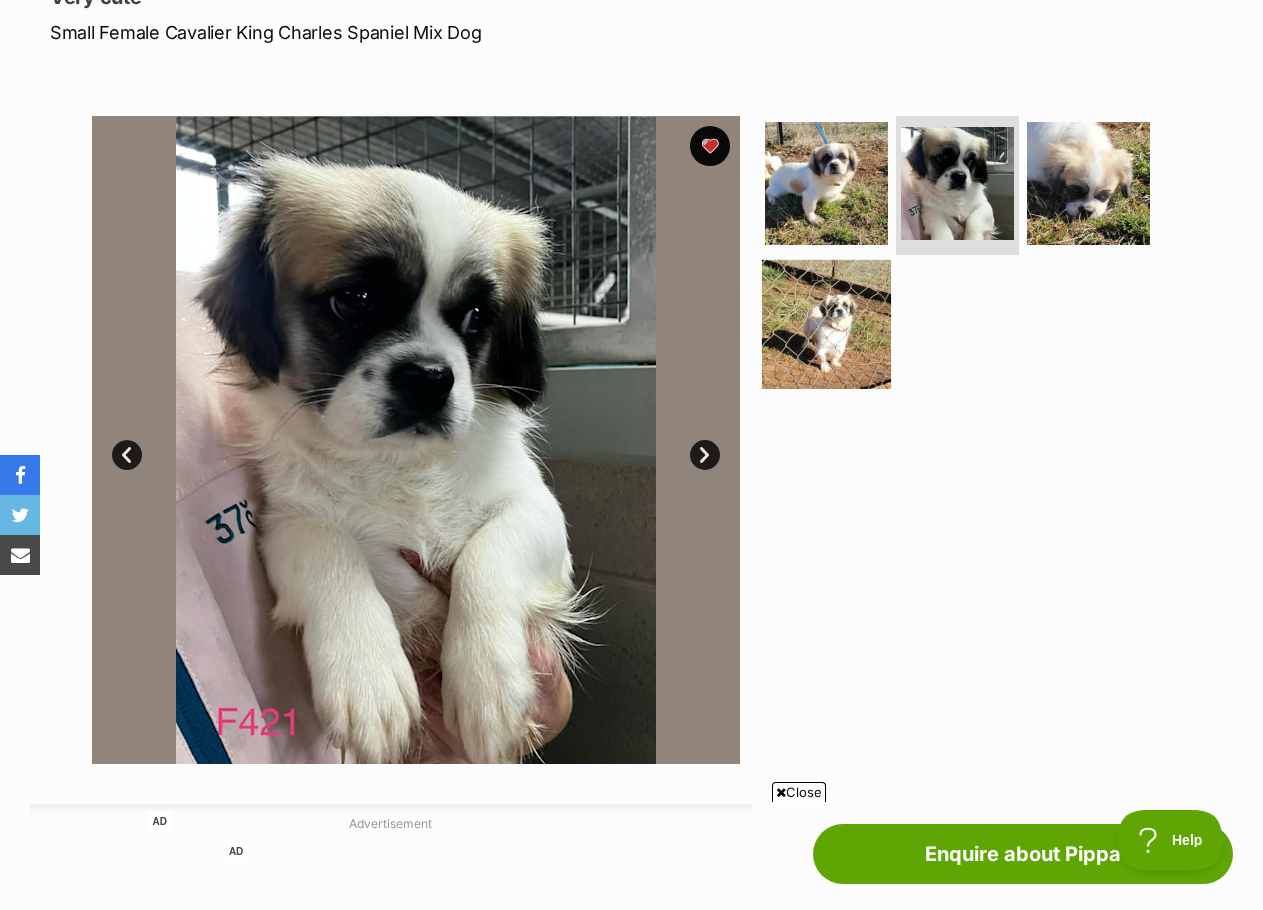 click at bounding box center [826, 324] 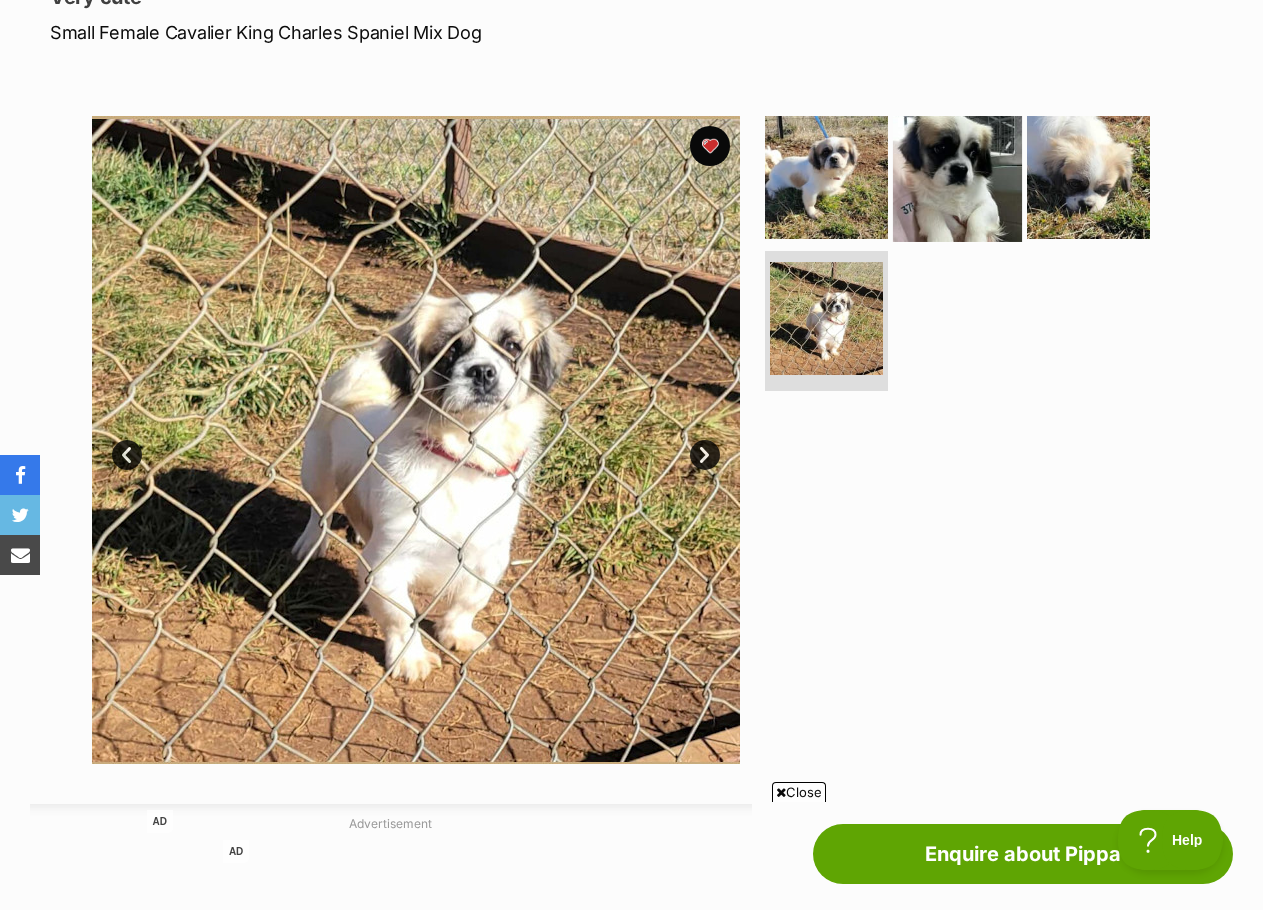 click at bounding box center [957, 176] 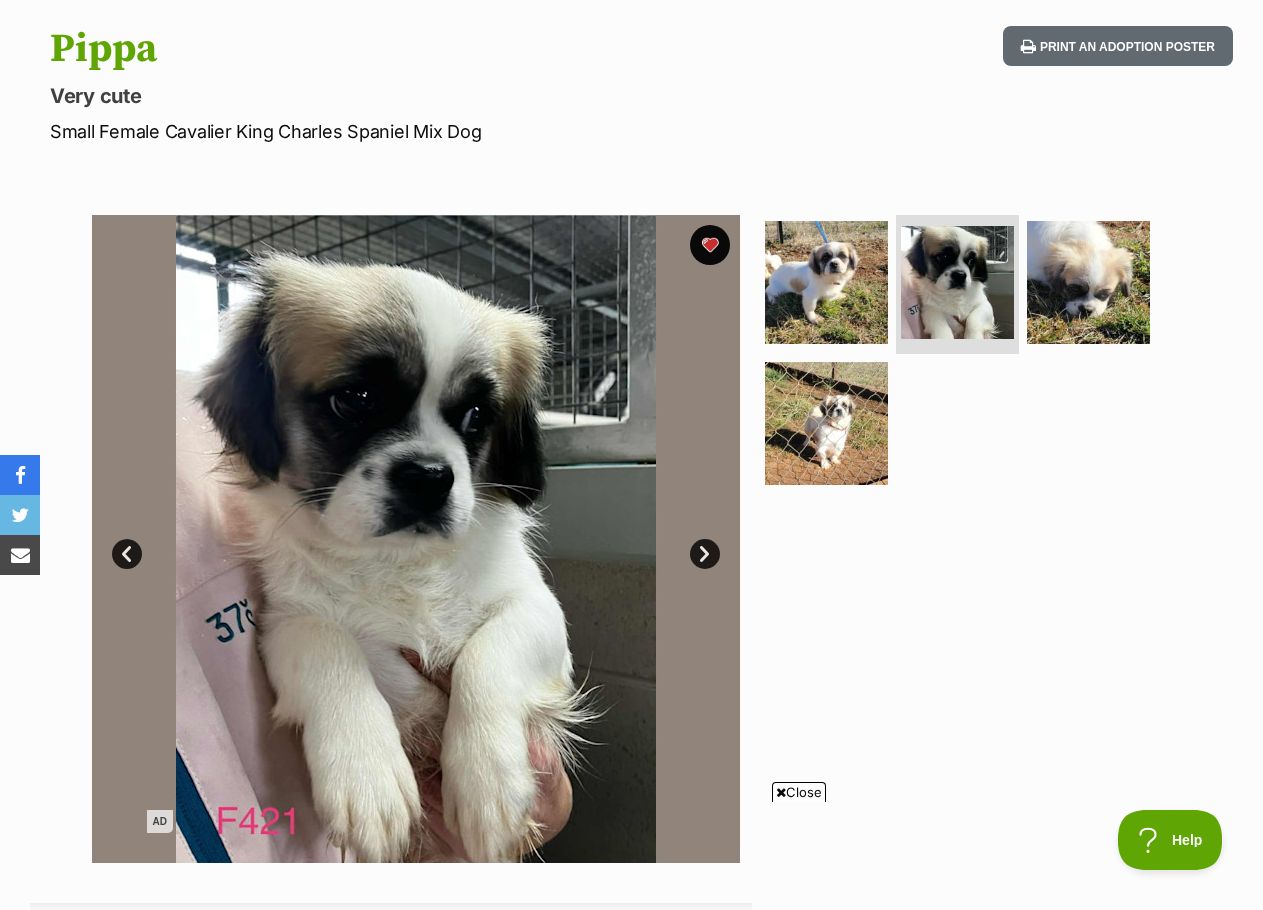 scroll, scrollTop: 200, scrollLeft: 0, axis: vertical 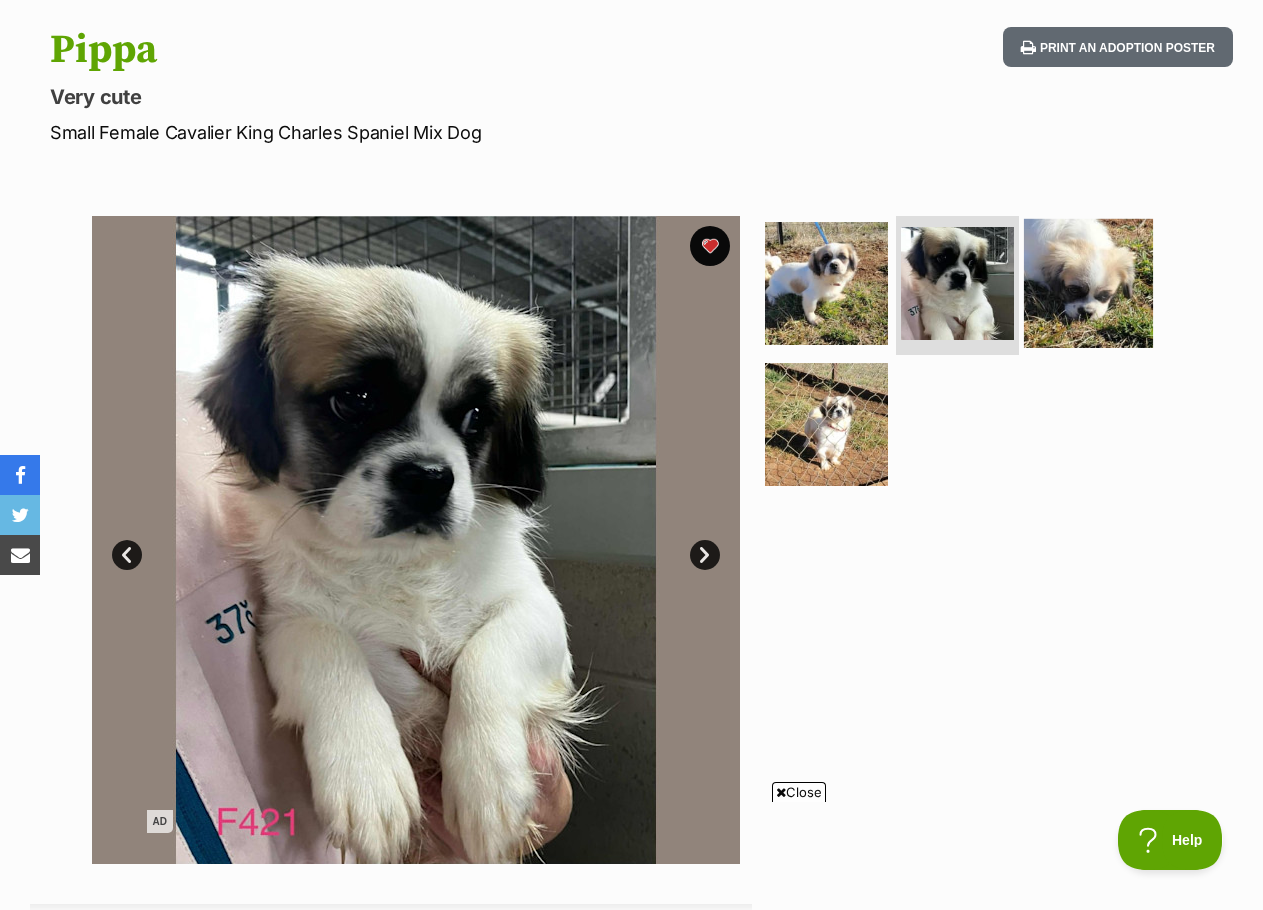 click at bounding box center [1088, 282] 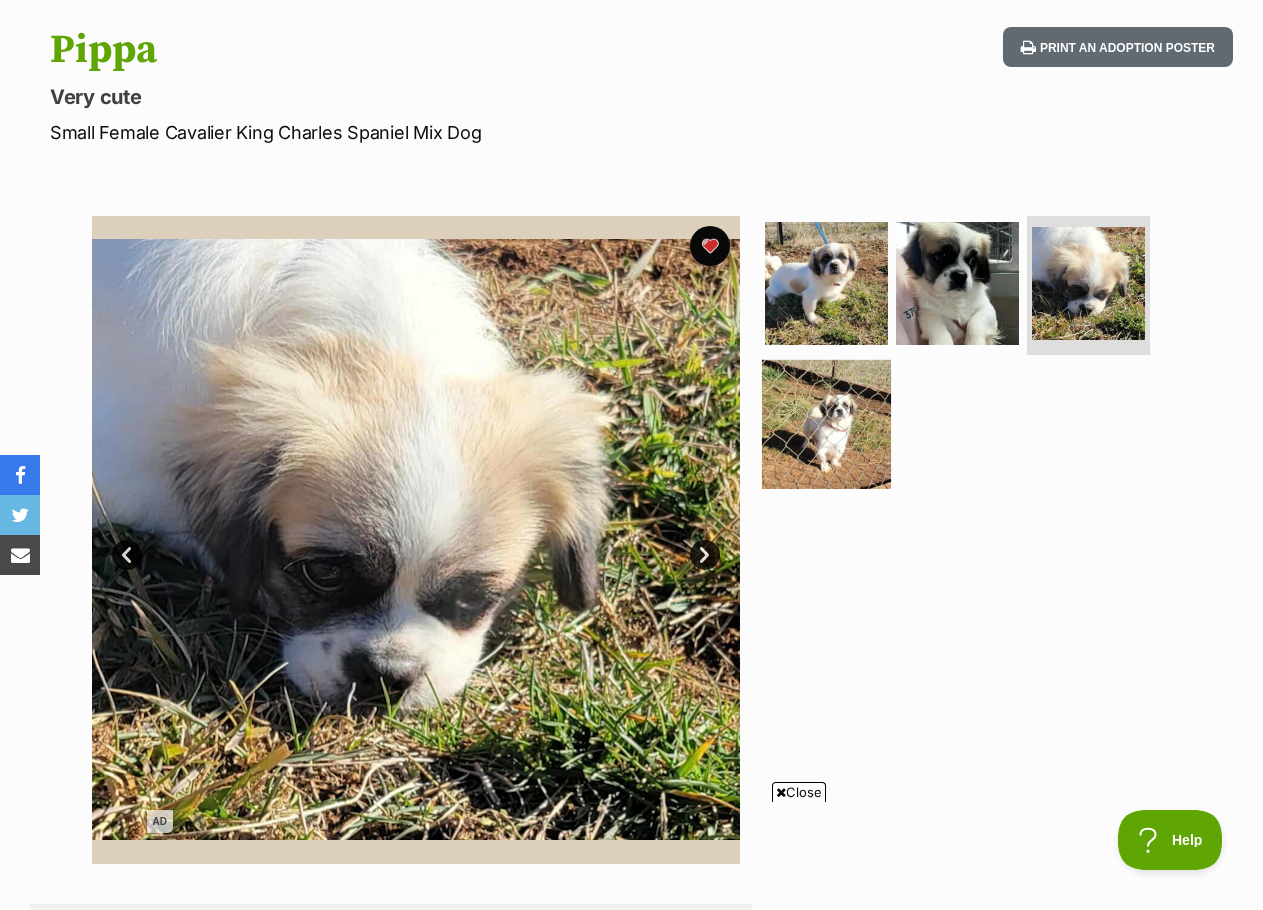 click at bounding box center [826, 424] 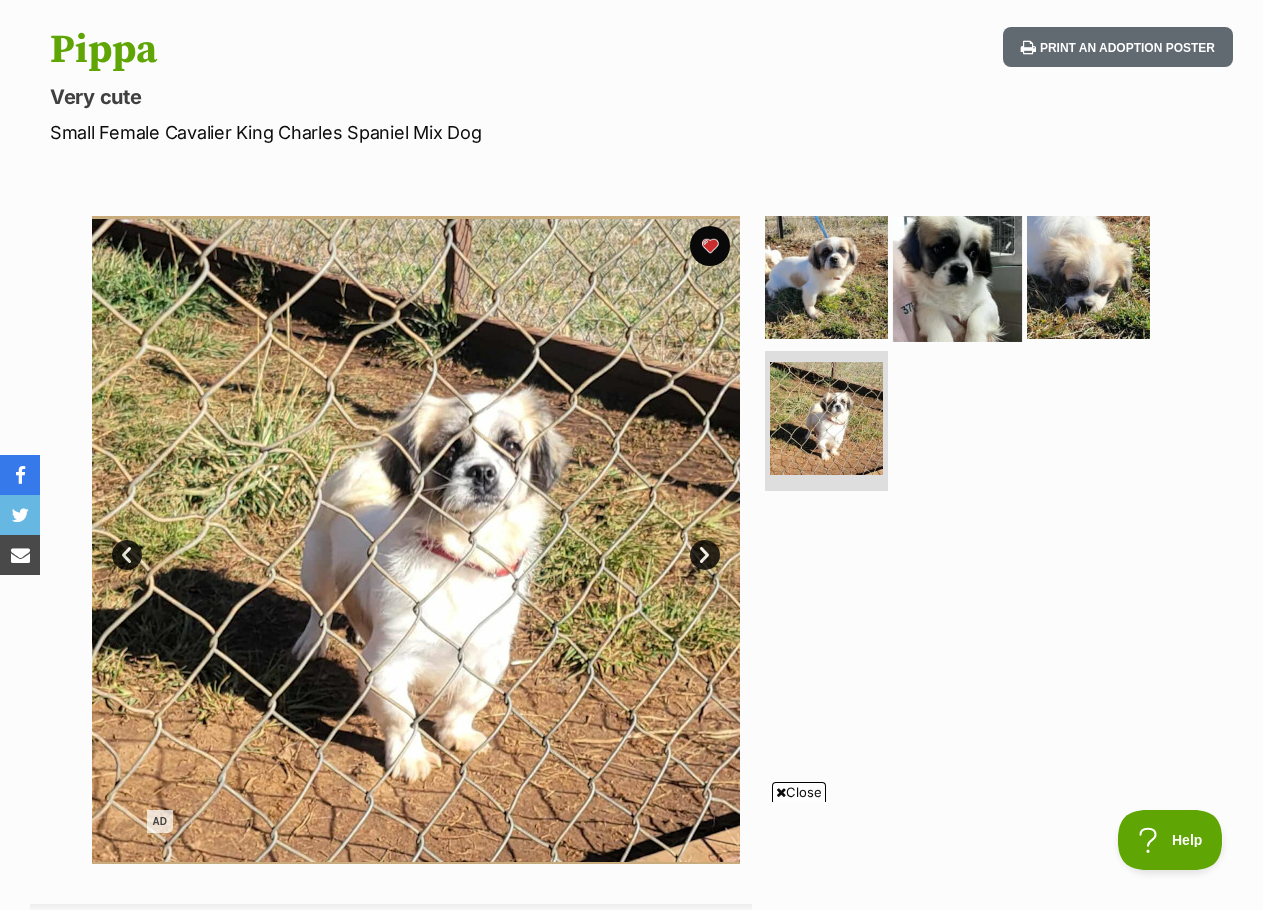 click at bounding box center [957, 276] 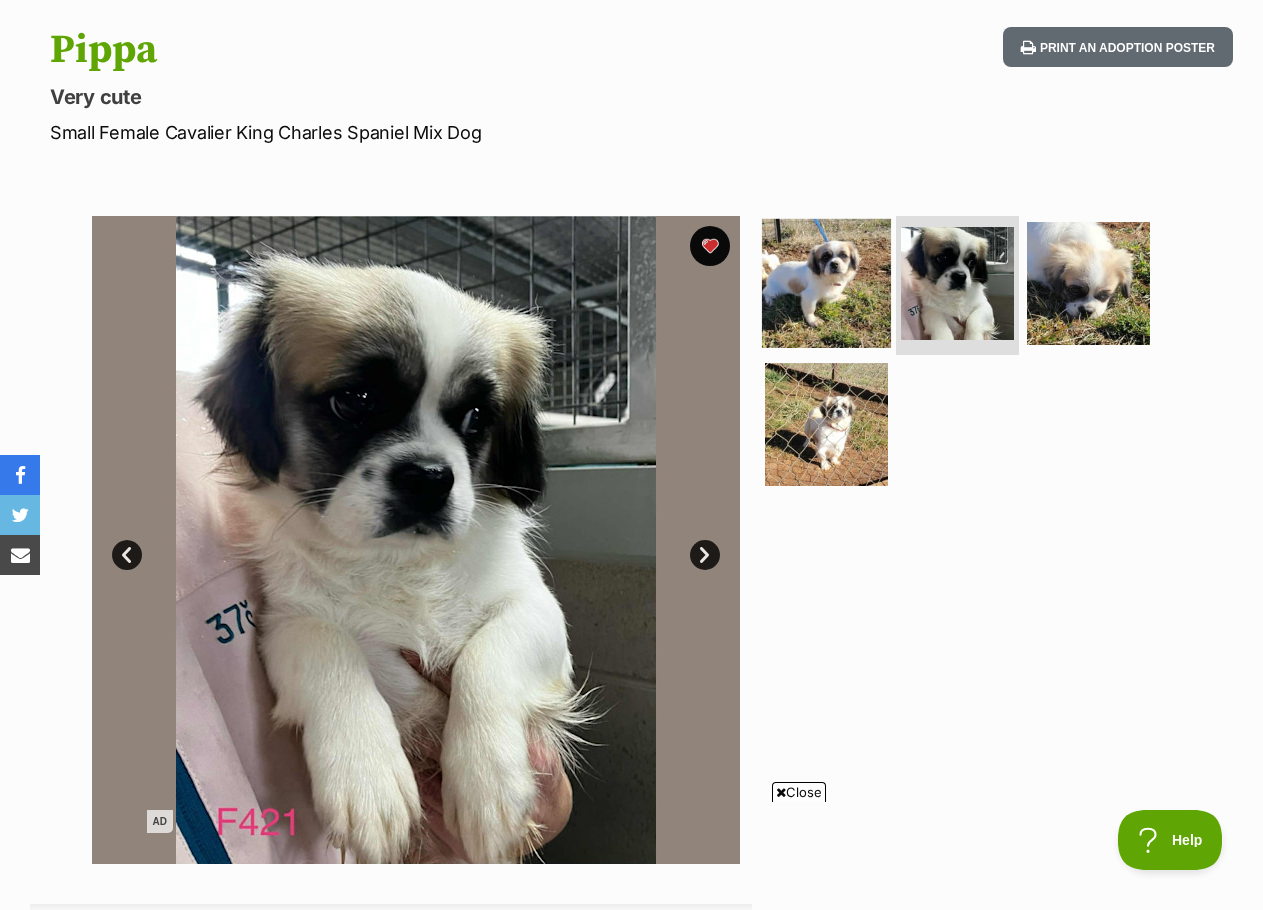 click at bounding box center (826, 282) 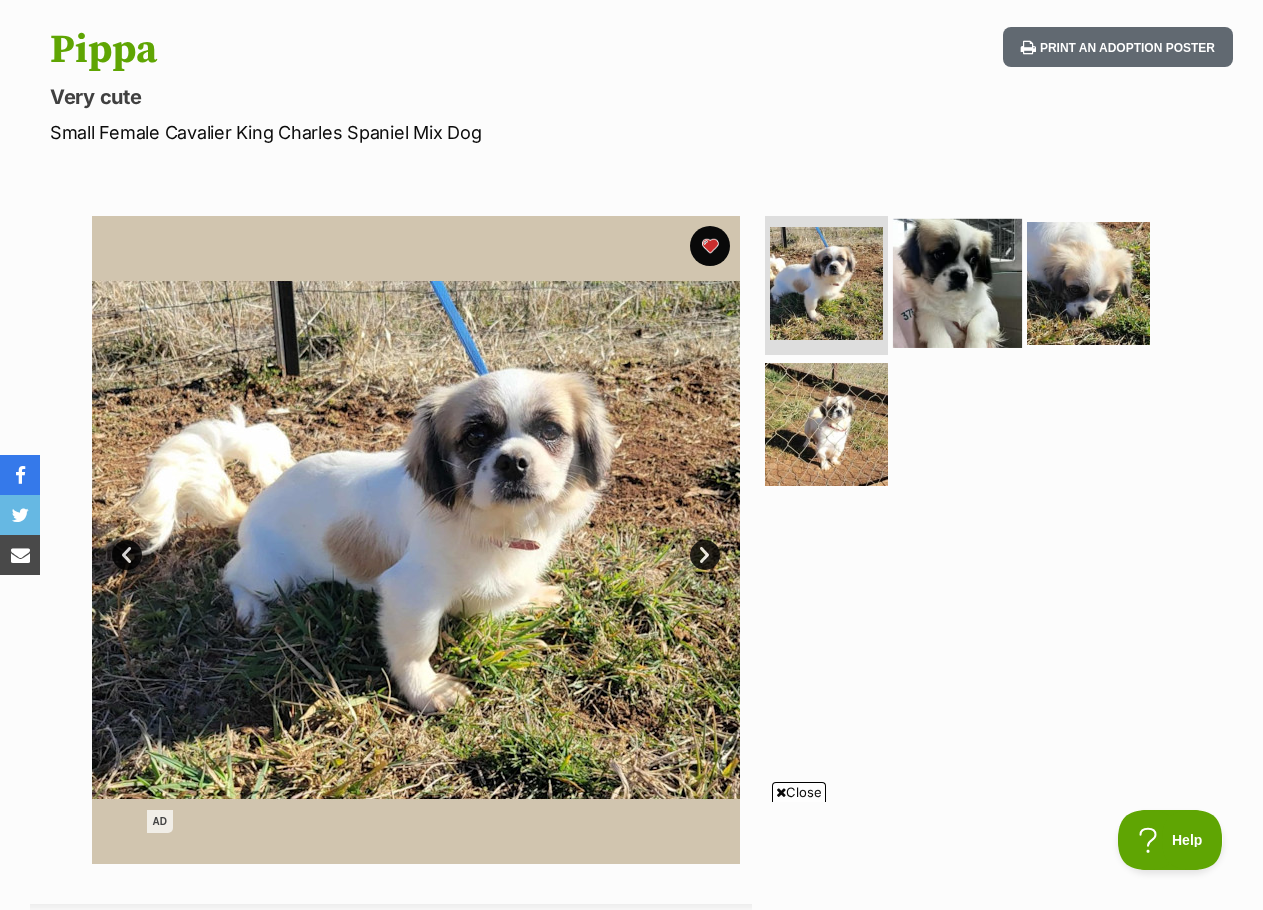 click at bounding box center [957, 282] 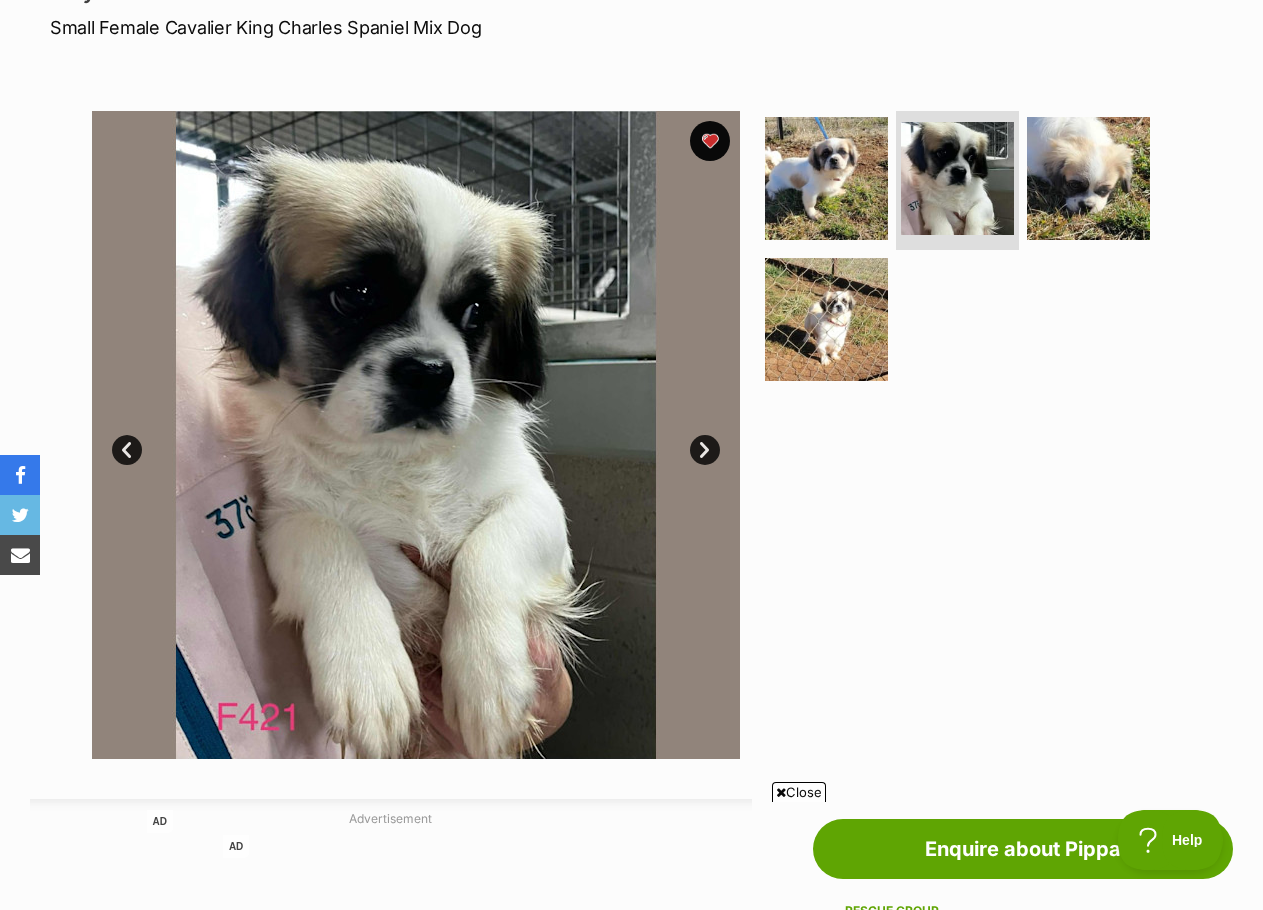 scroll, scrollTop: 300, scrollLeft: 0, axis: vertical 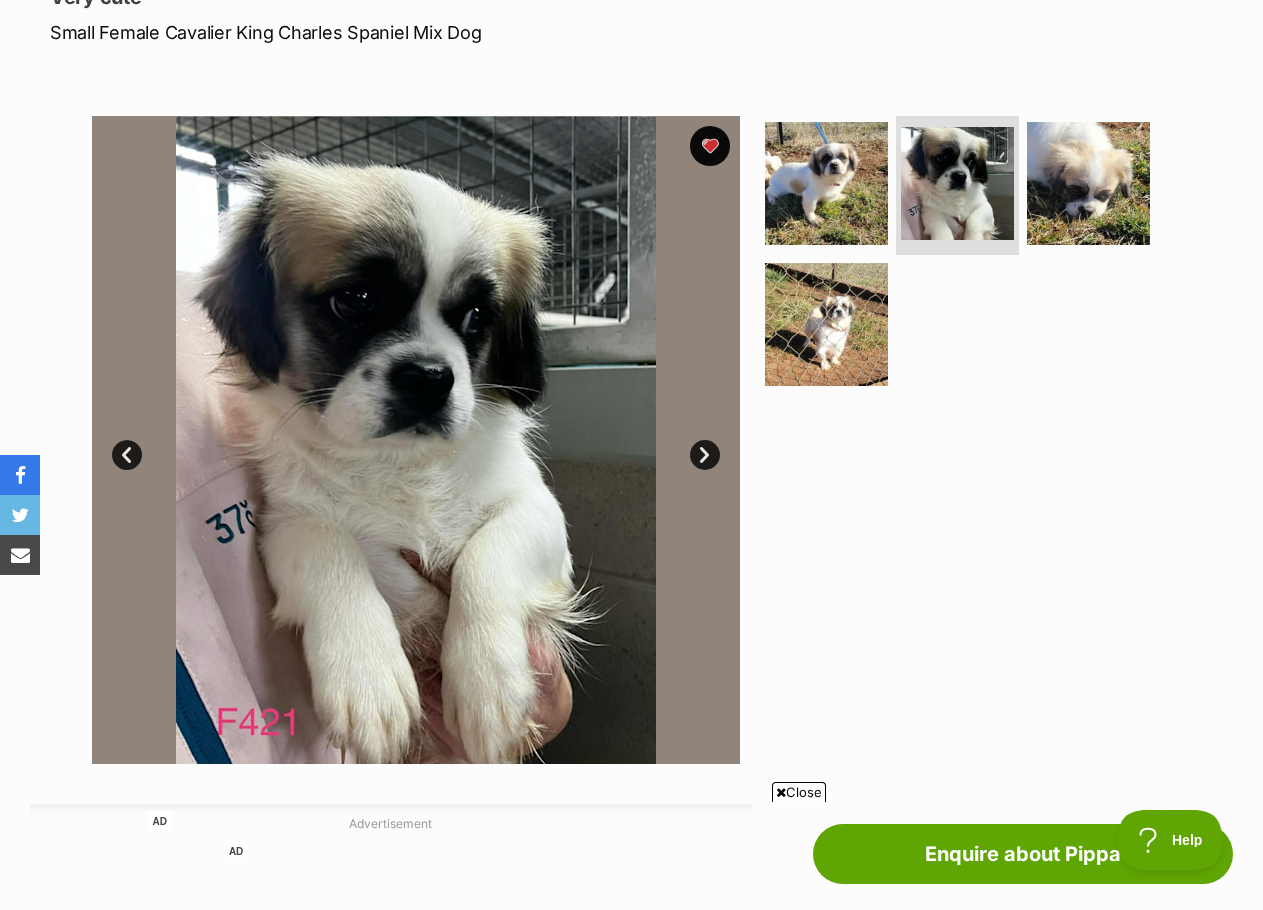 click on "Available
2
of 4 images
2
of 4 images
2
of 4 images
2
of 4 images
Next Prev 1 2 3 4" at bounding box center (632, 425) 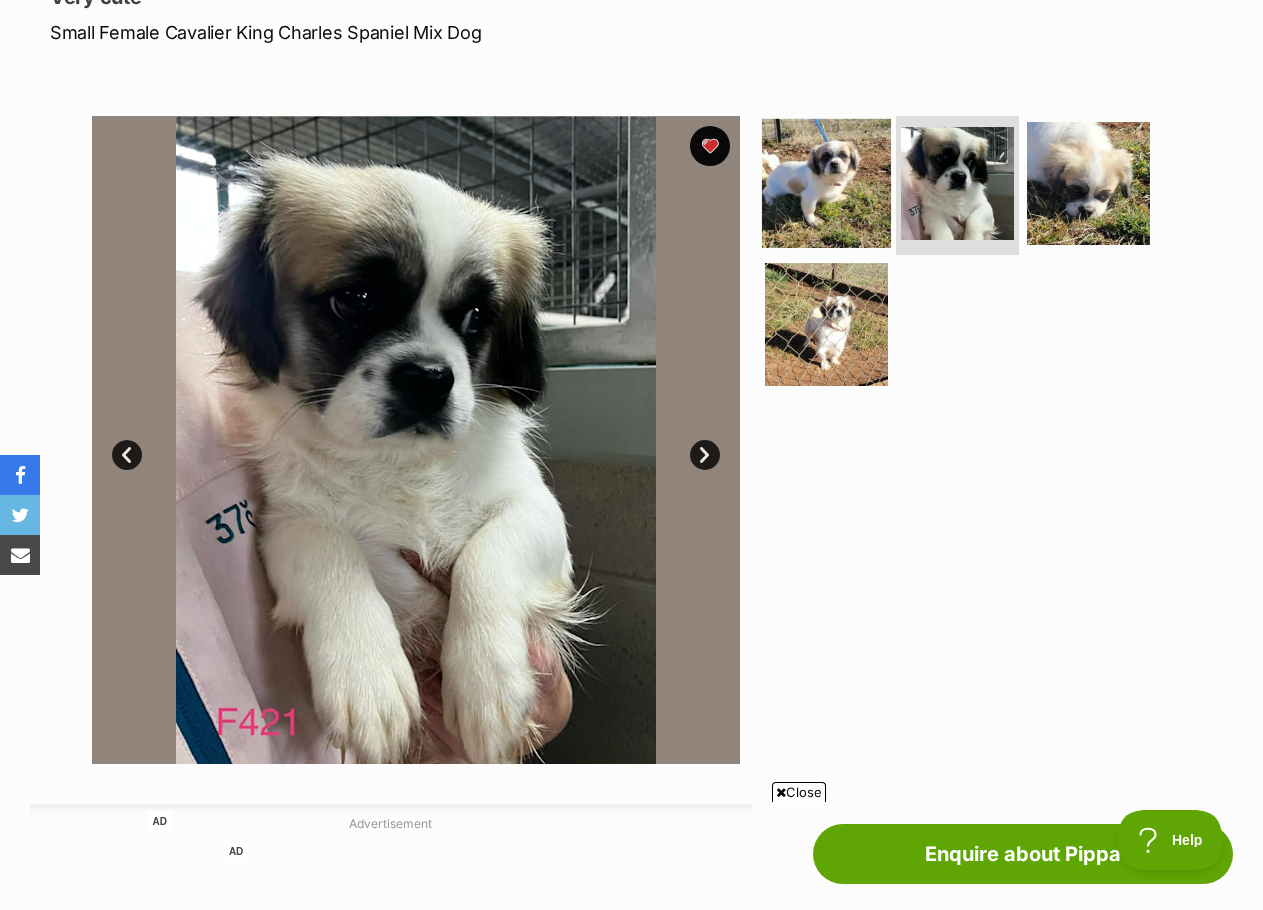 click at bounding box center (826, 182) 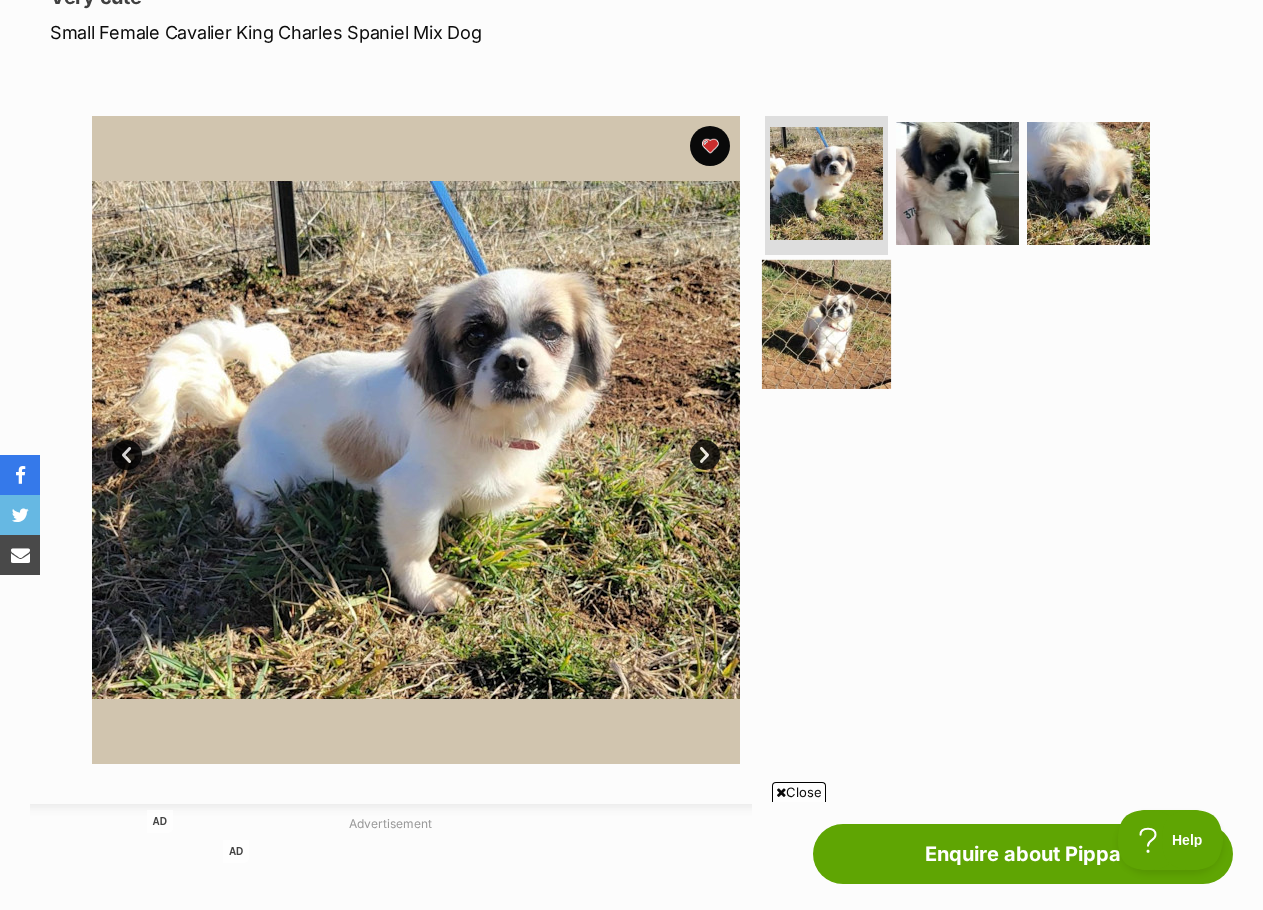click at bounding box center [826, 324] 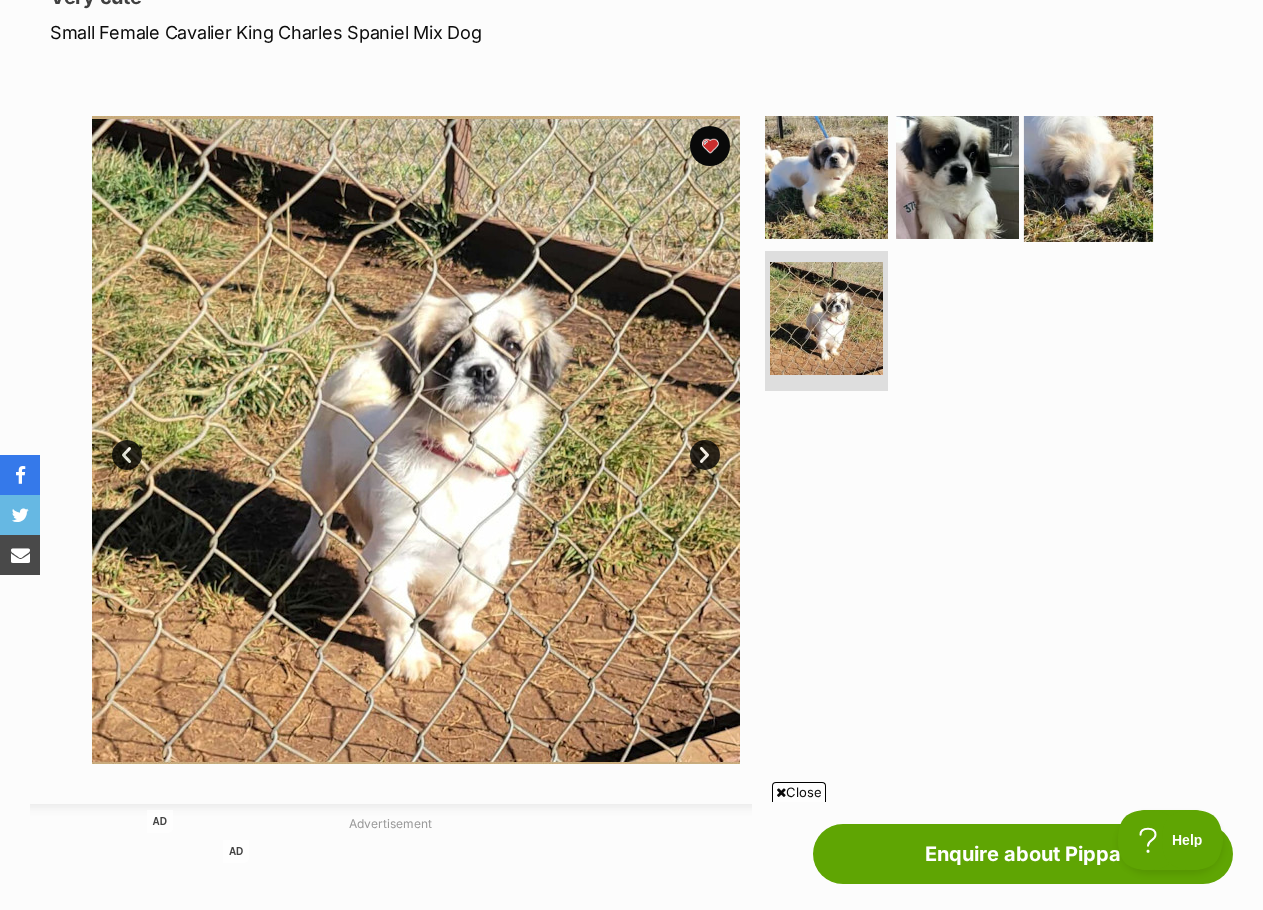 click at bounding box center (1088, 176) 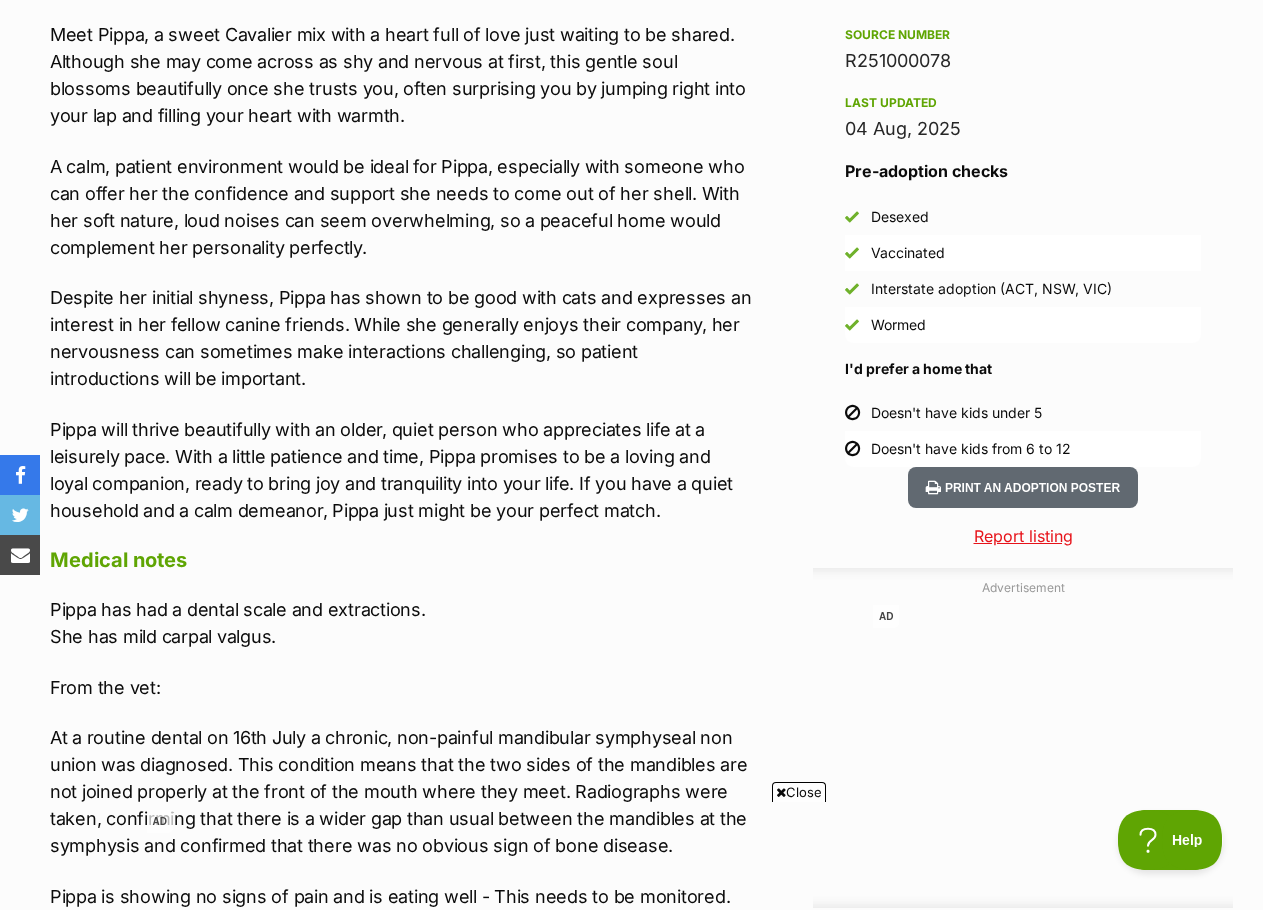 scroll, scrollTop: 2000, scrollLeft: 0, axis: vertical 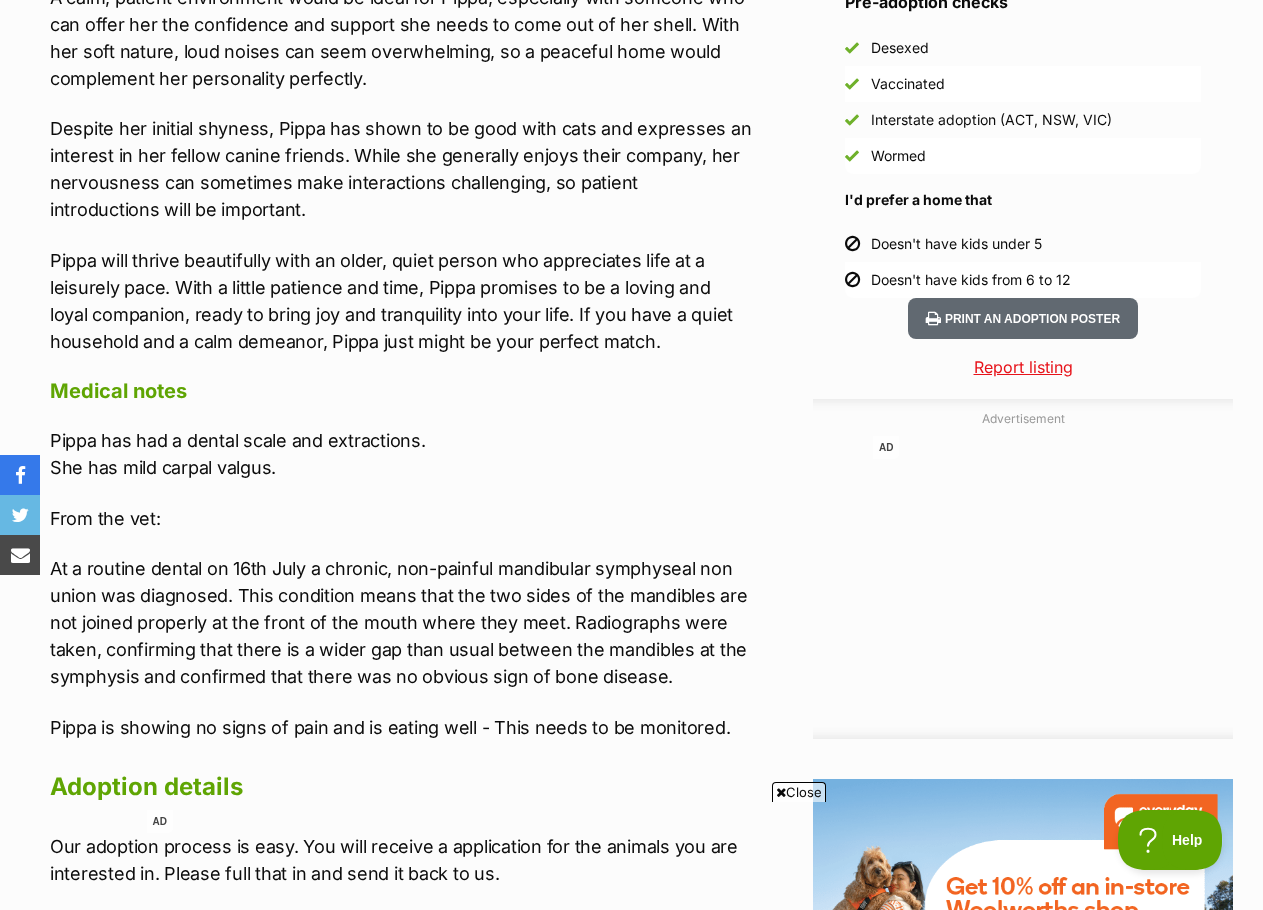 click on "Pippa has had a dental scale and extractions.
She has mild carpal valgus.
From the vet:
At a routine dental on 16th July a chronic, non-painful mandibular symphyseal non union was diagnosed. This condition means that the two sides of the mandibles are not joined properly at the front of the mouth where they meet. Radiographs were taken, confirming that there is a wider gap than usual between the mandibles at the symphysis and confirmed that there was no obvious sign of bone disease.
Pippa is showing no signs of pain and is eating well - This needs to be monitored." at bounding box center [401, 583] 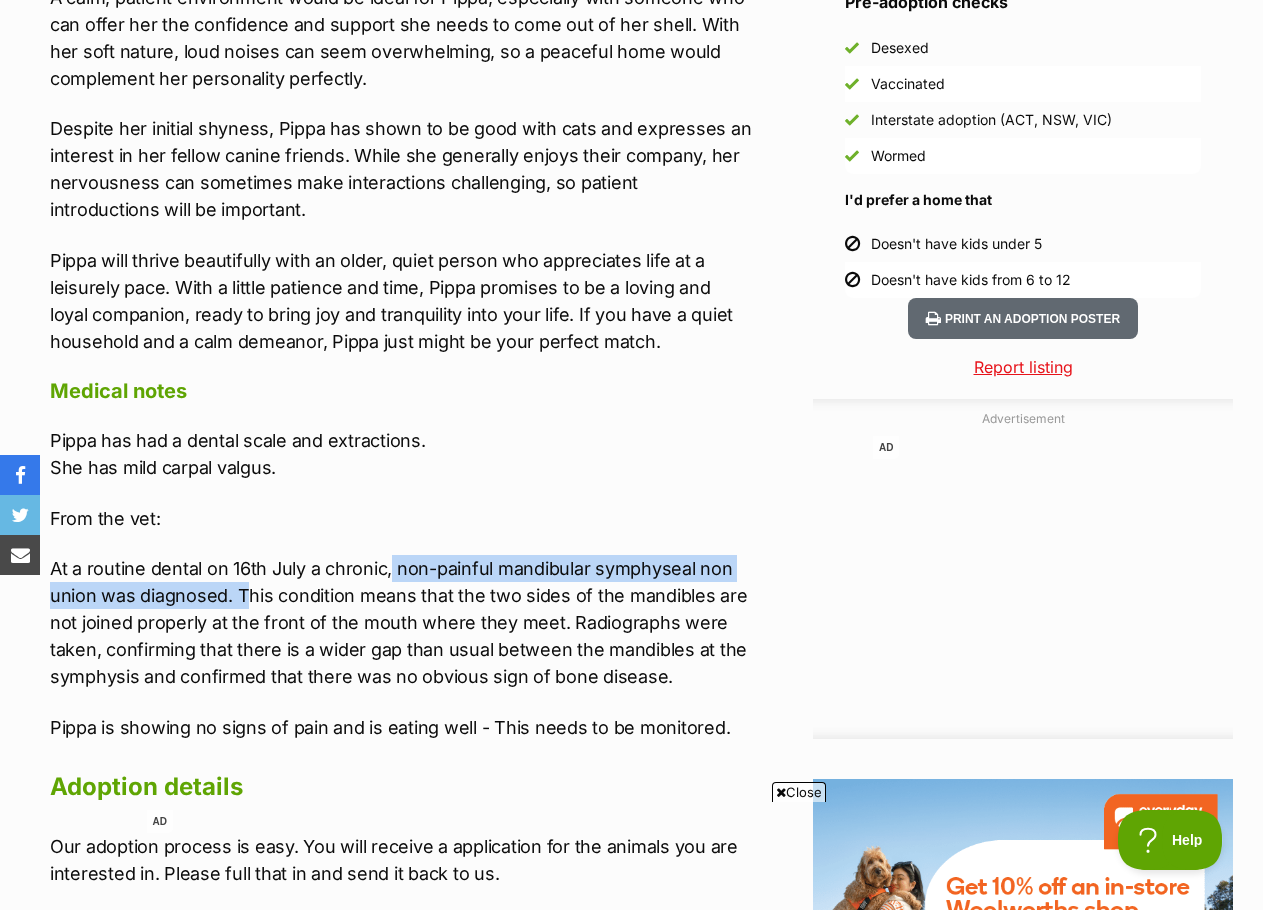 drag, startPoint x: 400, startPoint y: 563, endPoint x: 249, endPoint y: 602, distance: 155.95512 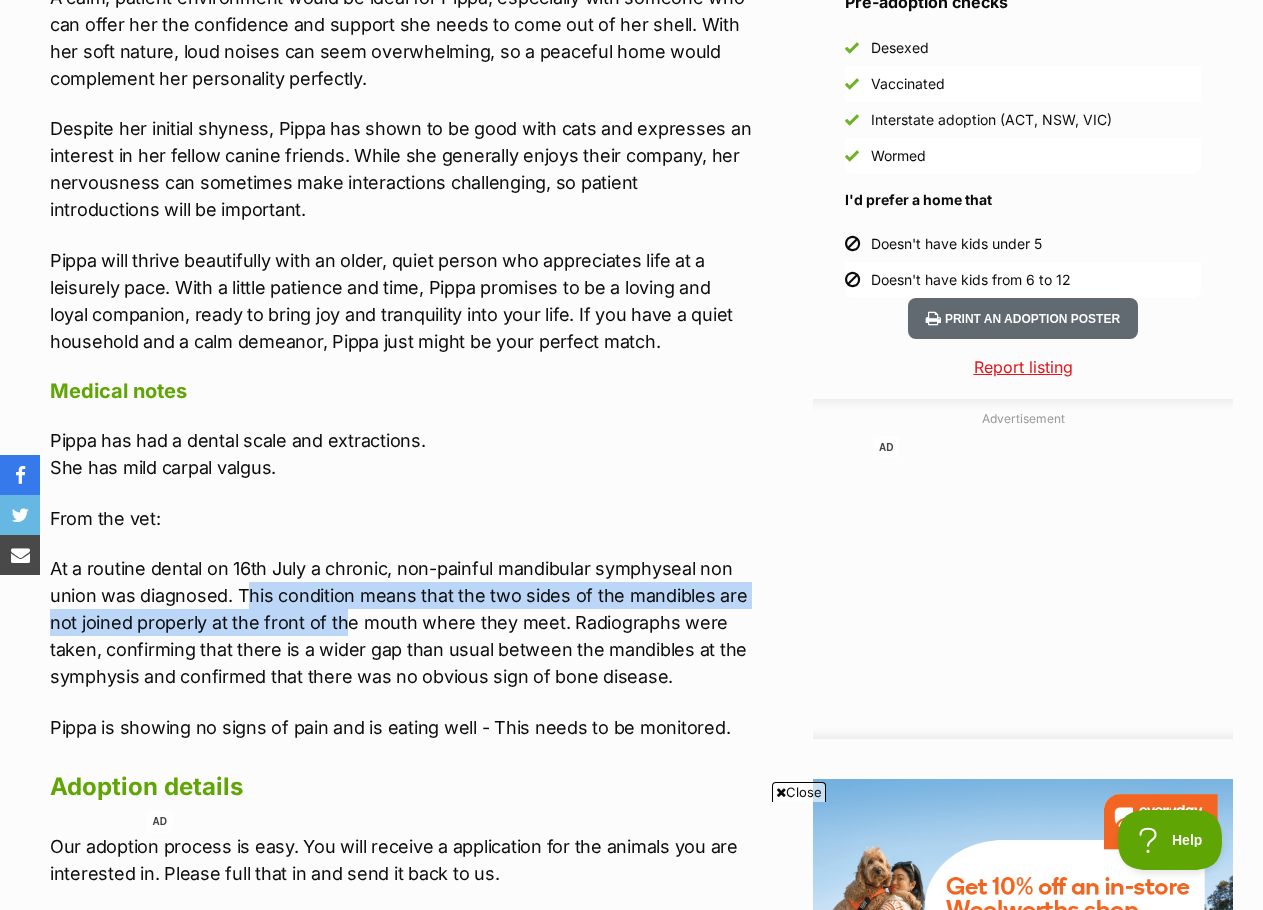 drag, startPoint x: 245, startPoint y: 600, endPoint x: 348, endPoint y: 620, distance: 104.92378 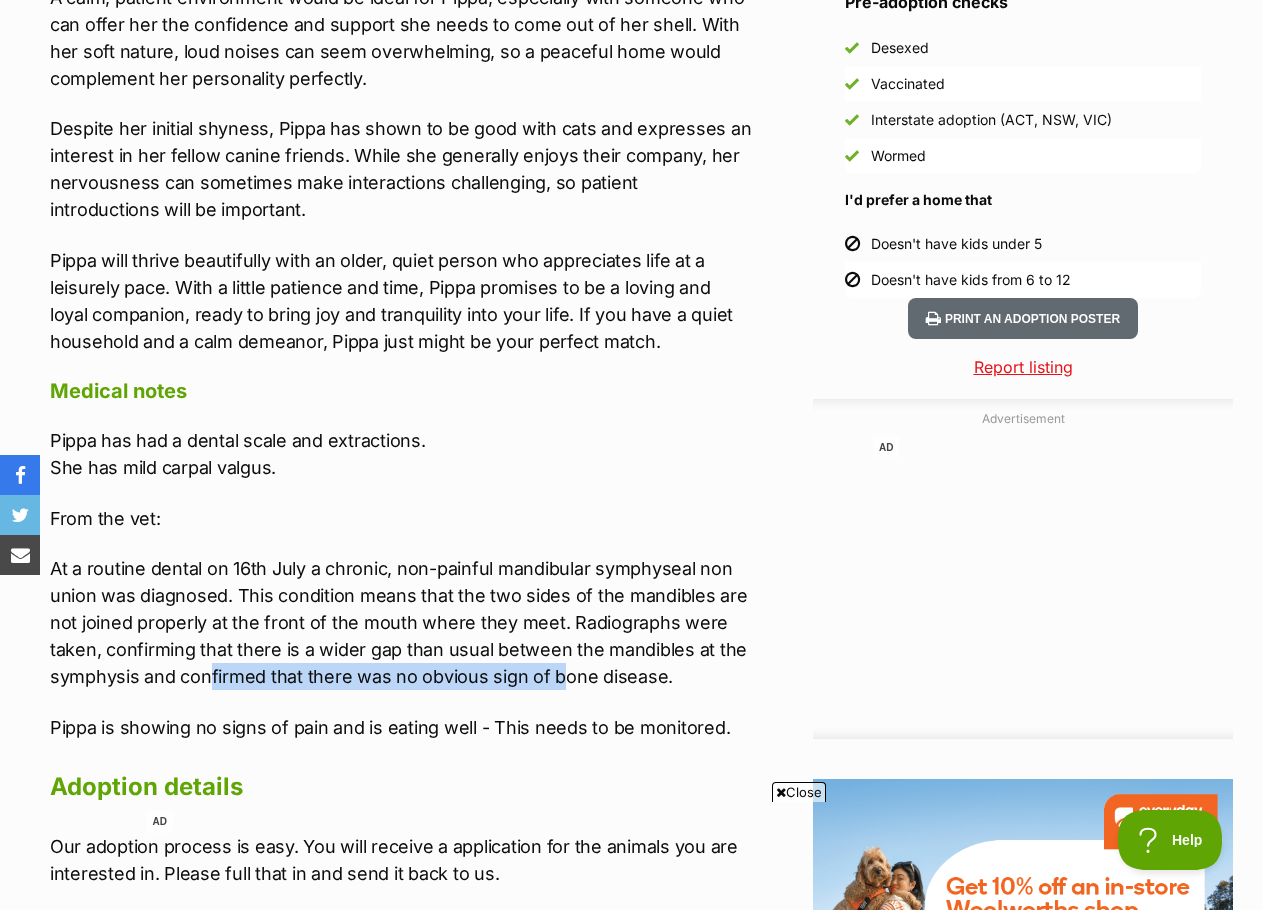 drag, startPoint x: 208, startPoint y: 672, endPoint x: 561, endPoint y: 681, distance: 353.11472 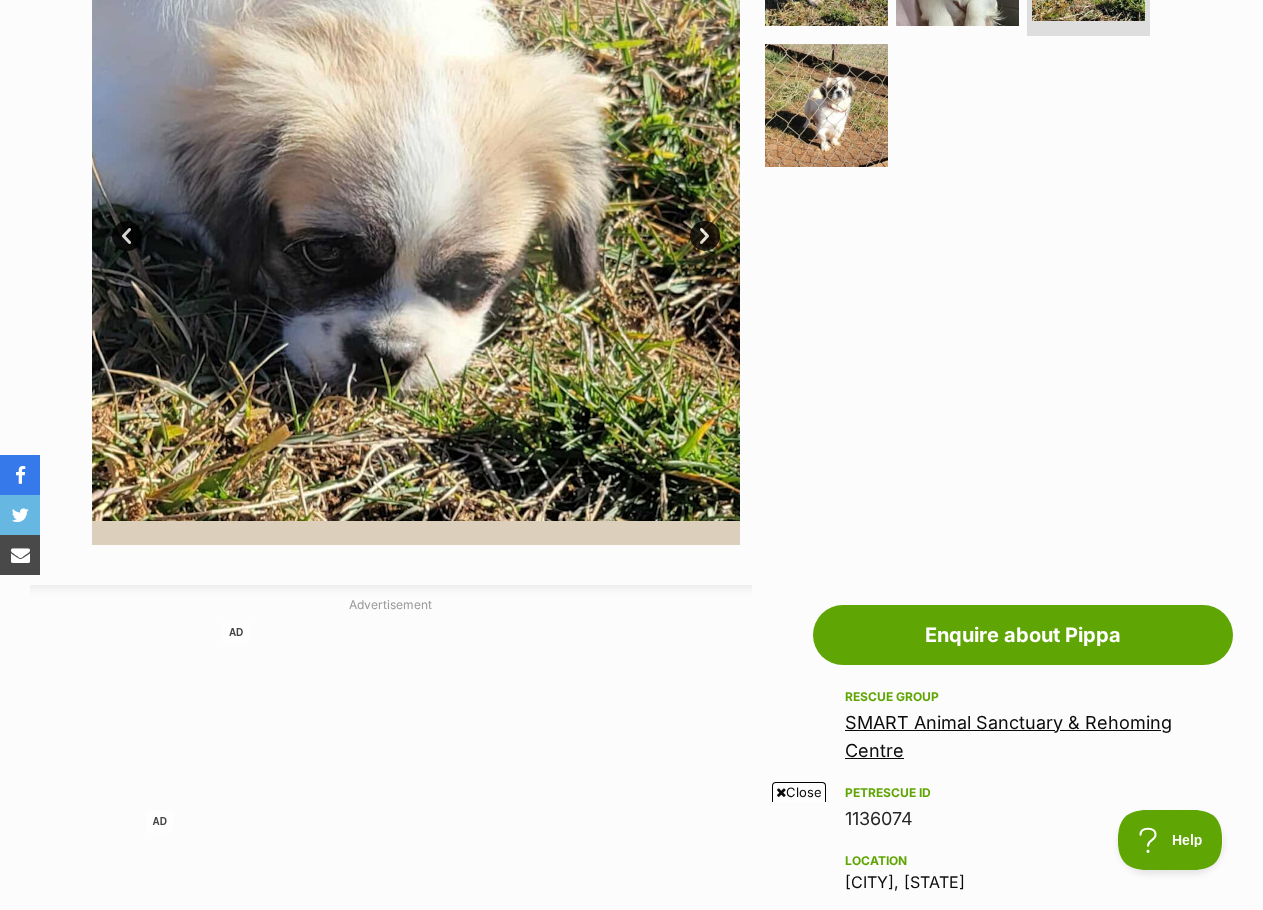 scroll, scrollTop: 300, scrollLeft: 0, axis: vertical 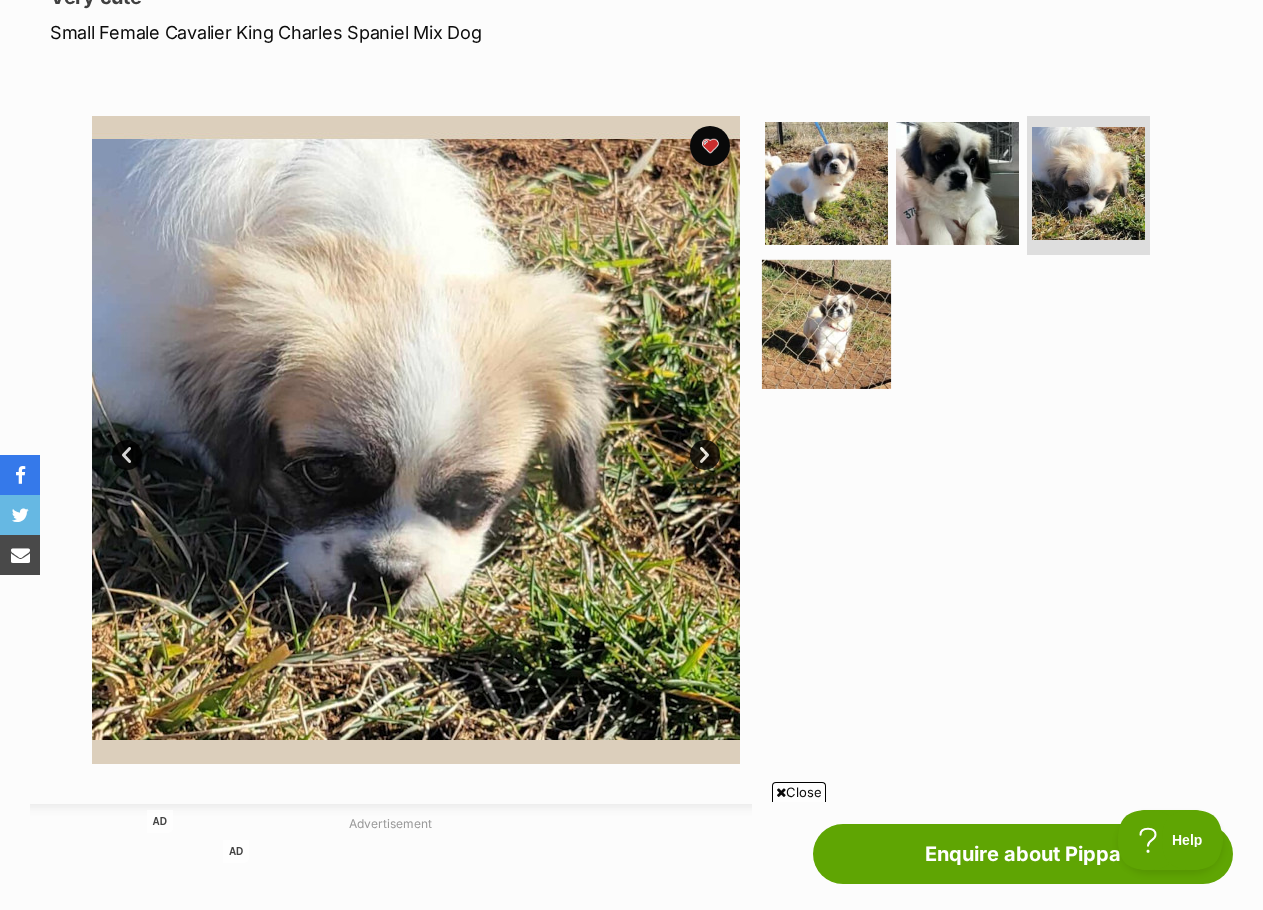 click at bounding box center [826, 324] 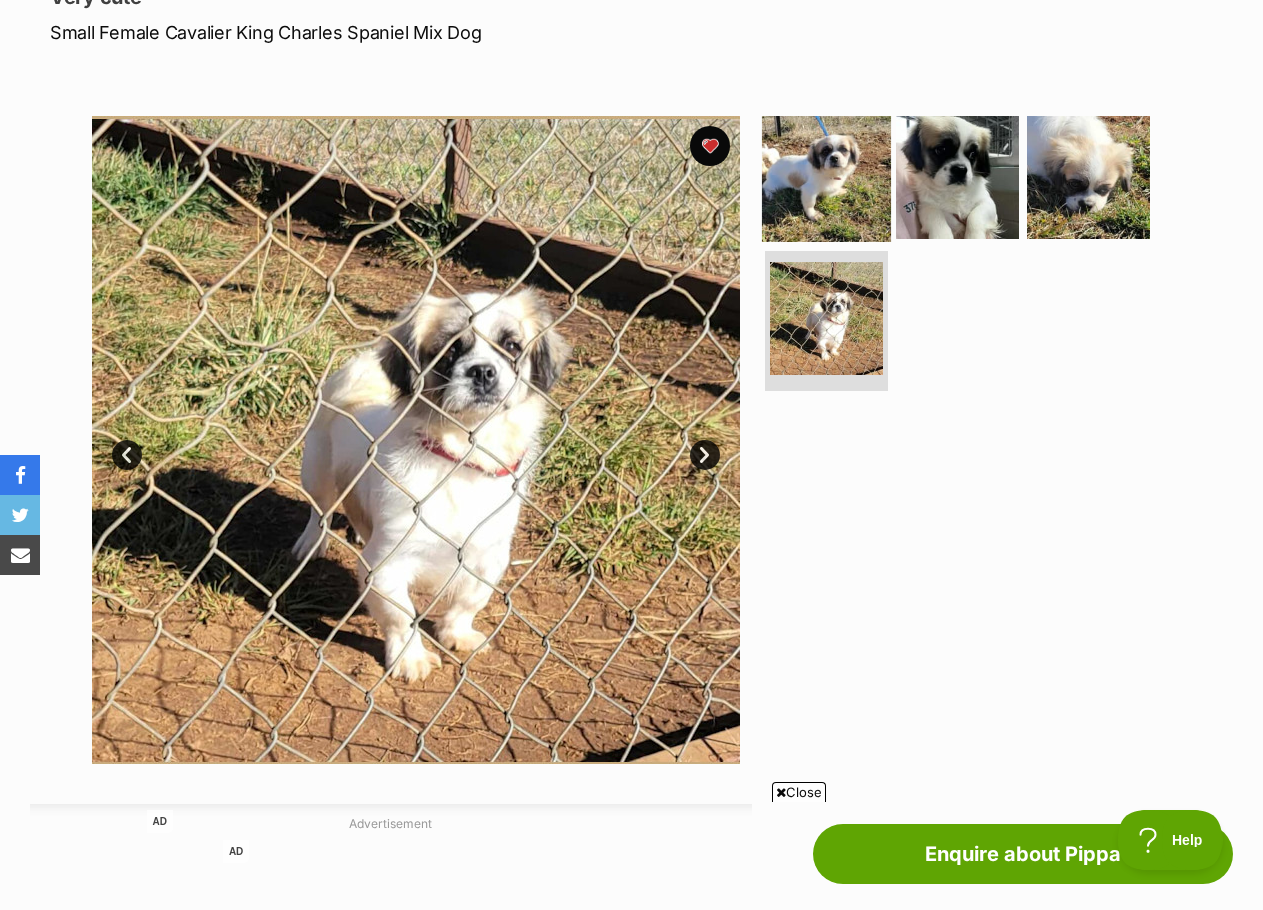 click at bounding box center (826, 176) 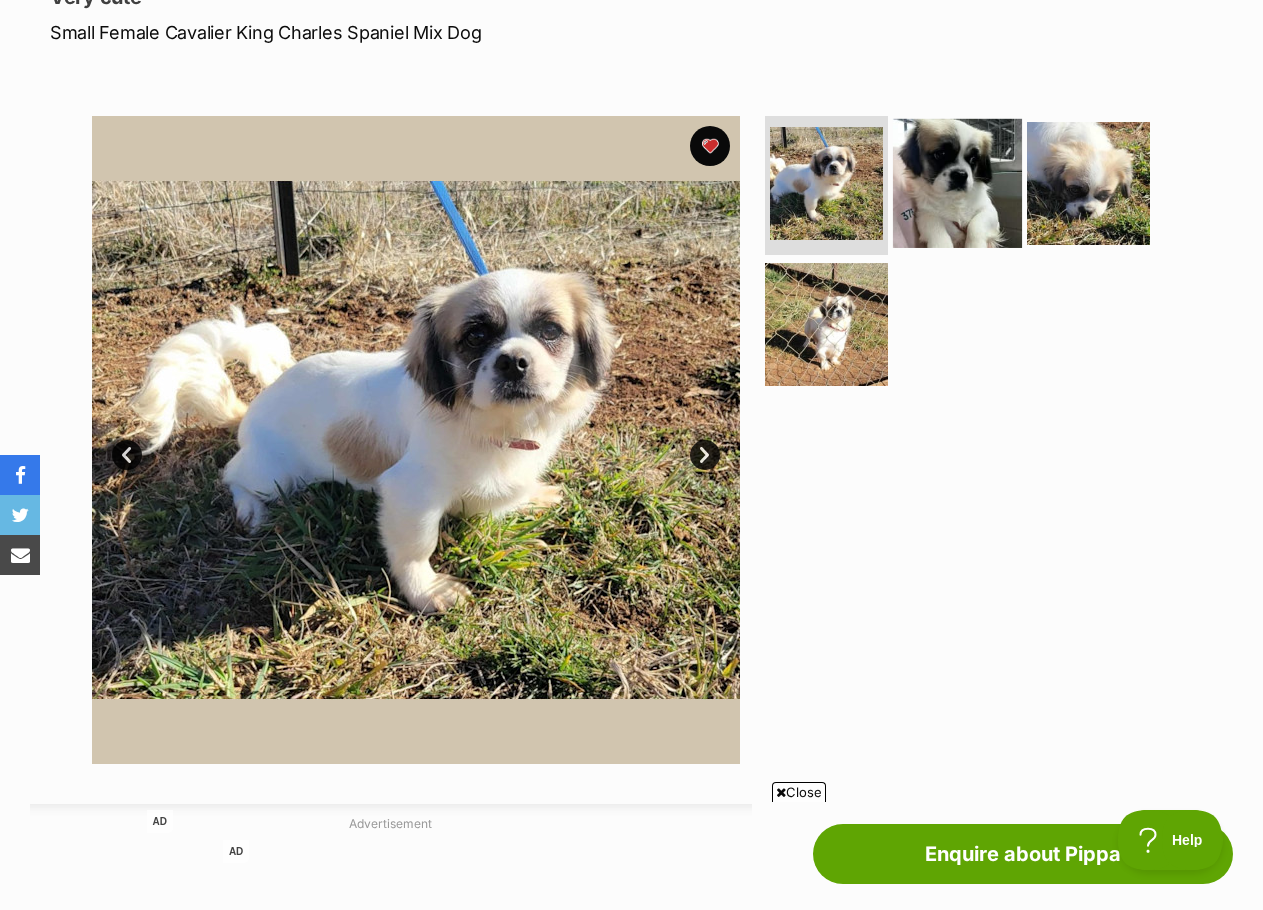 click at bounding box center (957, 182) 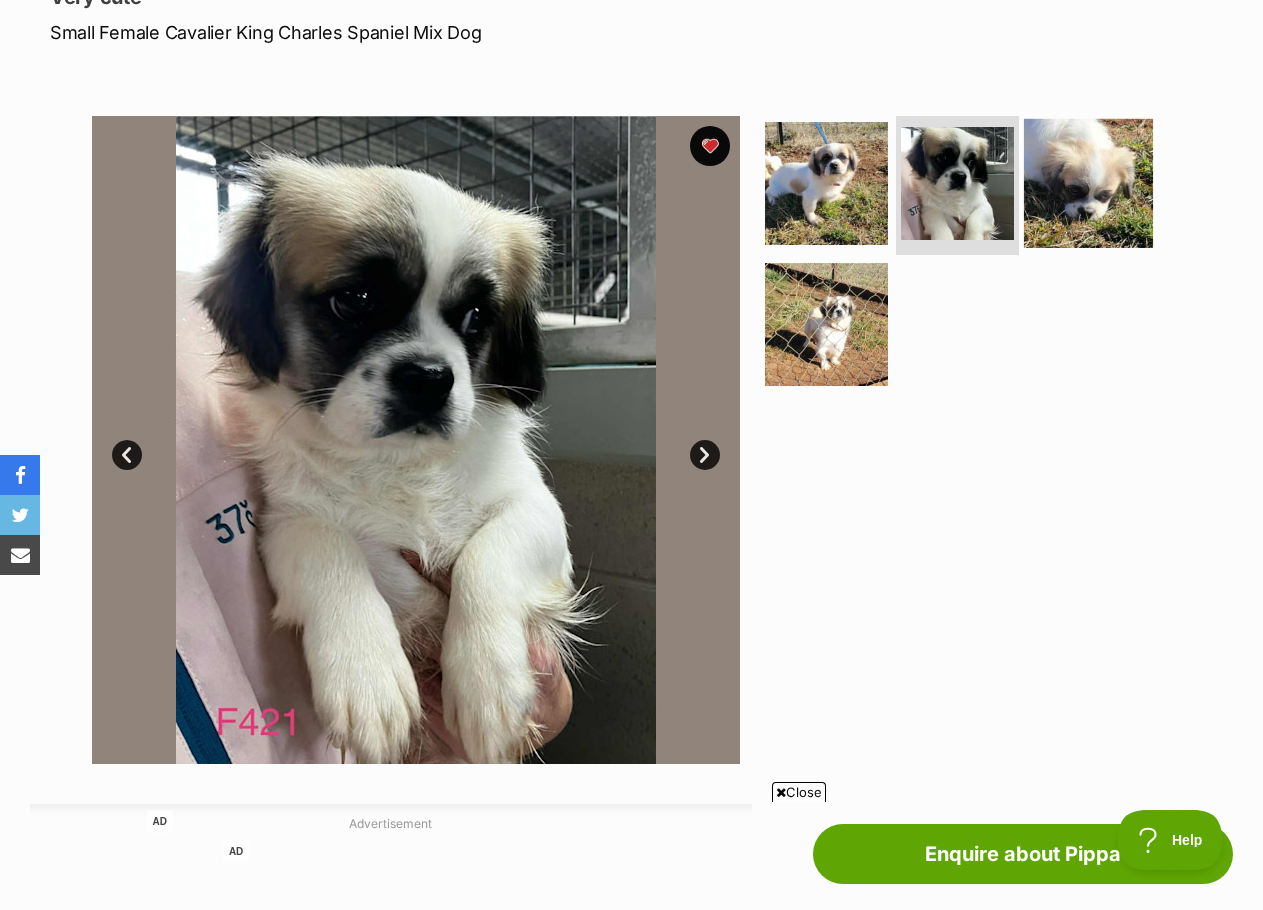 click at bounding box center (1088, 182) 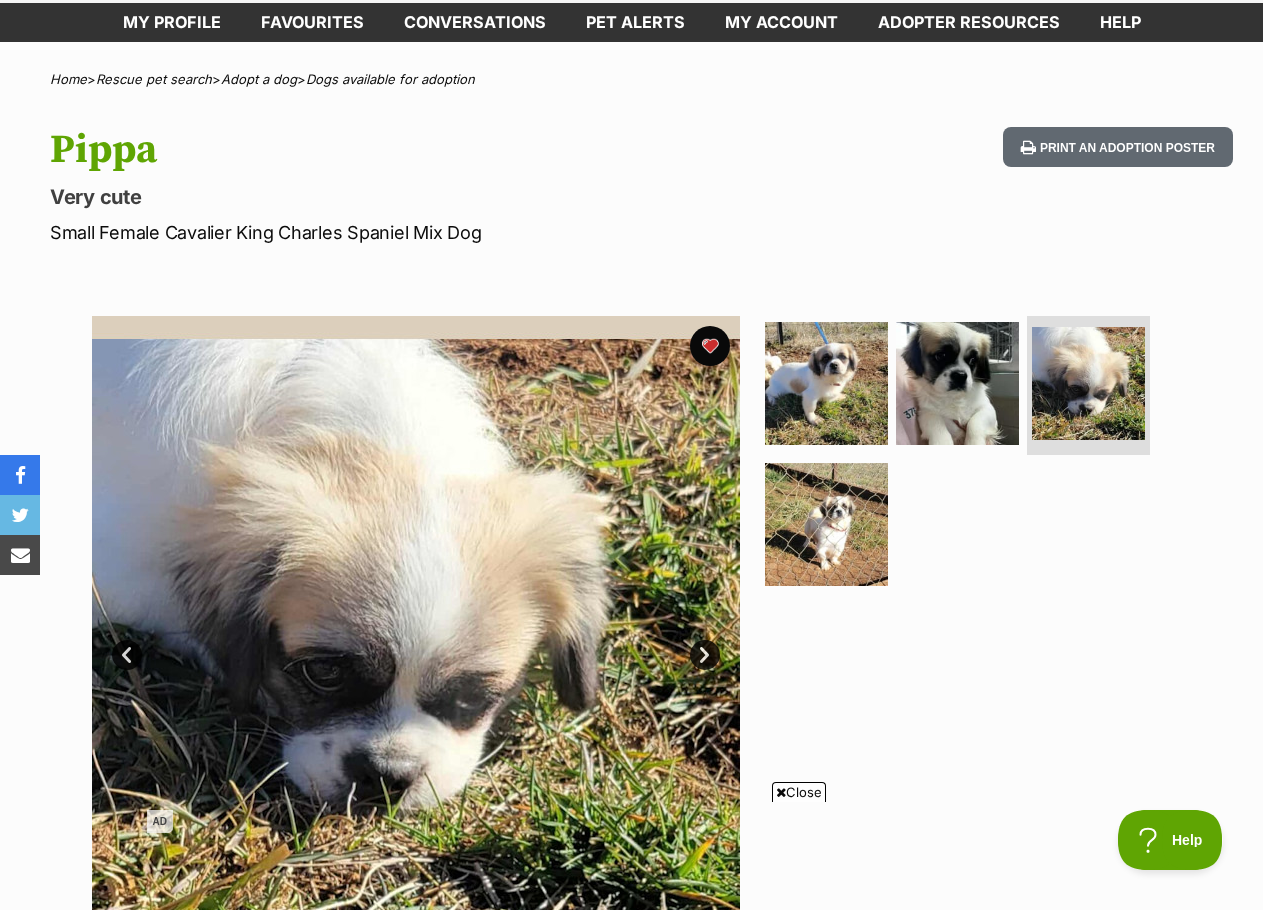 scroll, scrollTop: 0, scrollLeft: 0, axis: both 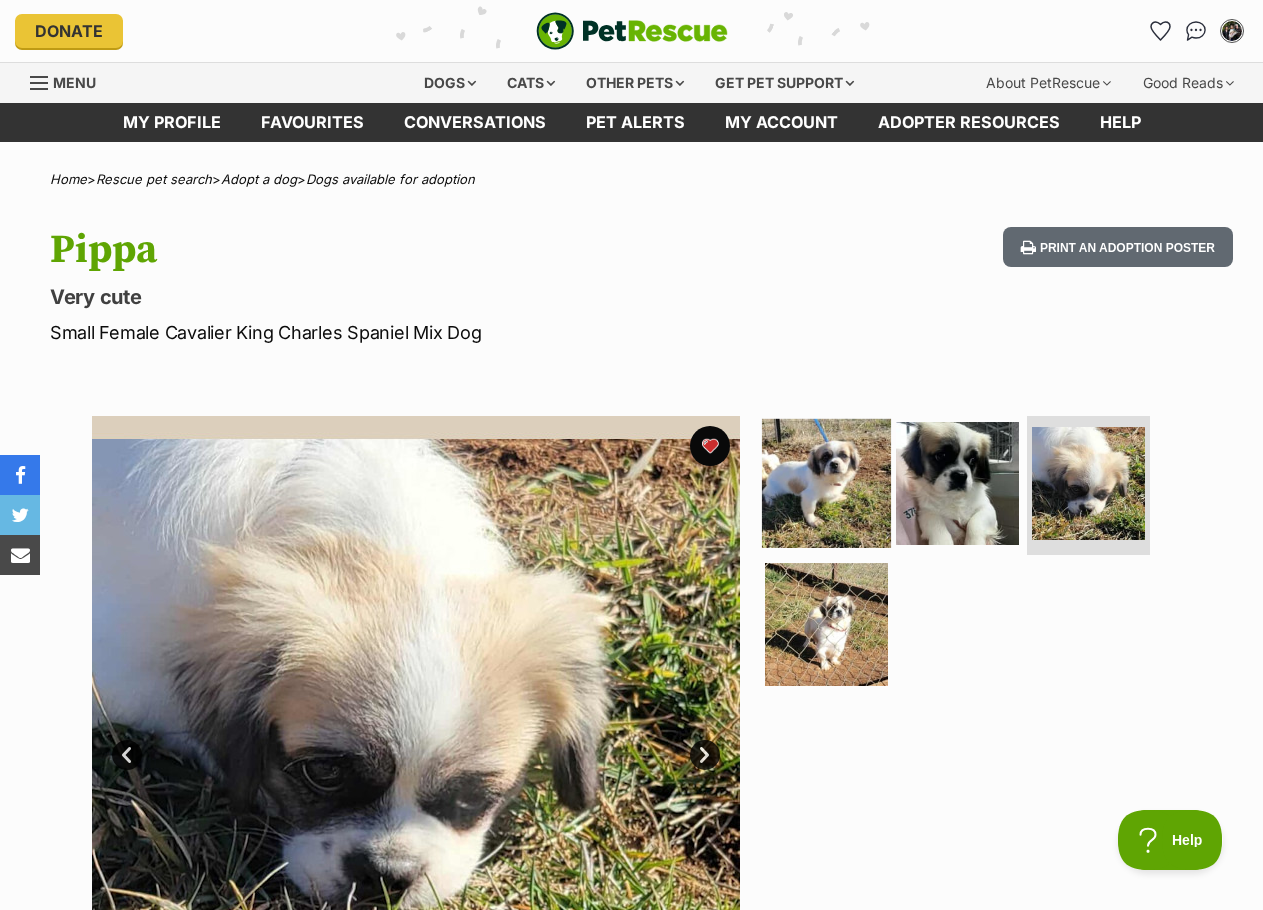 click at bounding box center (826, 482) 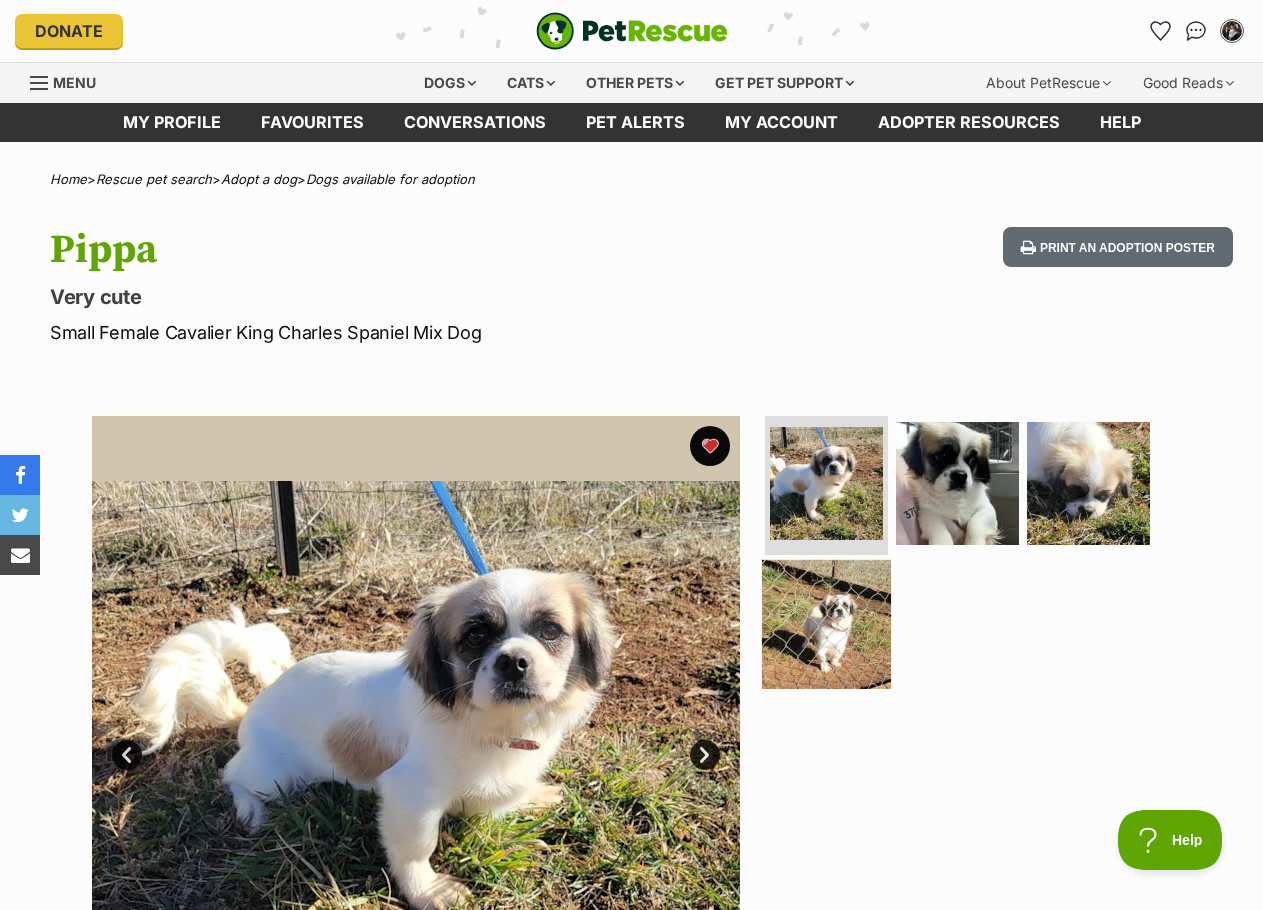click at bounding box center (826, 624) 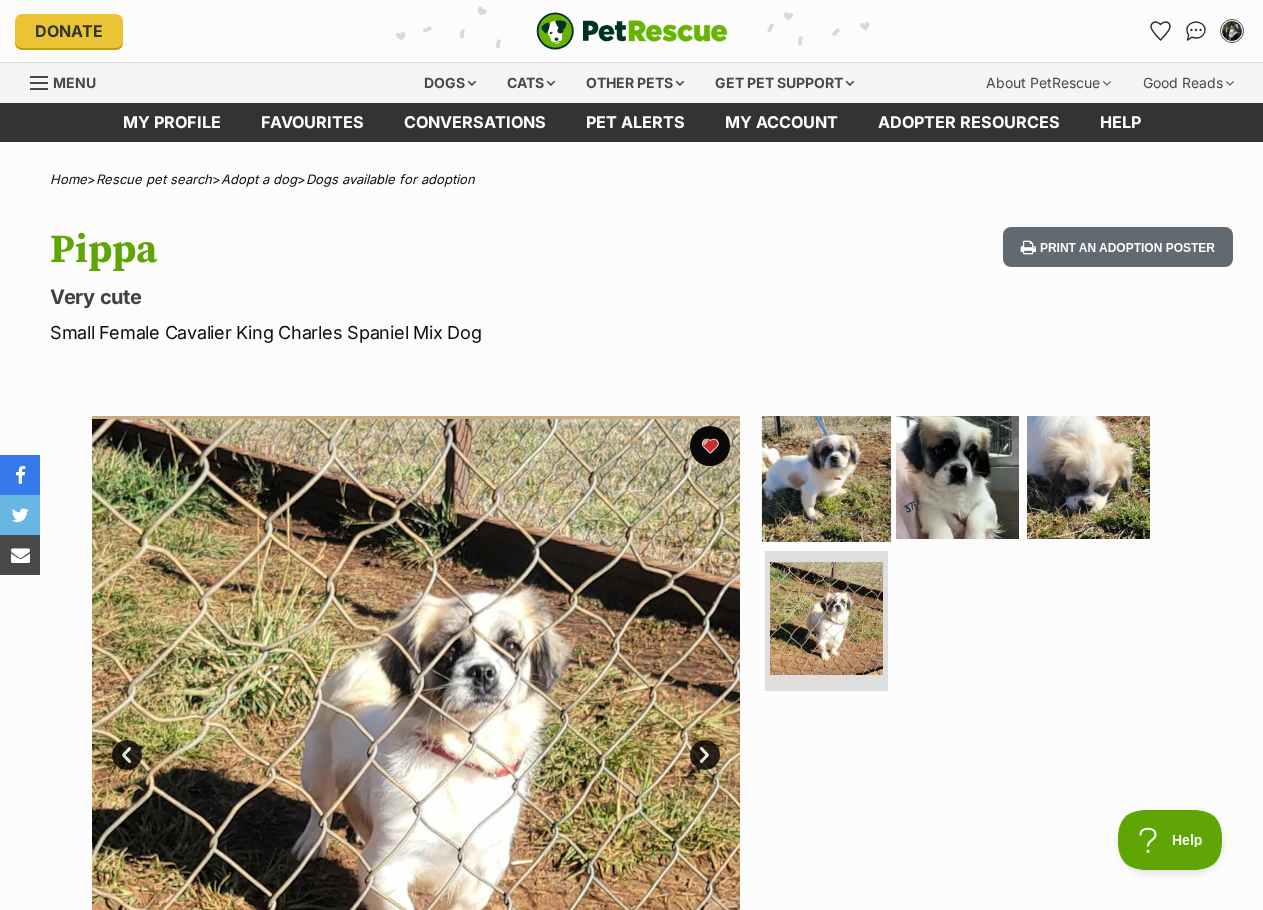 click at bounding box center (826, 476) 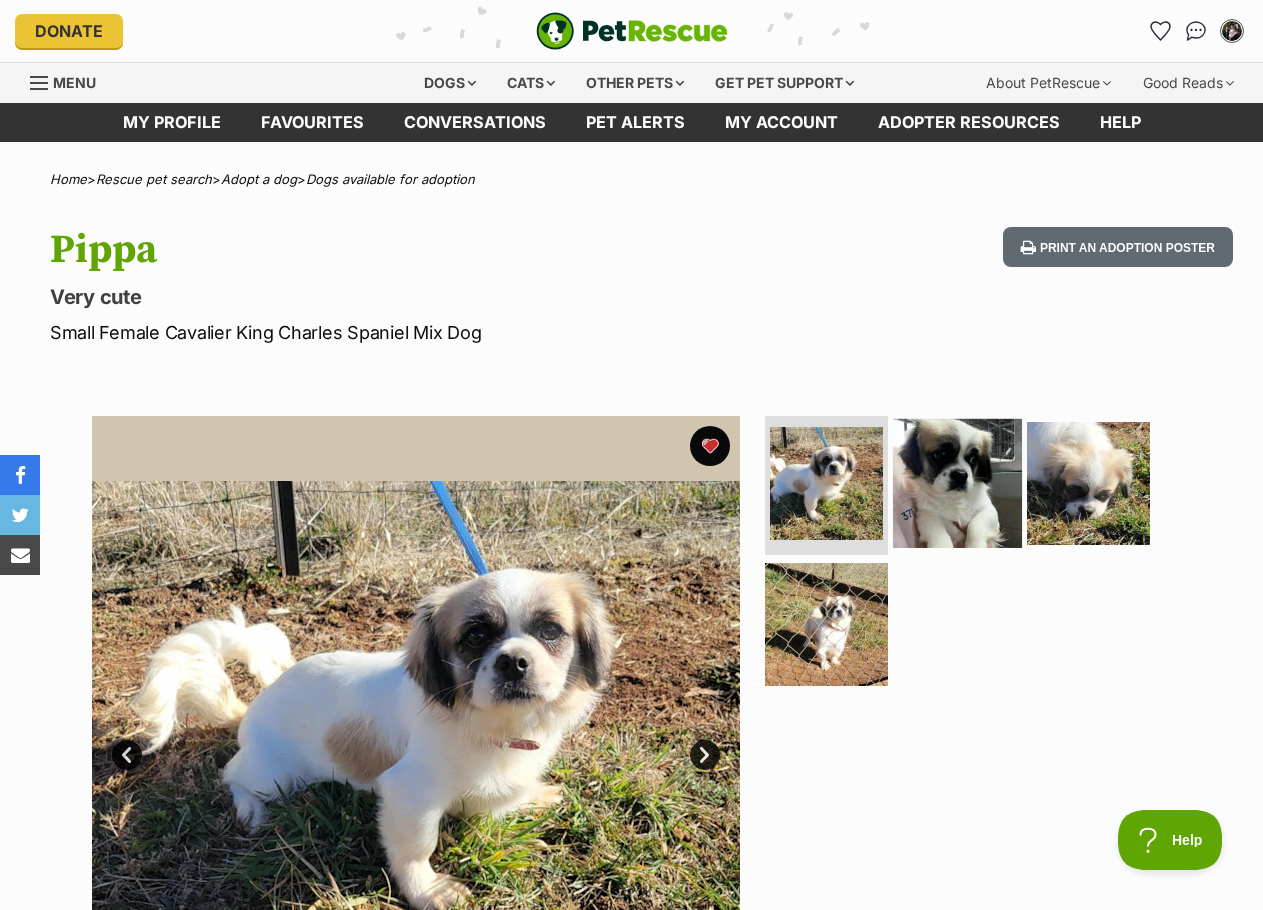 click at bounding box center [957, 482] 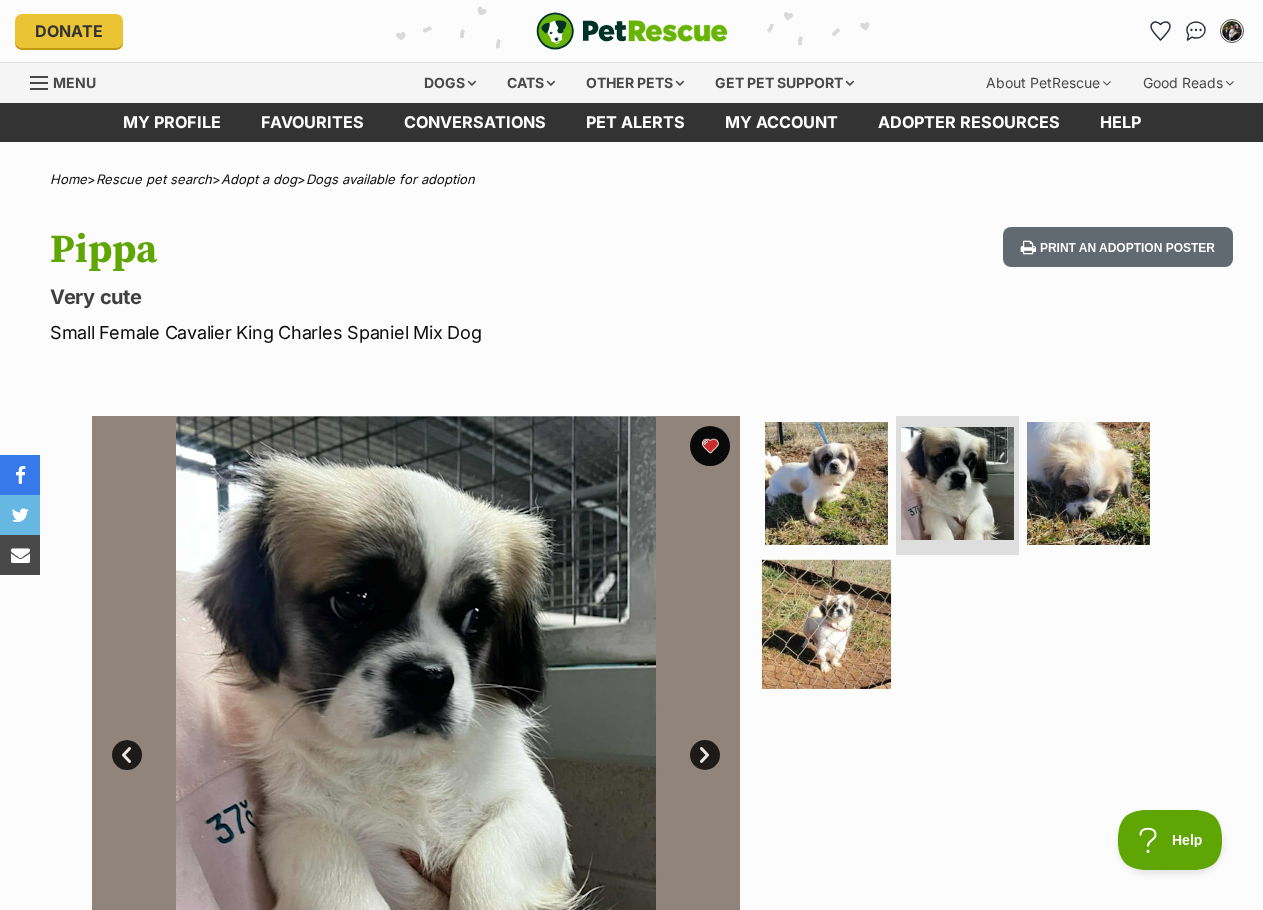 click at bounding box center (826, 624) 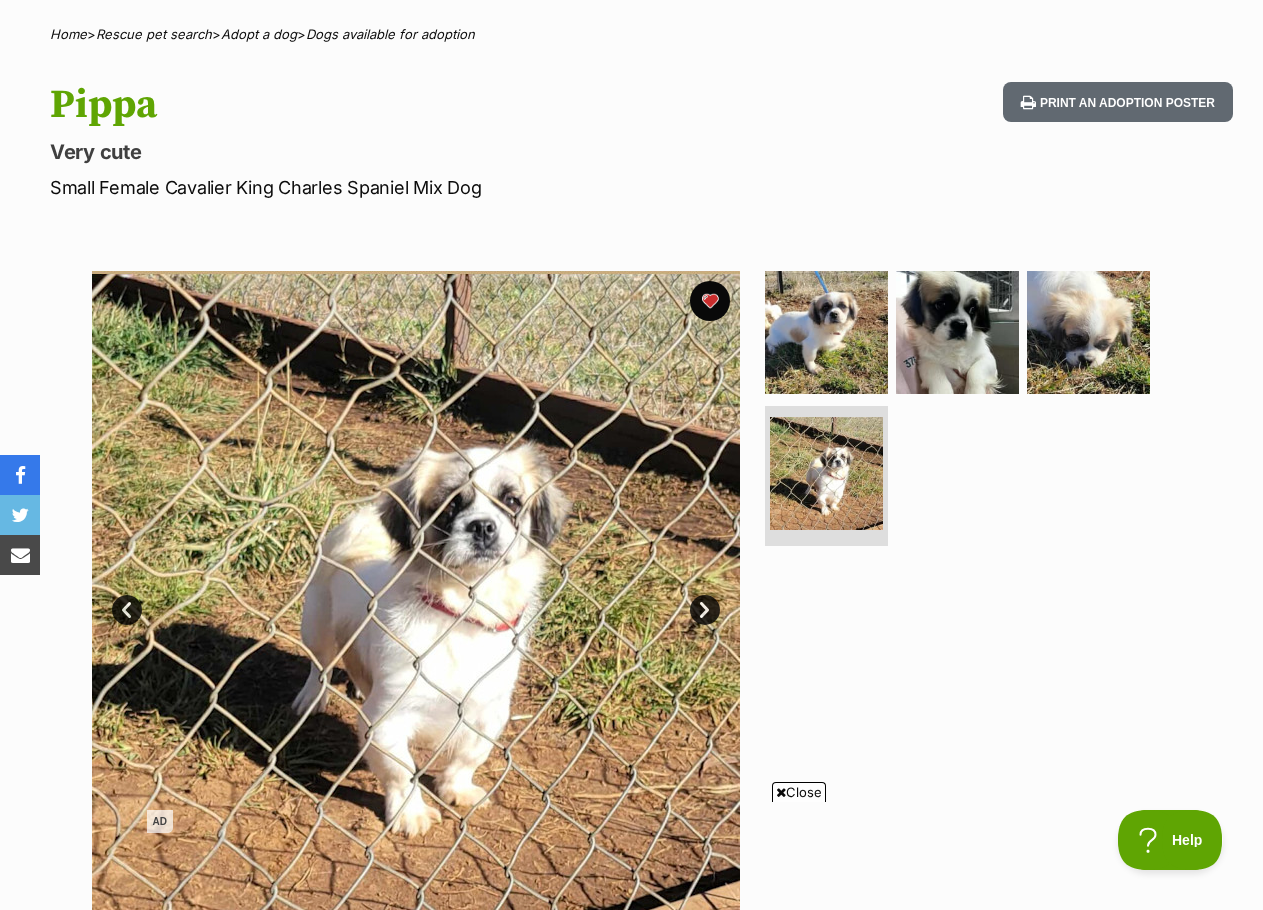 scroll, scrollTop: 200, scrollLeft: 0, axis: vertical 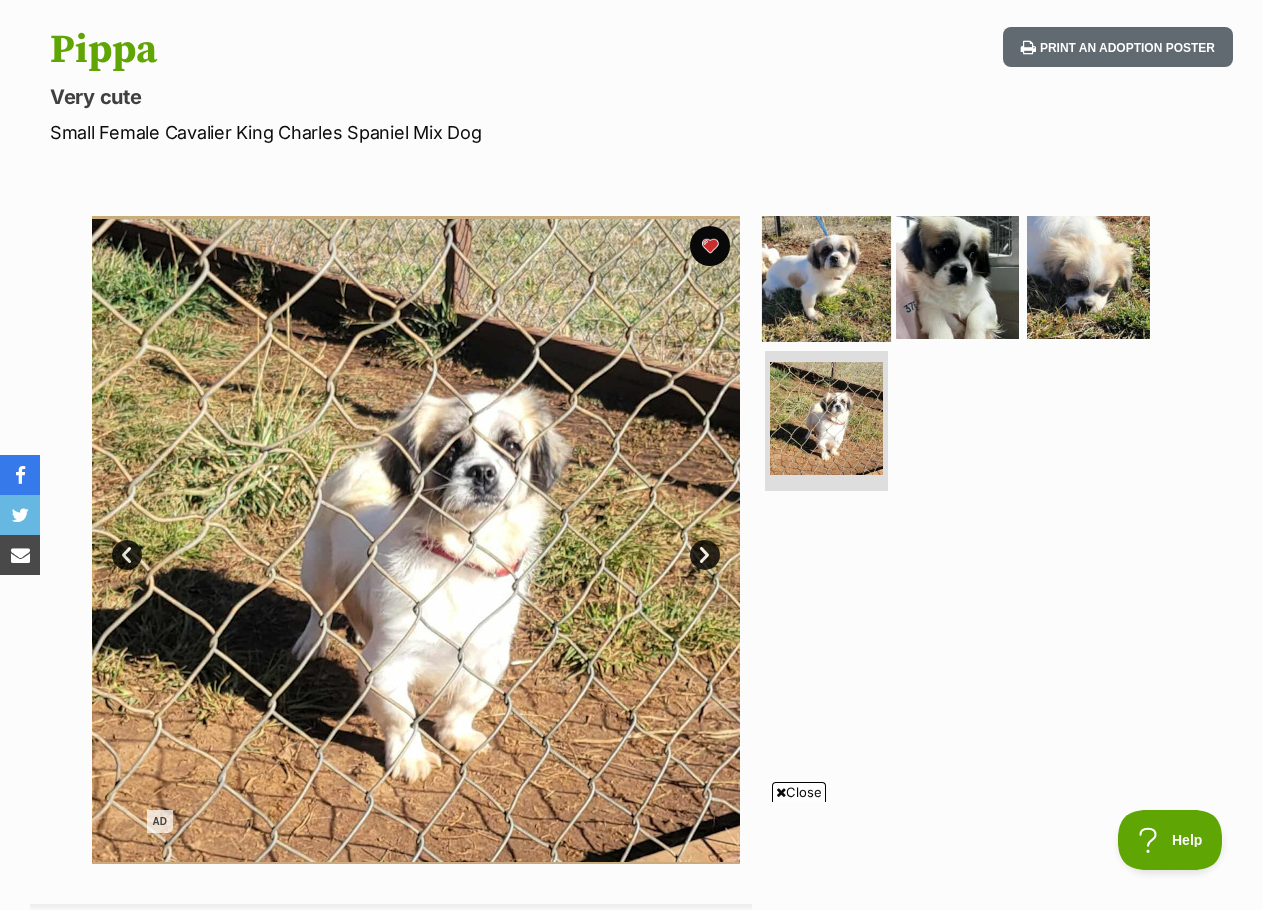 click at bounding box center [826, 276] 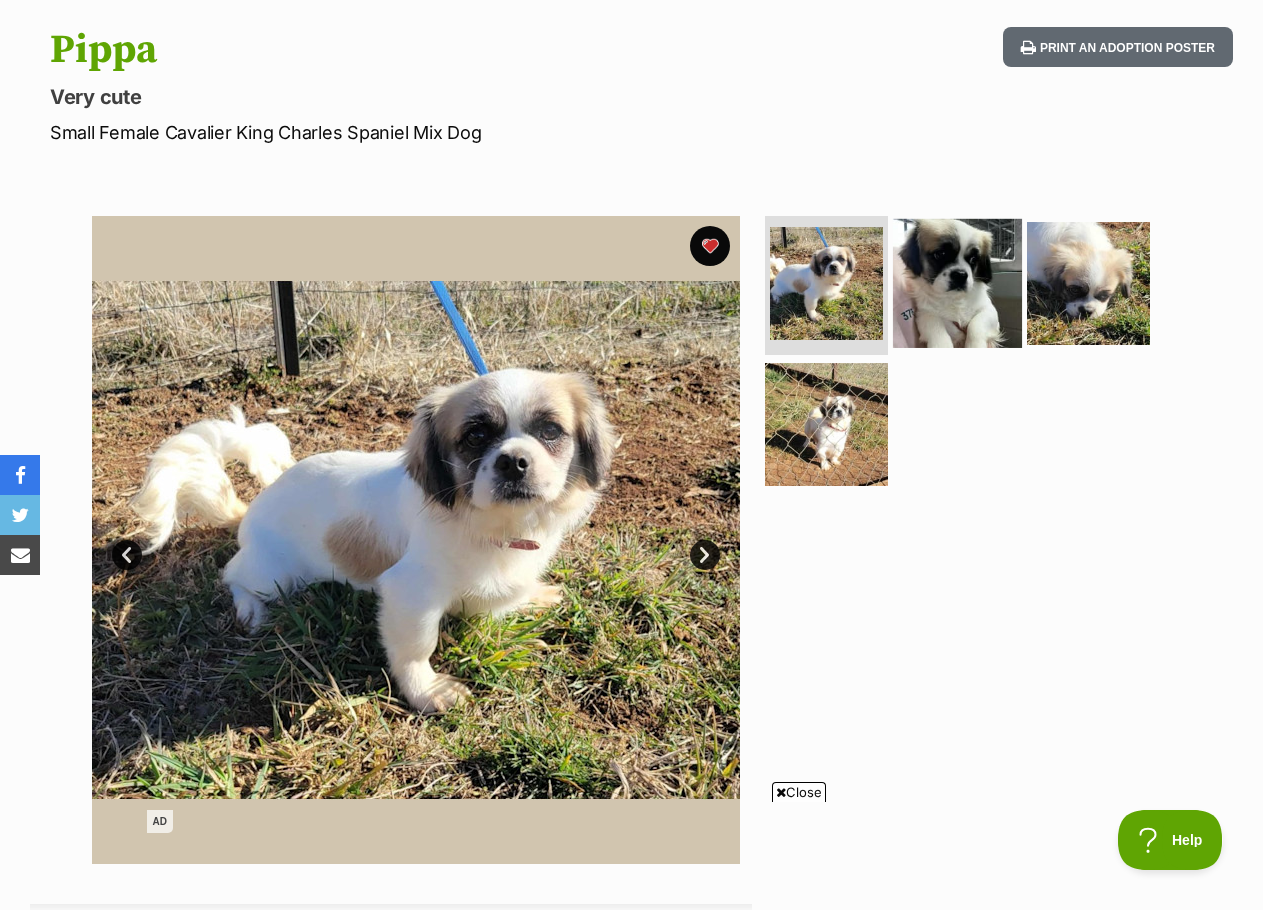 click at bounding box center [957, 282] 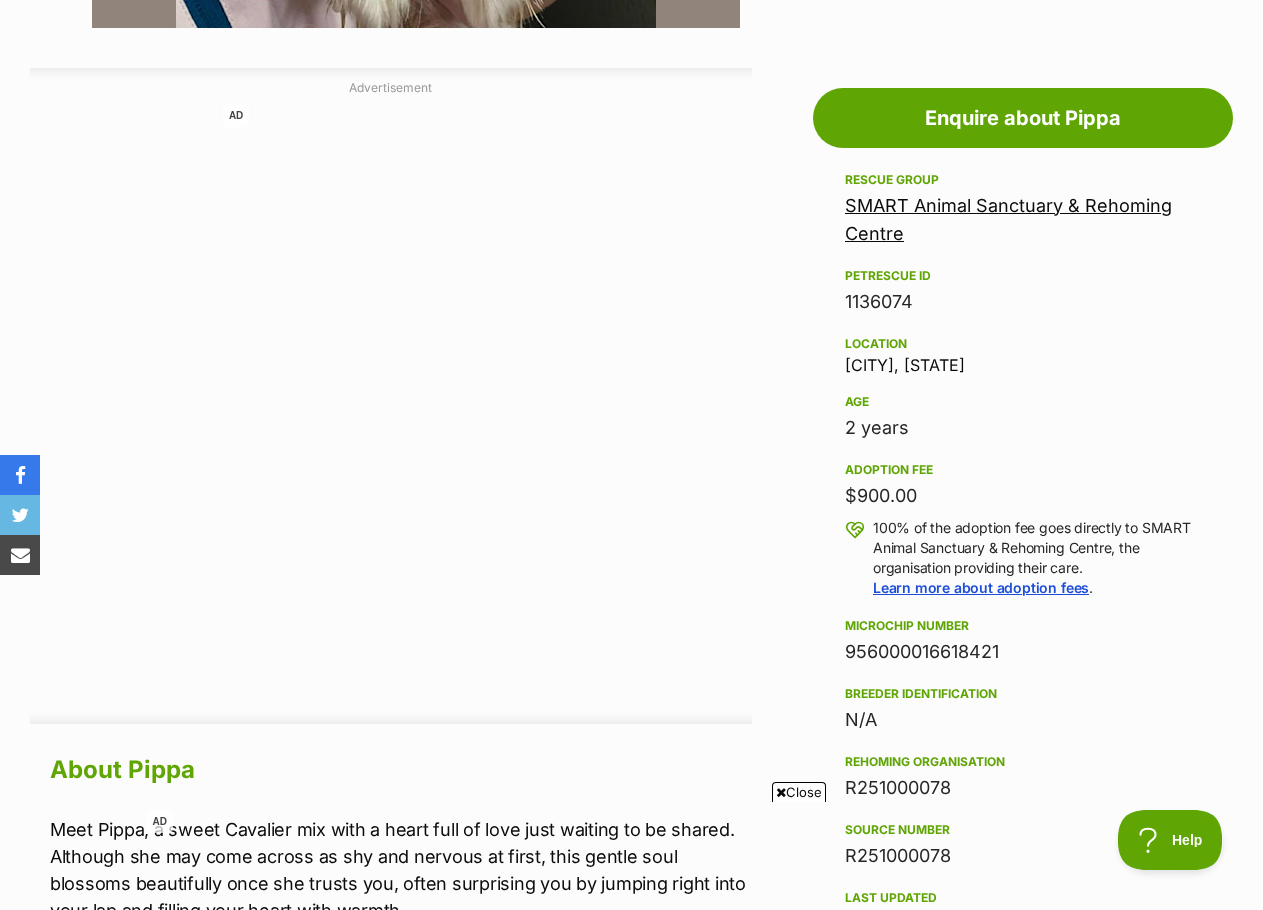scroll, scrollTop: 900, scrollLeft: 0, axis: vertical 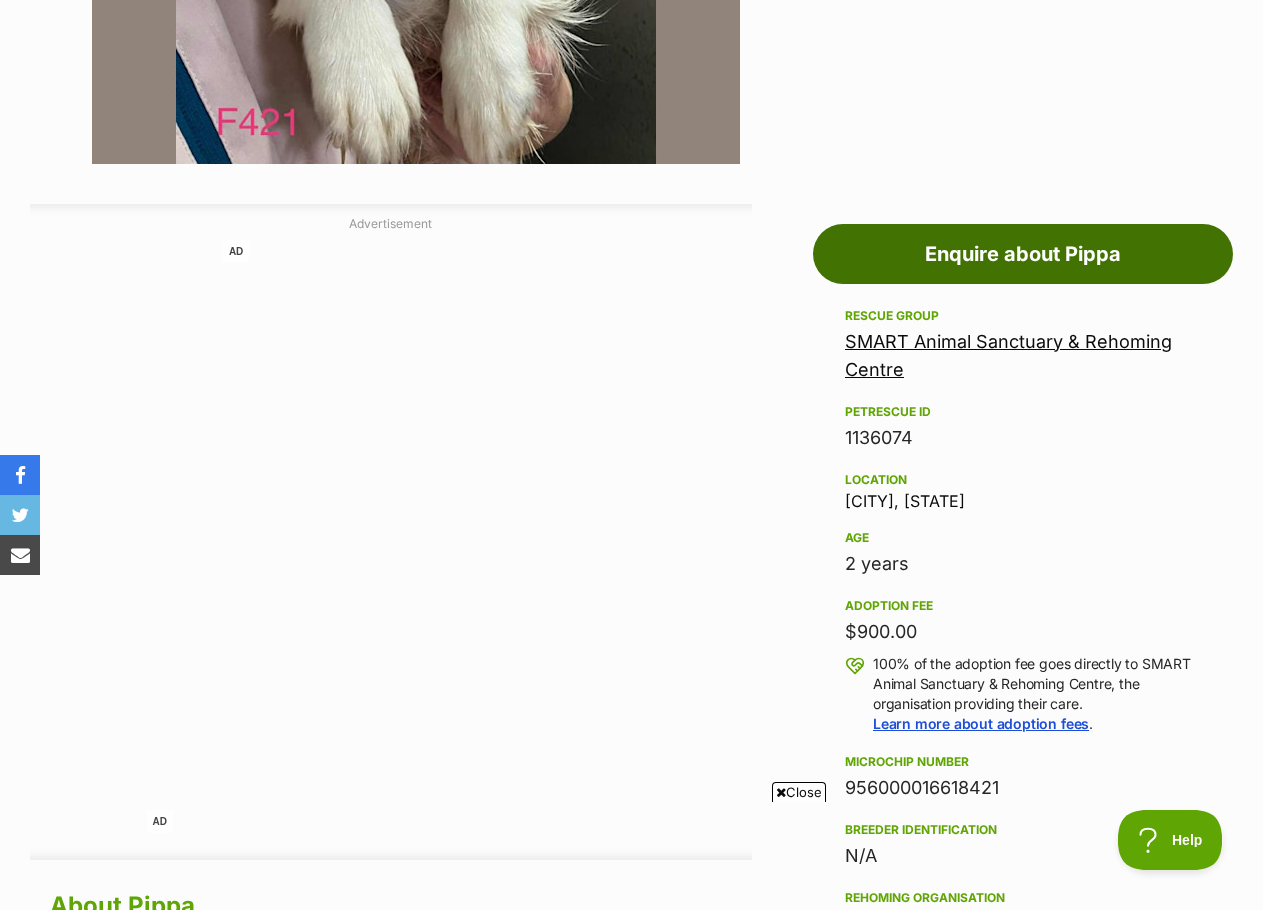 click on "Enquire about Pippa" at bounding box center [1023, 254] 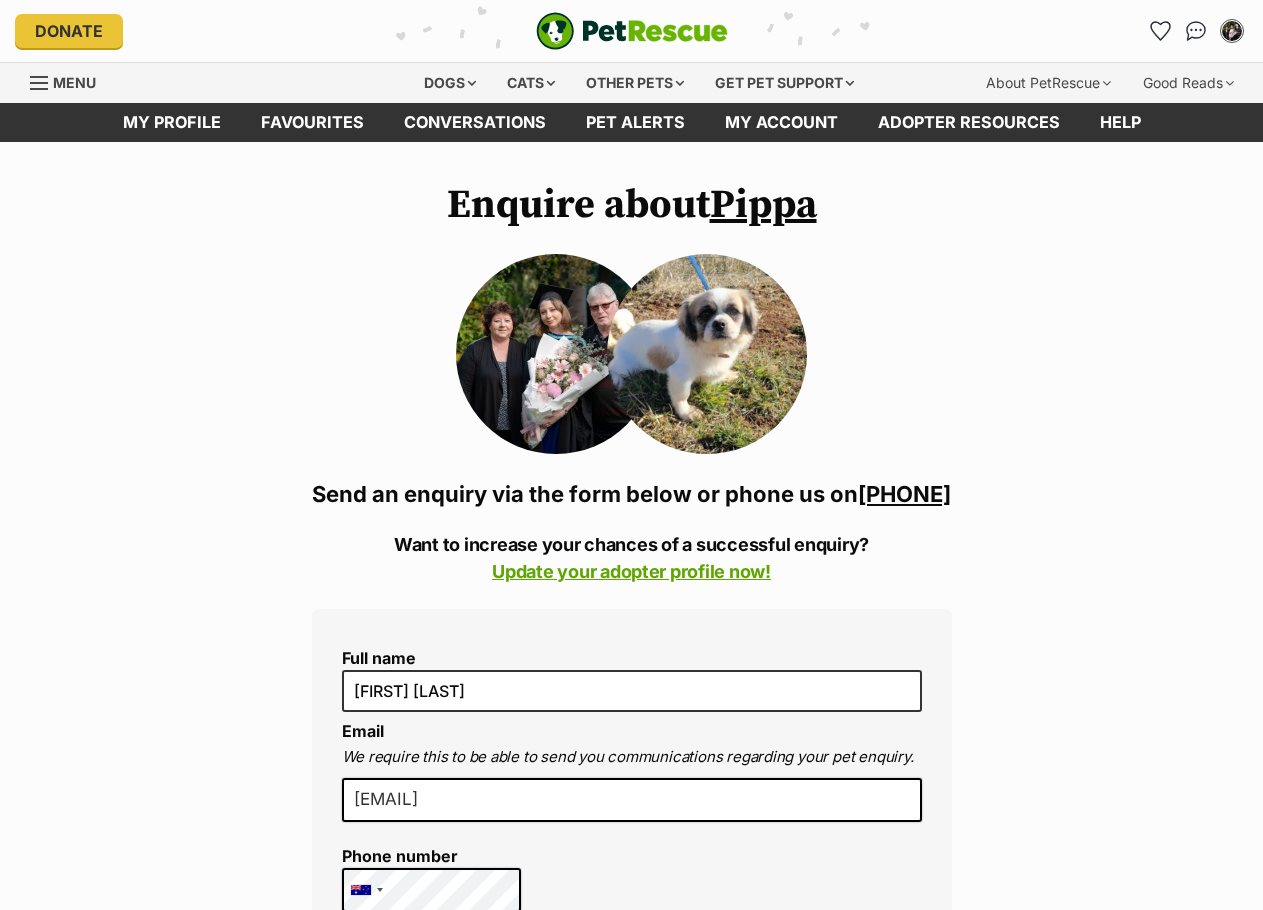 scroll, scrollTop: 173, scrollLeft: 0, axis: vertical 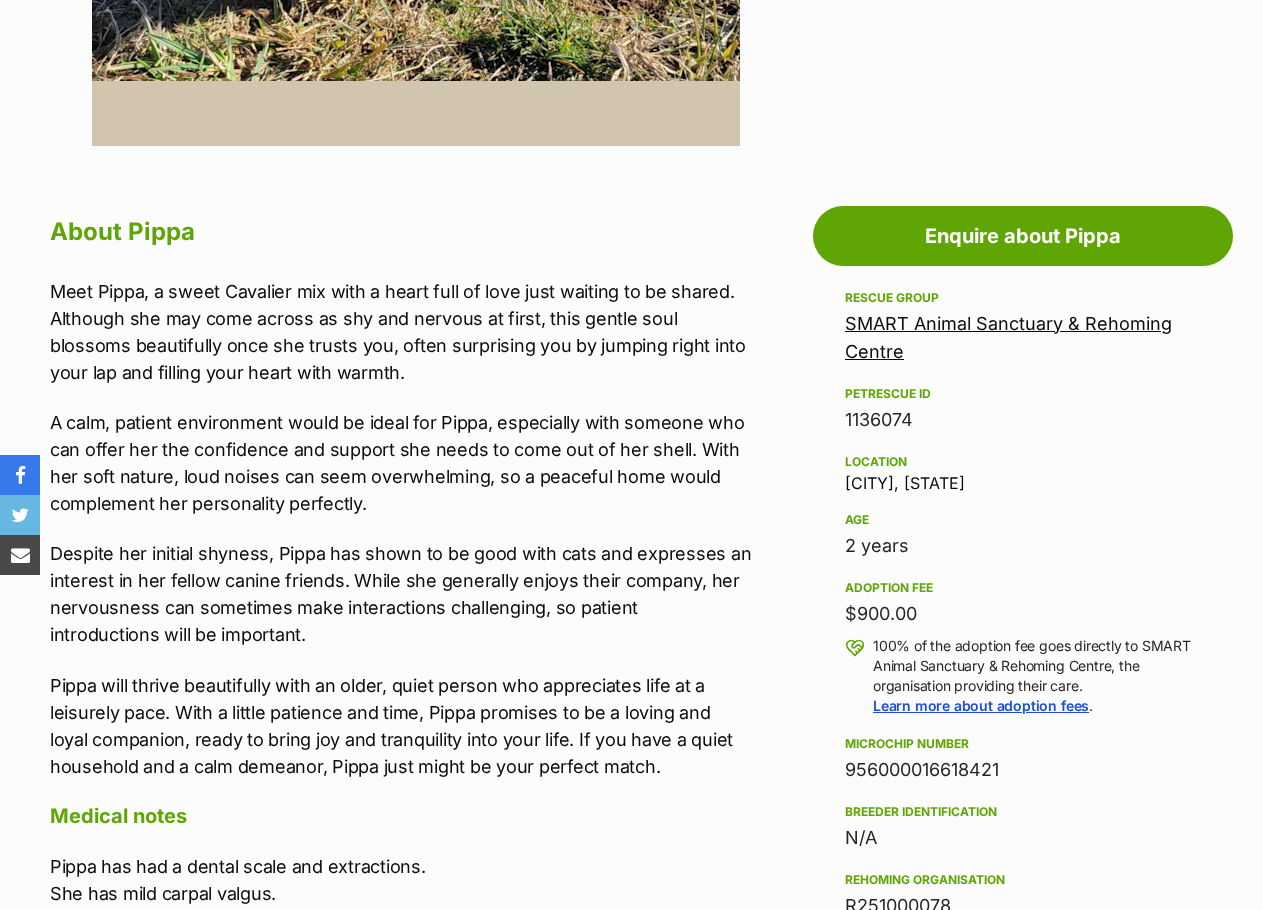 click on "SMART Animal Sanctuary & Rehoming Centre" at bounding box center [1023, 338] 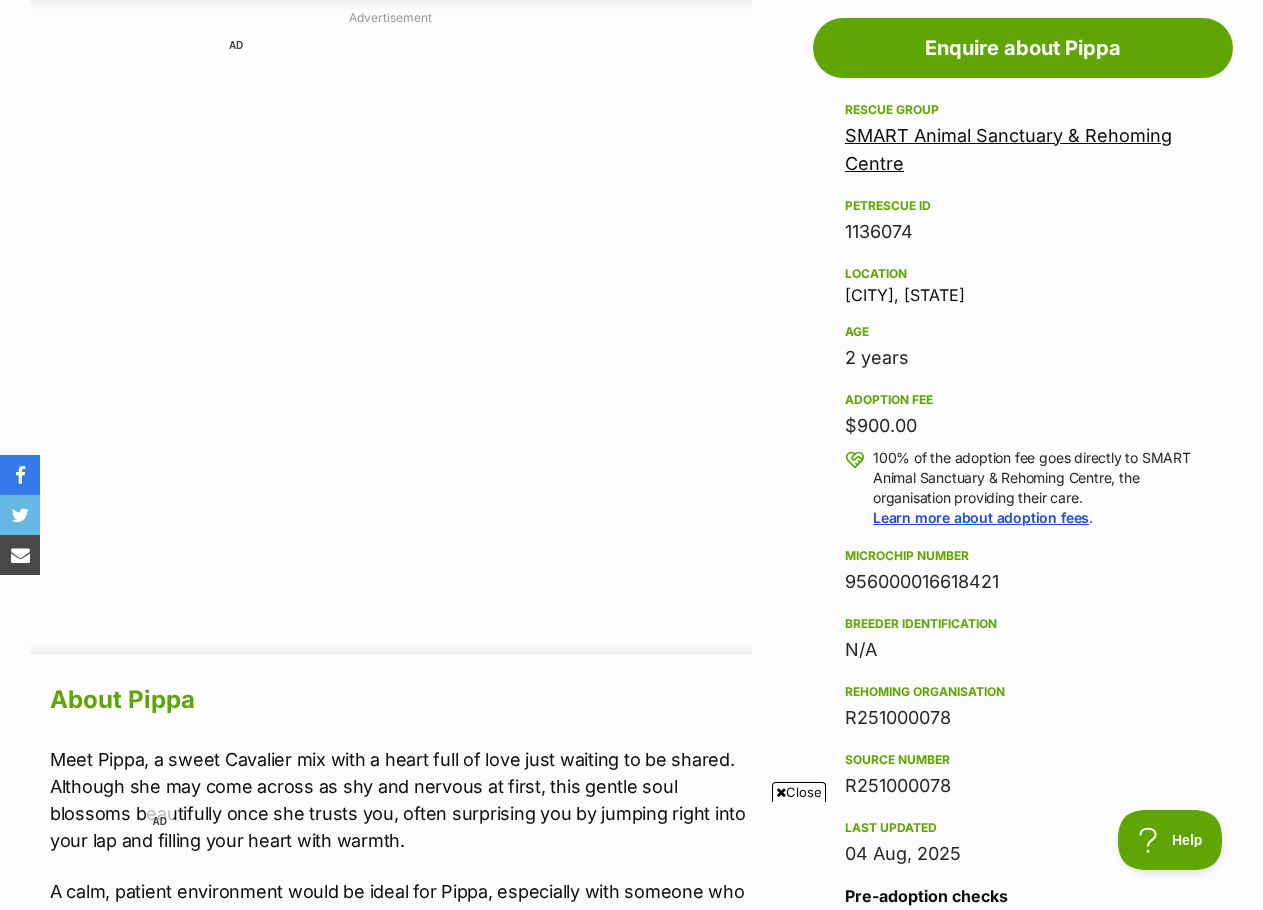 scroll, scrollTop: 1100, scrollLeft: 0, axis: vertical 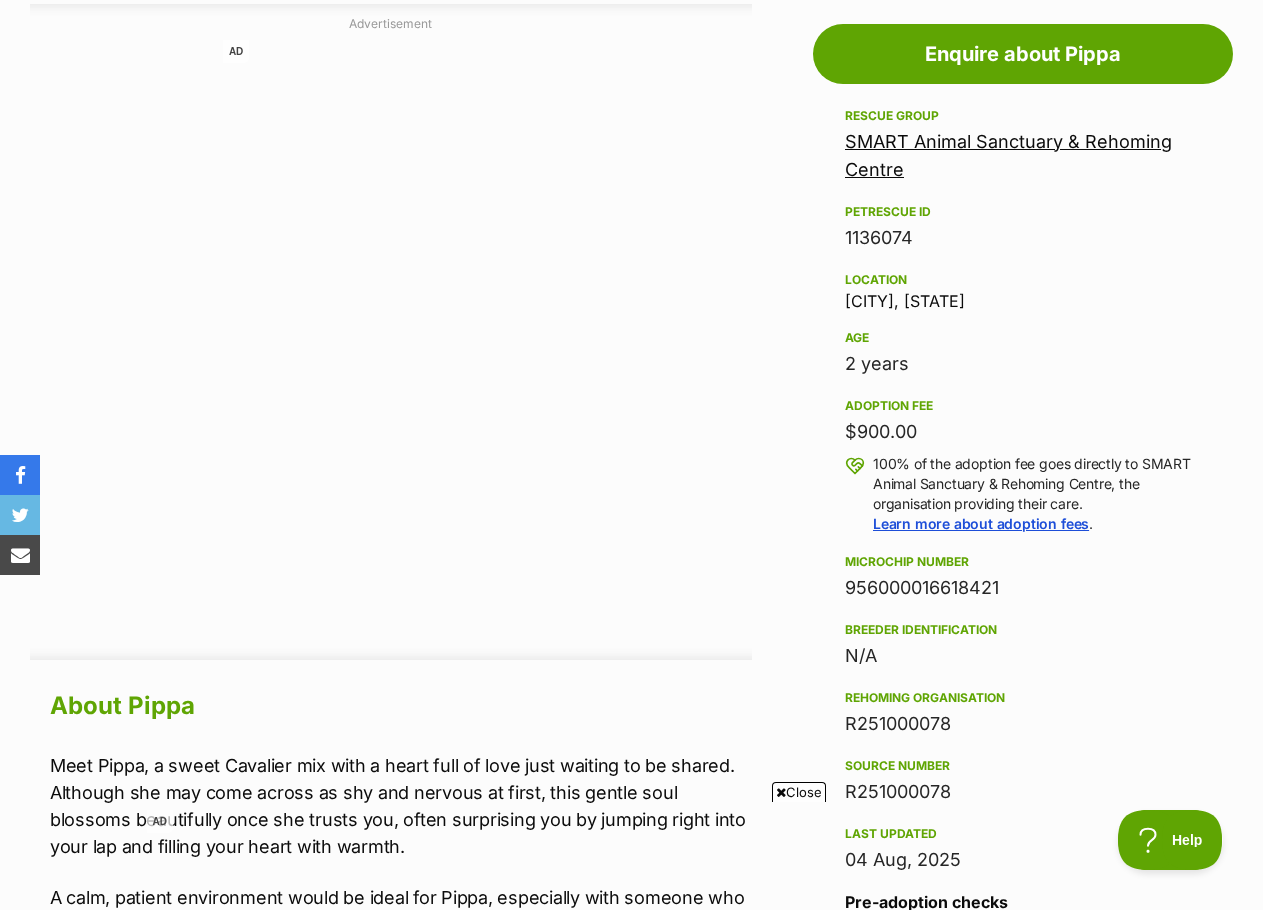 click on "SMART Animal Sanctuary & Rehoming Centre" at bounding box center [1008, 155] 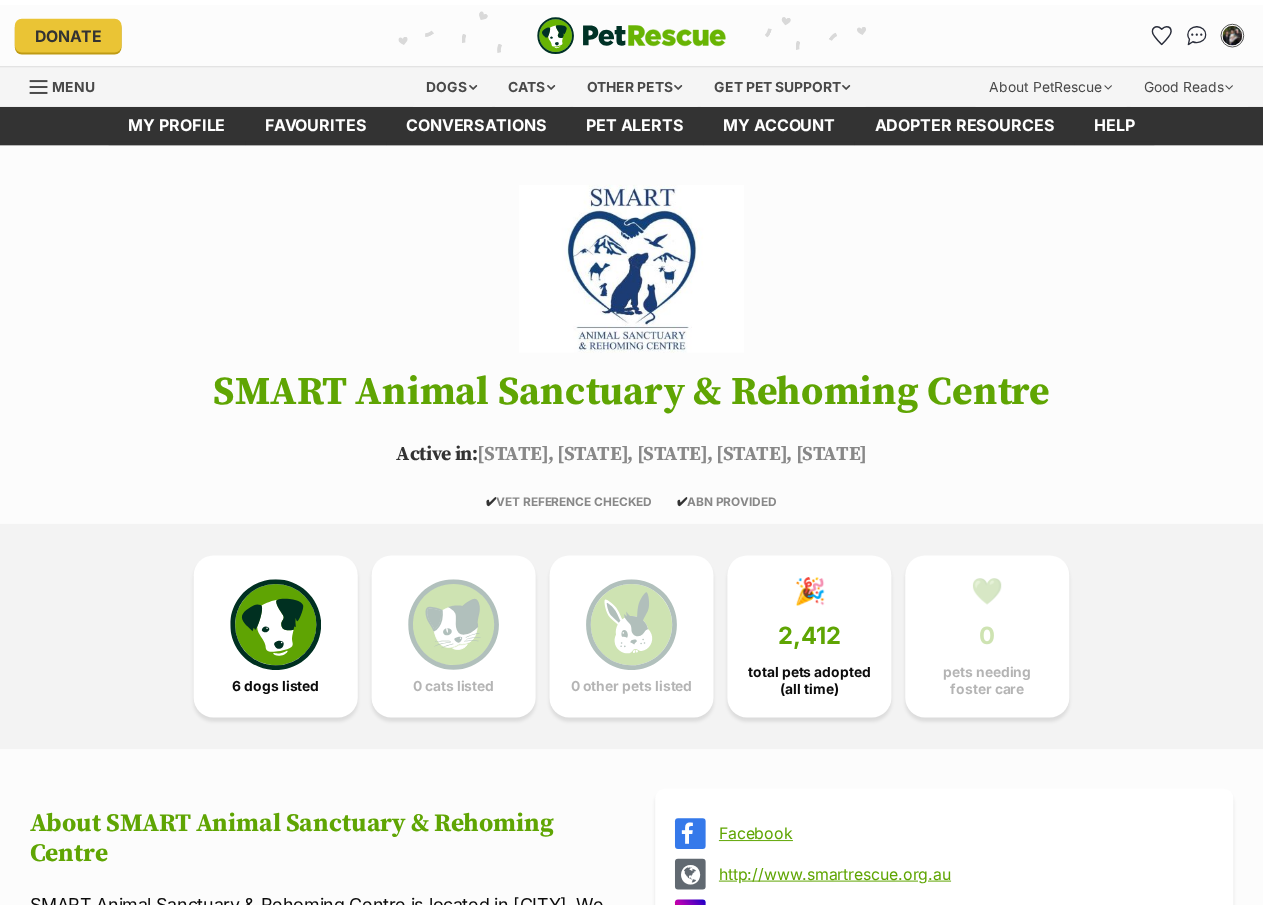 scroll, scrollTop: 0, scrollLeft: 0, axis: both 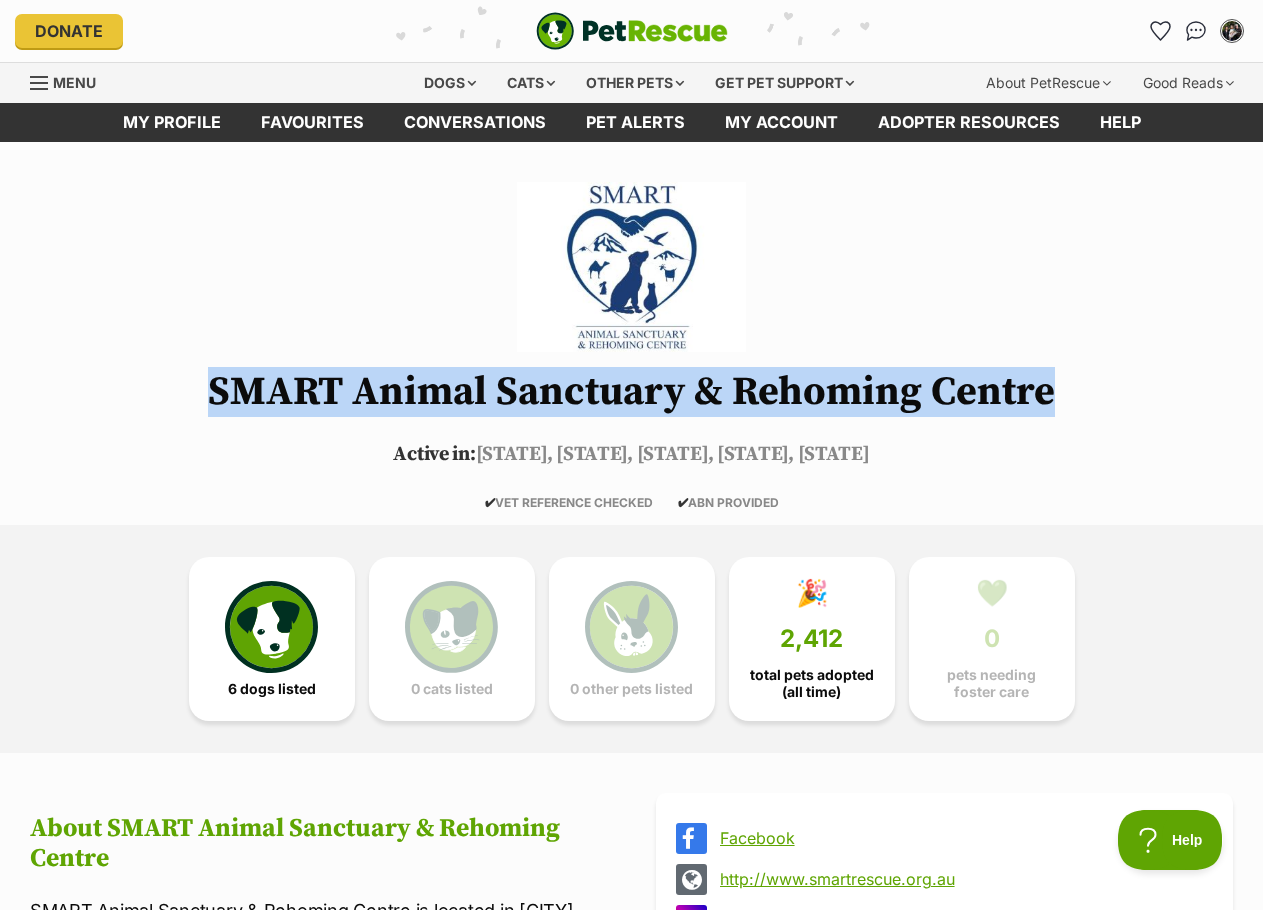 drag, startPoint x: 220, startPoint y: 387, endPoint x: 1045, endPoint y: 379, distance: 825.03876 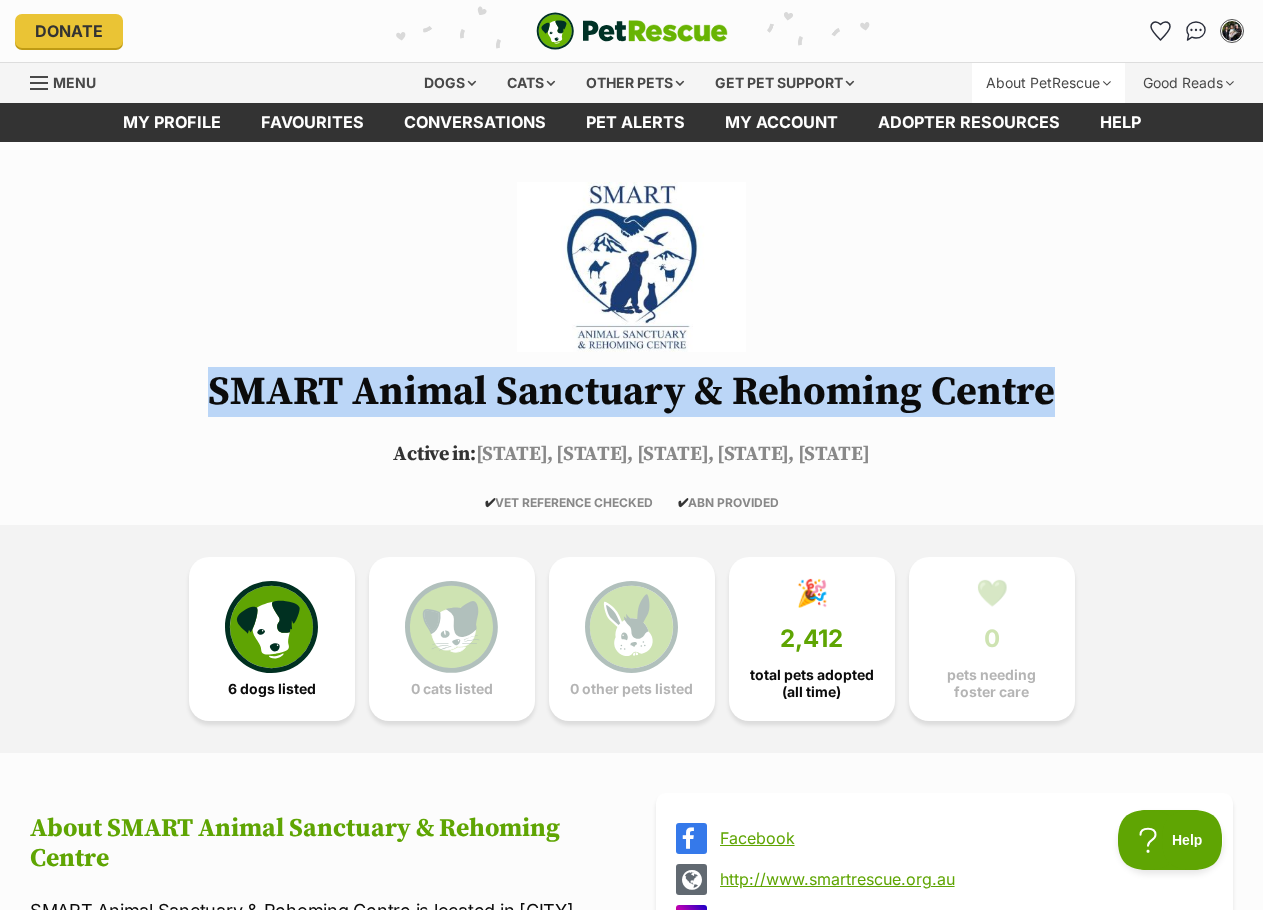 copy on "SMART Animal Sanctuary & Rehoming Centre" 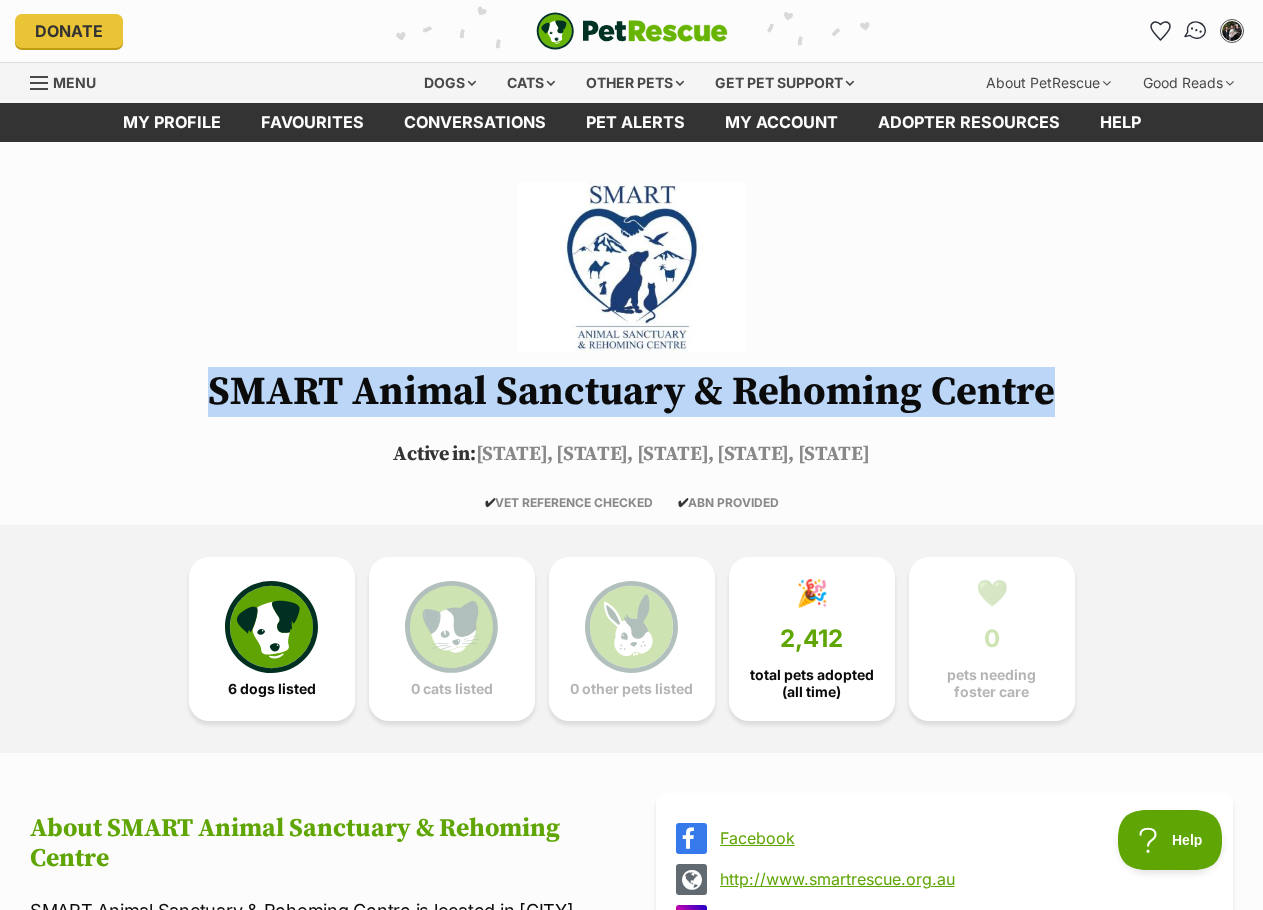 click at bounding box center [1196, 31] 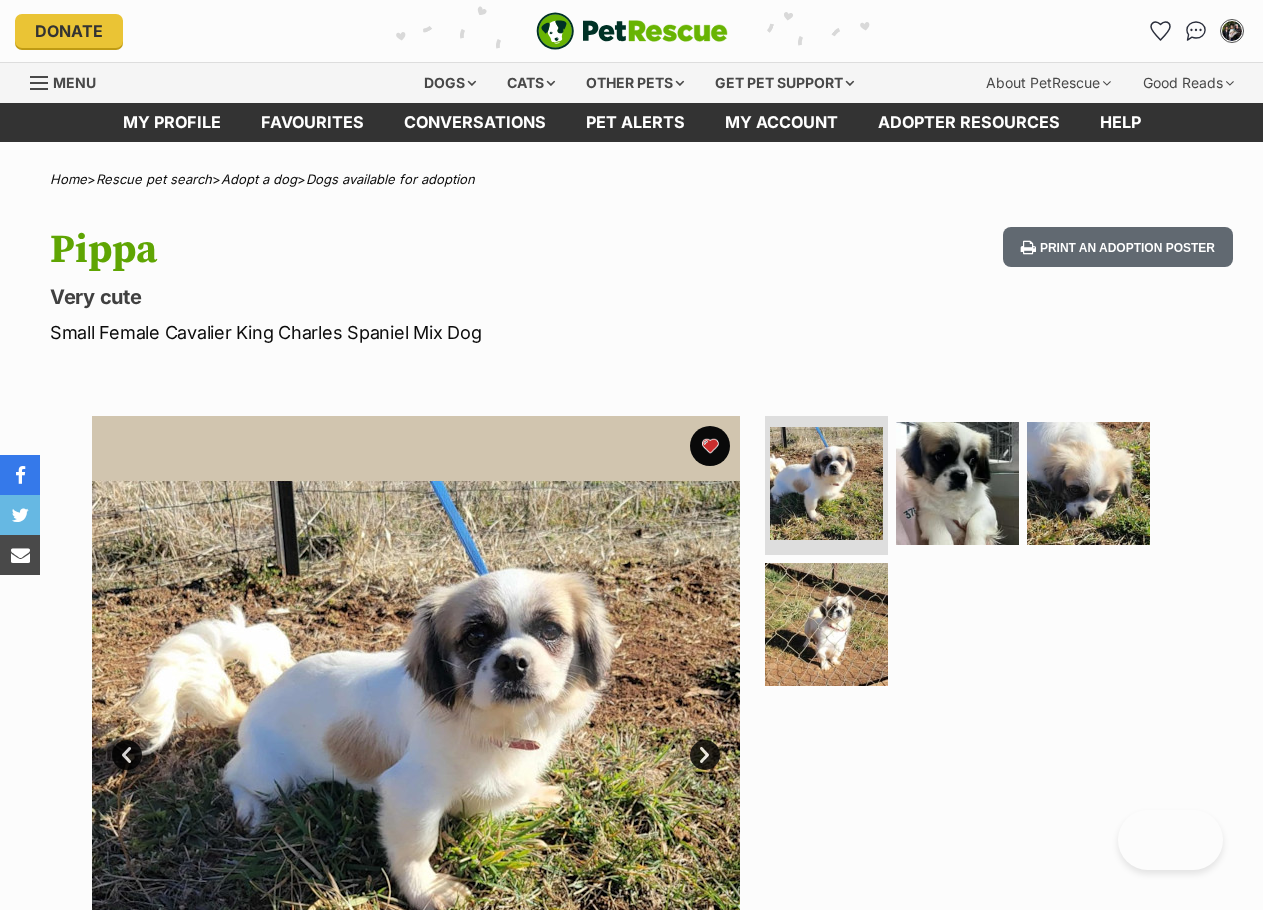 scroll, scrollTop: 0, scrollLeft: 0, axis: both 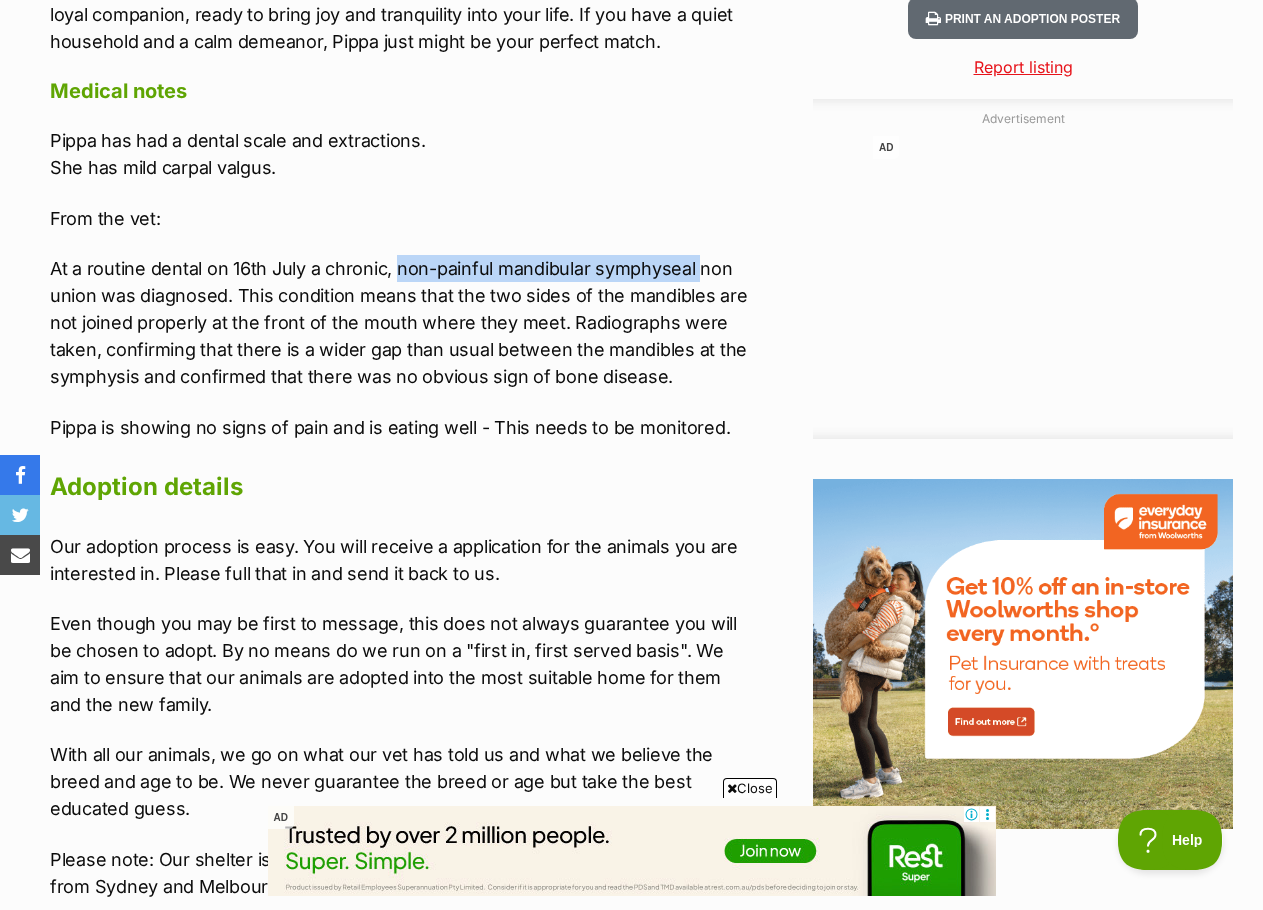 drag, startPoint x: 399, startPoint y: 266, endPoint x: 478, endPoint y: 271, distance: 79.15807 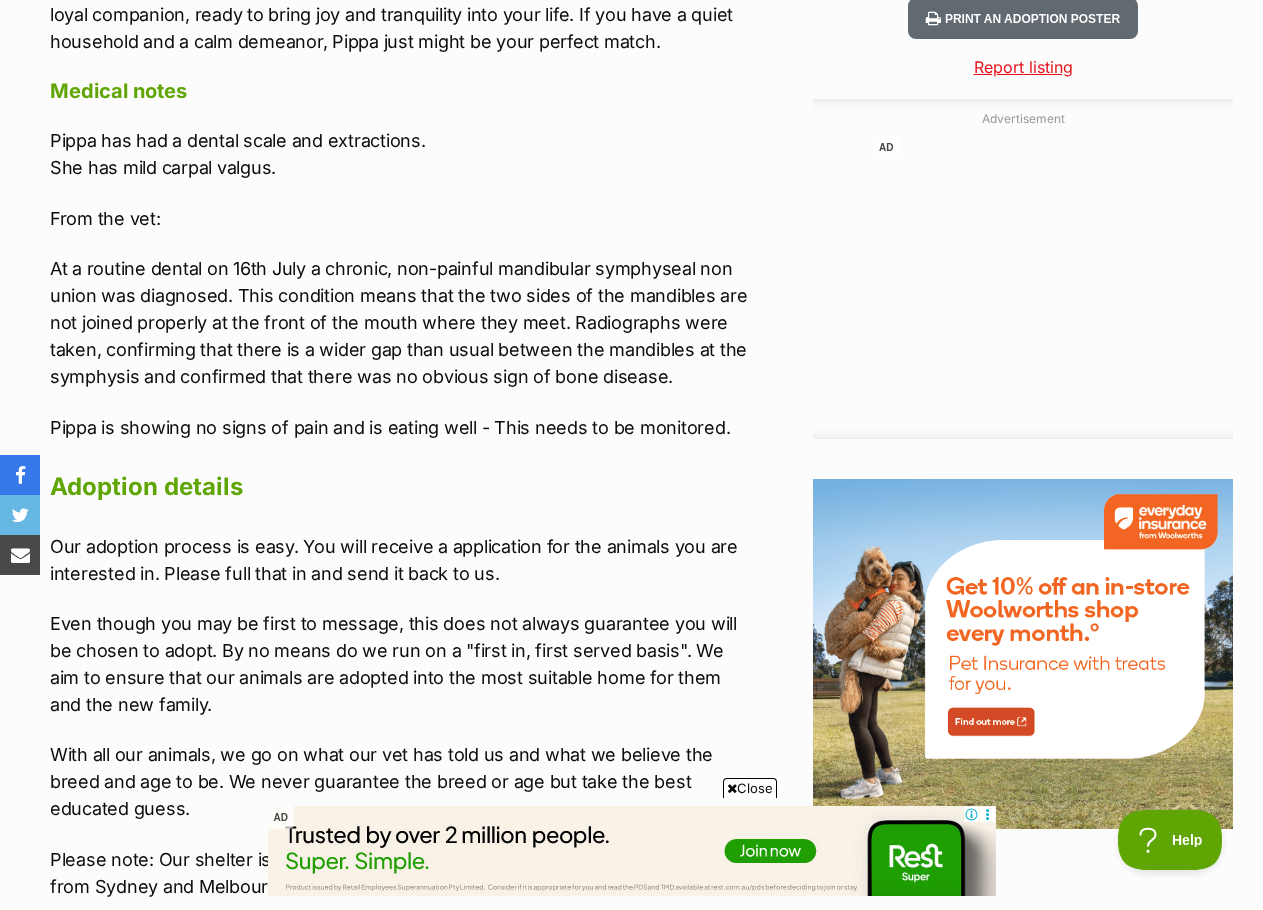click on "At a routine dental on 16th July a chronic, non-painful mandibular symphyseal non union was diagnosed. This condition means that the two sides of the mandibles are not joined properly at the front of the mouth where they meet. Radiographs were taken, confirming that there is a wider gap than usual between the mandibles at the symphysis and confirmed that there was no obvious sign of bone disease." at bounding box center [401, 322] 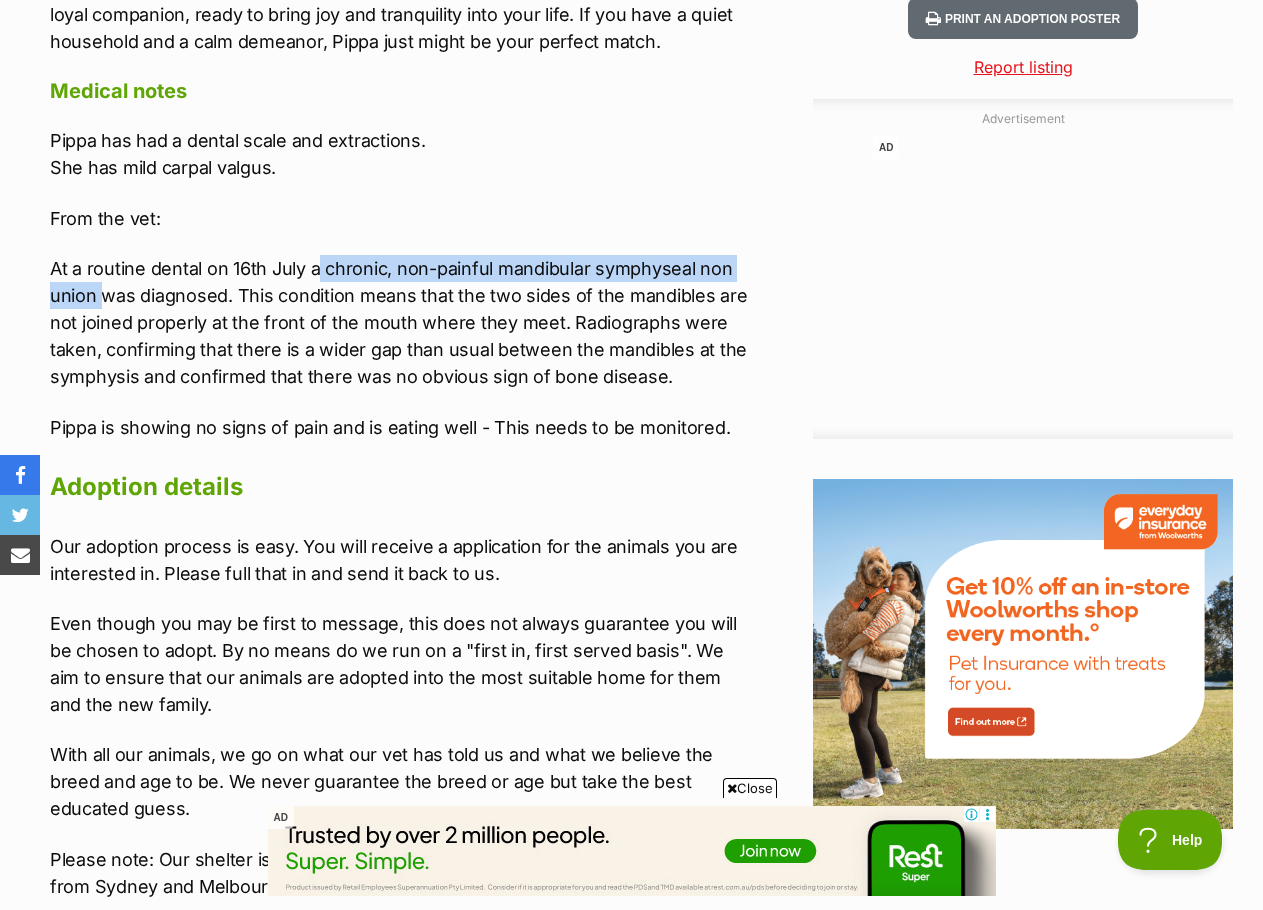 drag, startPoint x: 319, startPoint y: 266, endPoint x: 102, endPoint y: 294, distance: 218.799 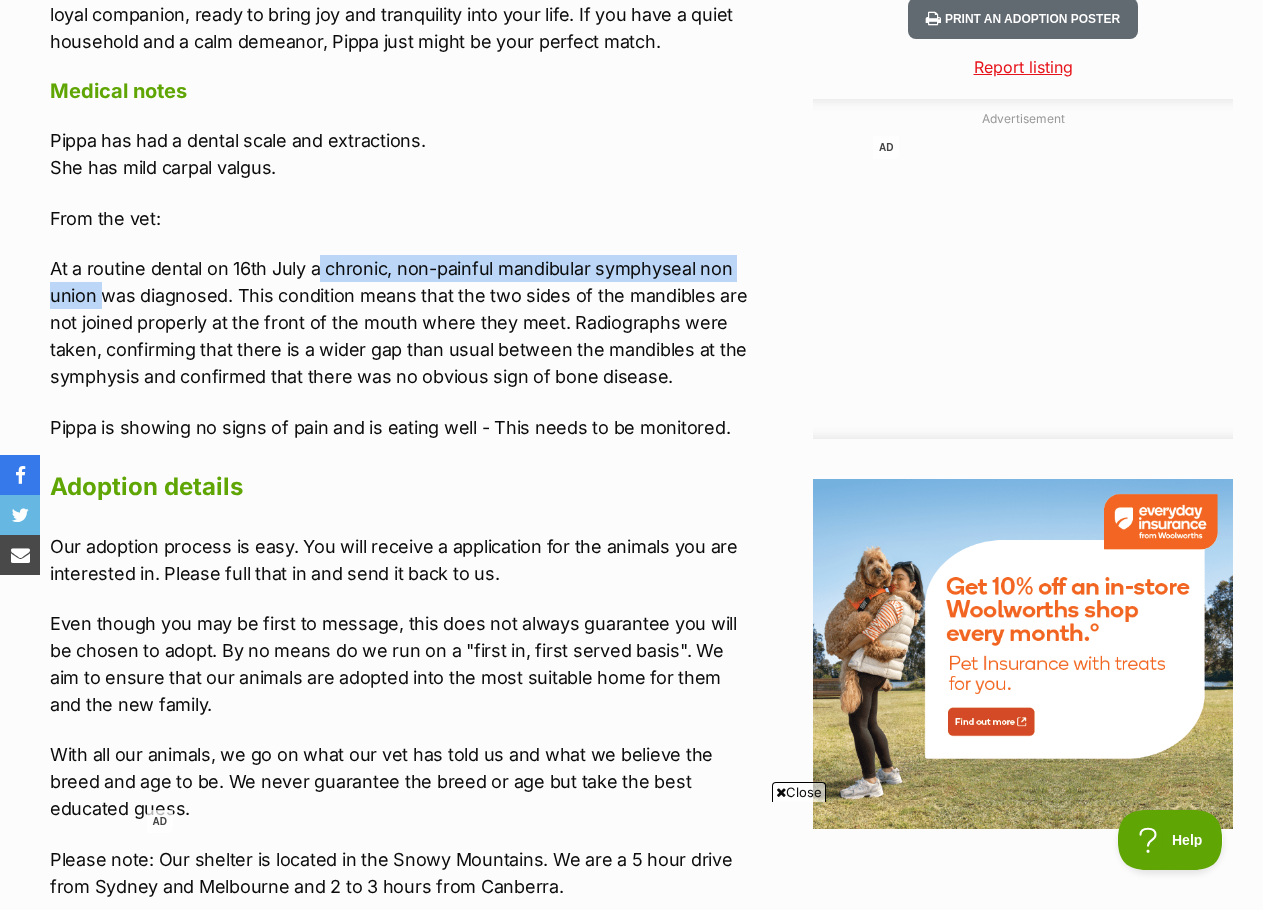 scroll, scrollTop: 2600, scrollLeft: 0, axis: vertical 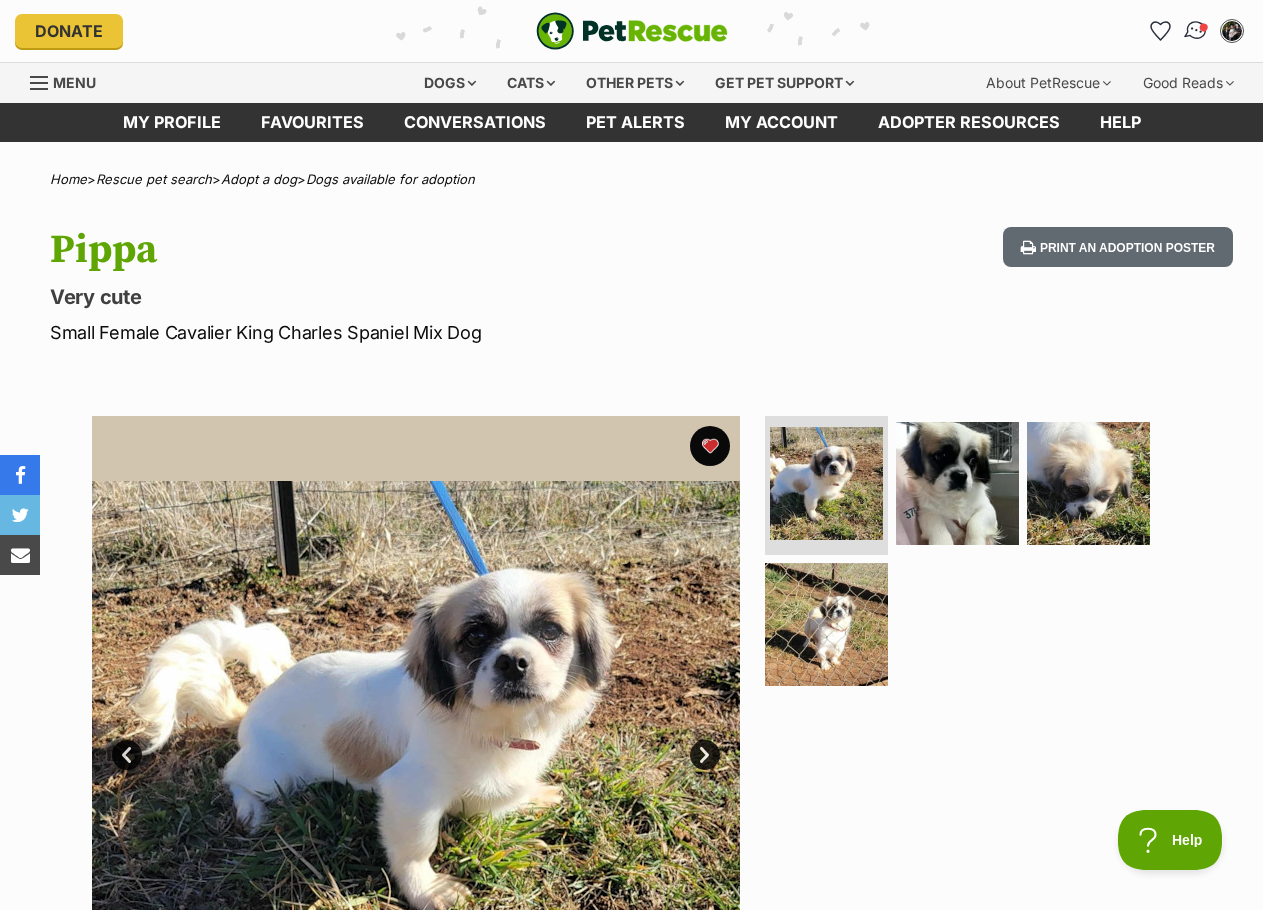 click at bounding box center [1196, 31] 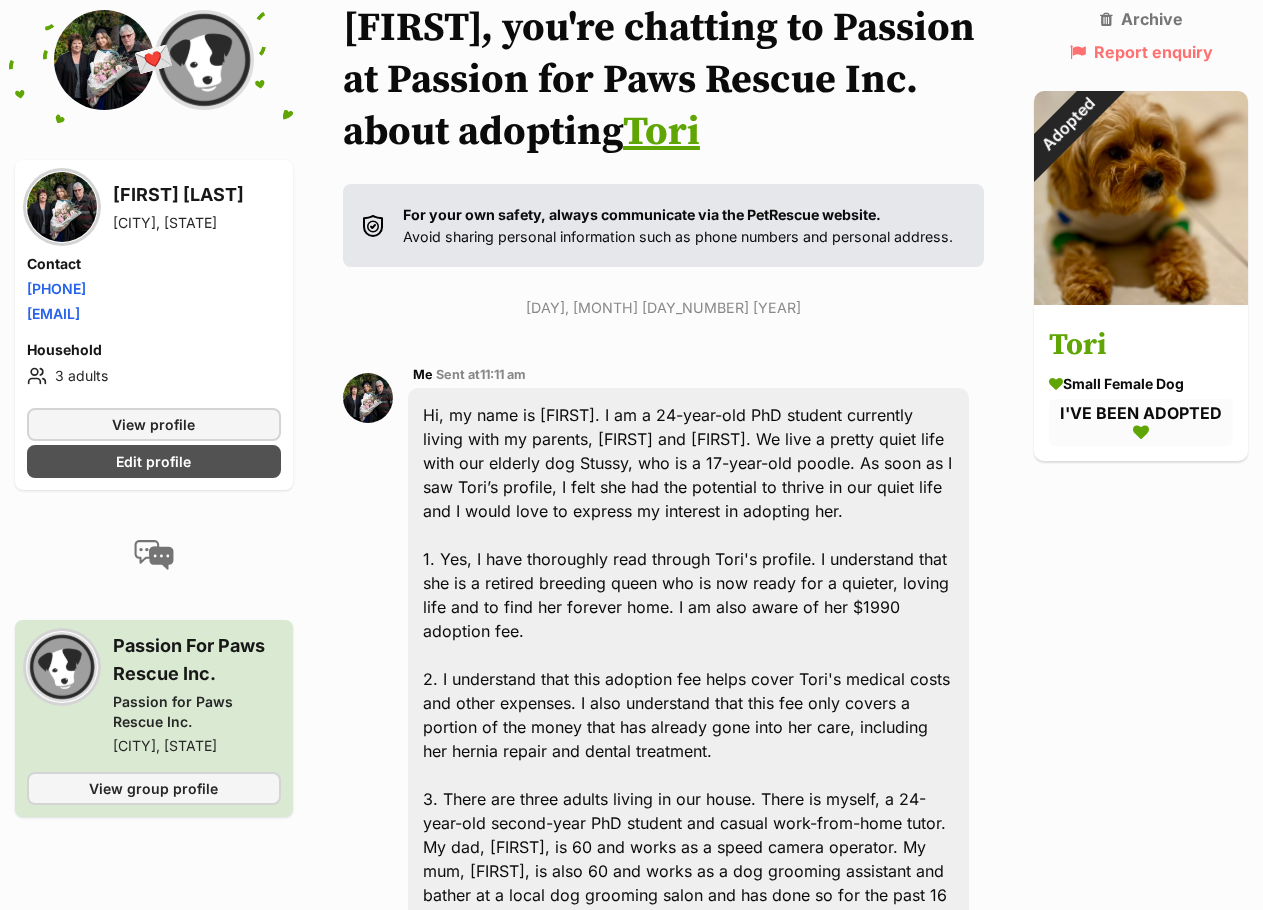 scroll, scrollTop: 0, scrollLeft: 0, axis: both 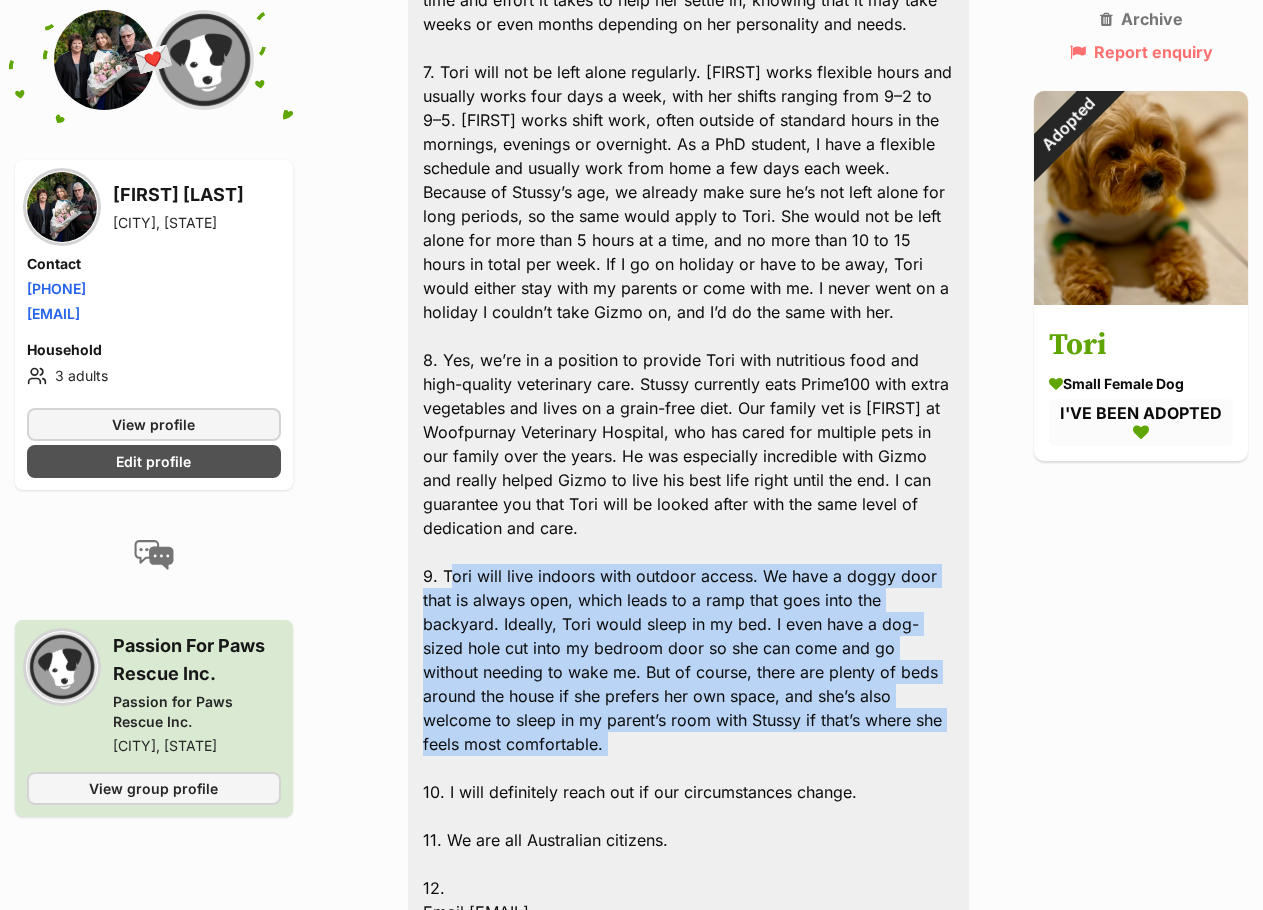 drag, startPoint x: 449, startPoint y: 572, endPoint x: 761, endPoint y: 758, distance: 363.23547 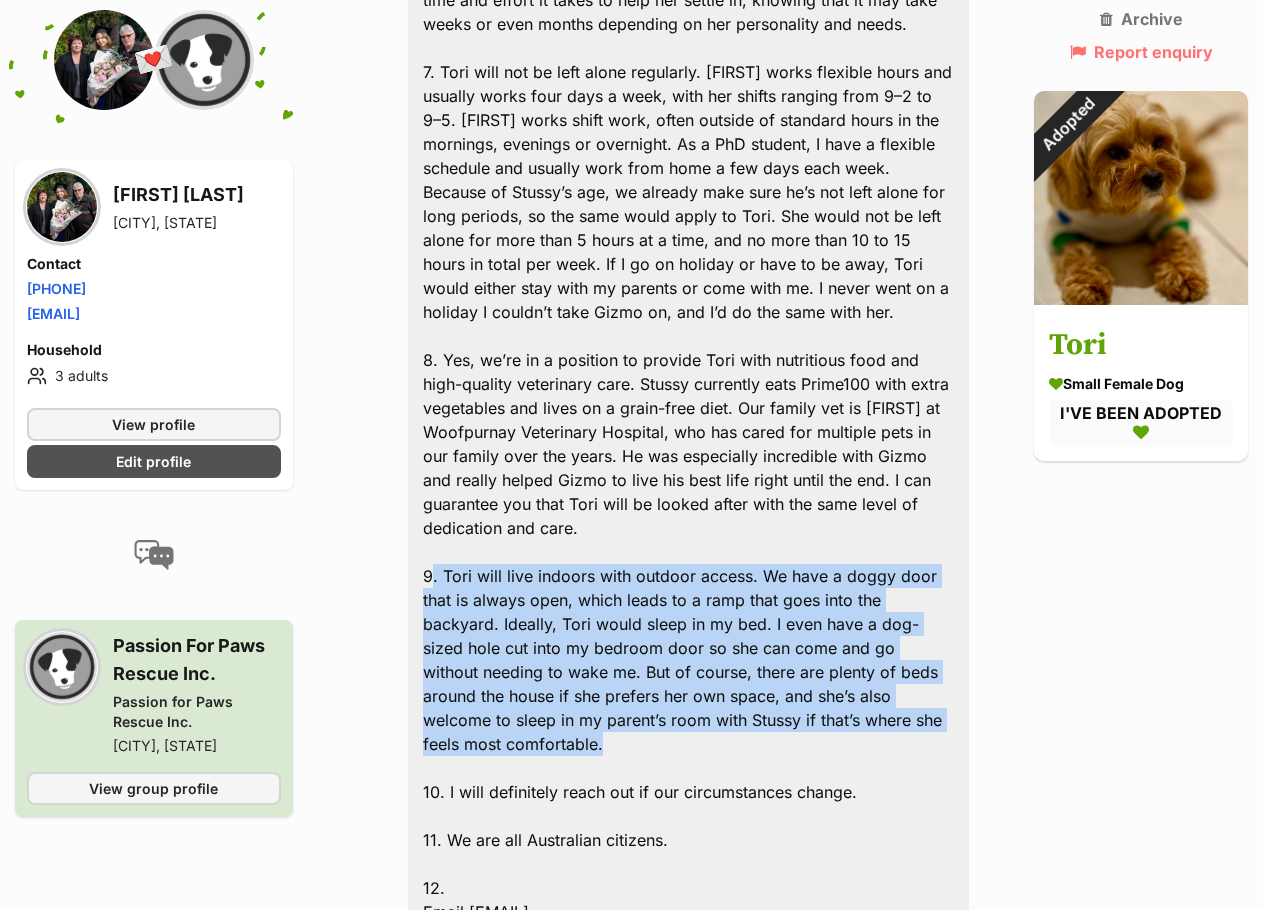 drag, startPoint x: 552, startPoint y: 735, endPoint x: 428, endPoint y: 572, distance: 204.80478 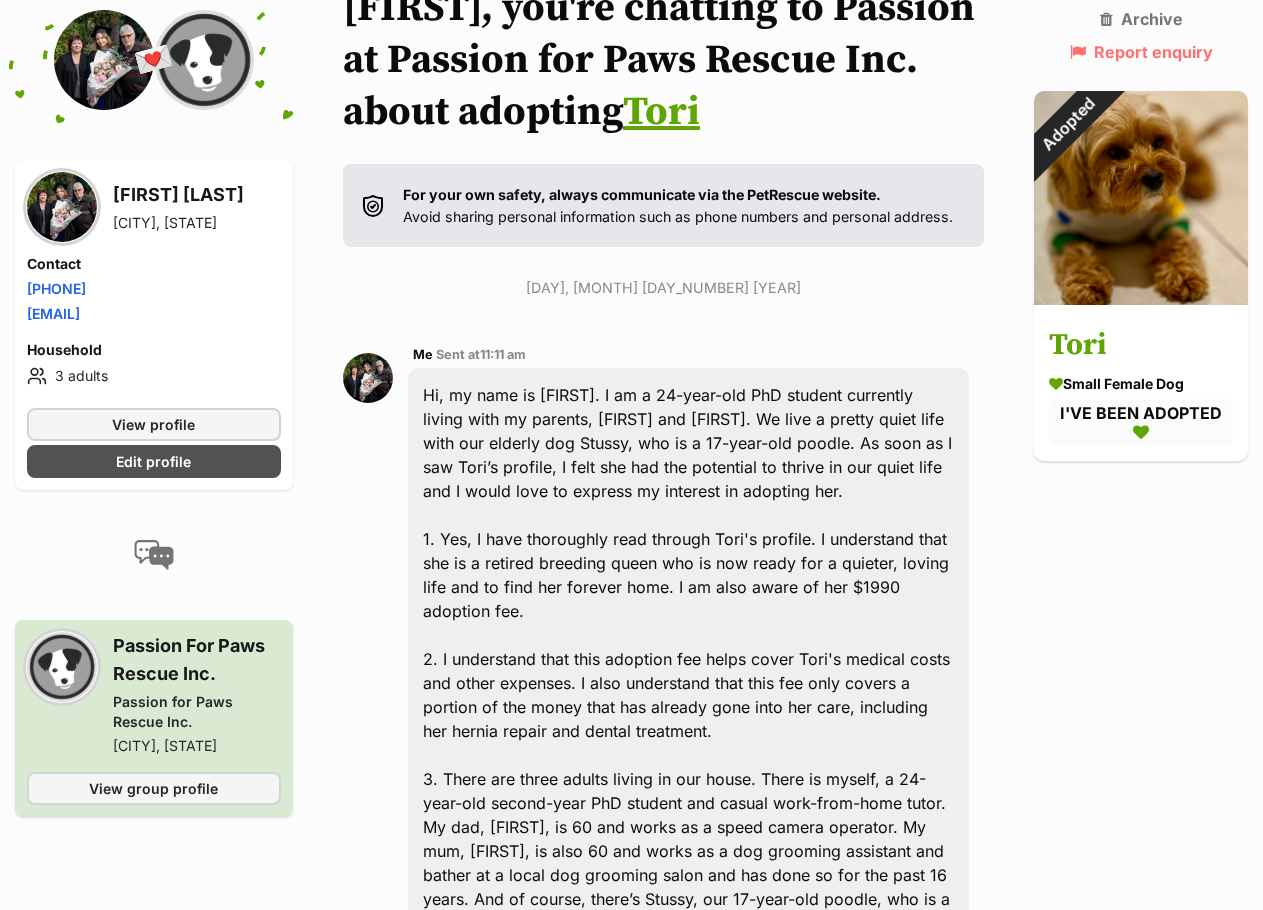 scroll, scrollTop: 200, scrollLeft: 0, axis: vertical 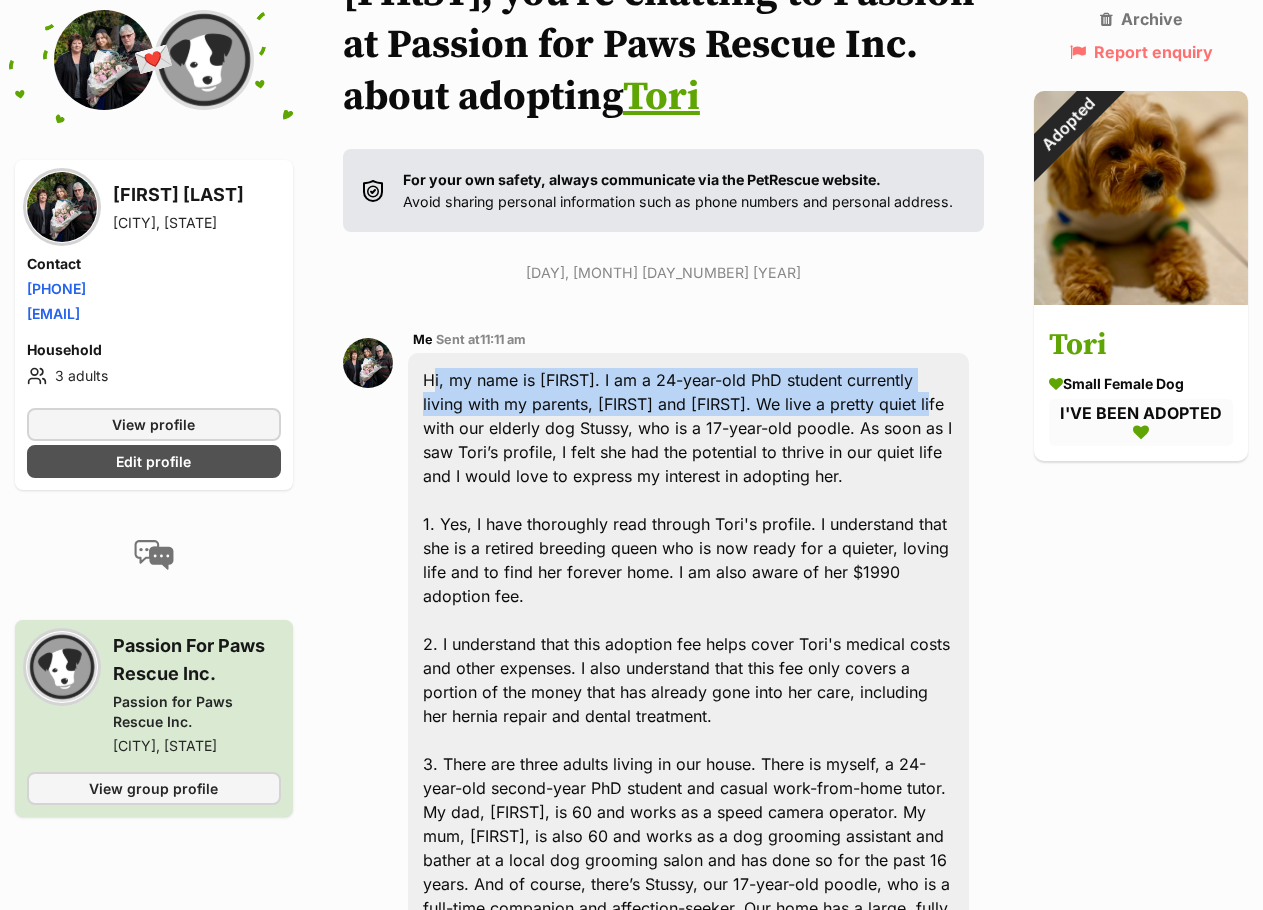 drag, startPoint x: 424, startPoint y: 385, endPoint x: 896, endPoint y: 407, distance: 472.51242 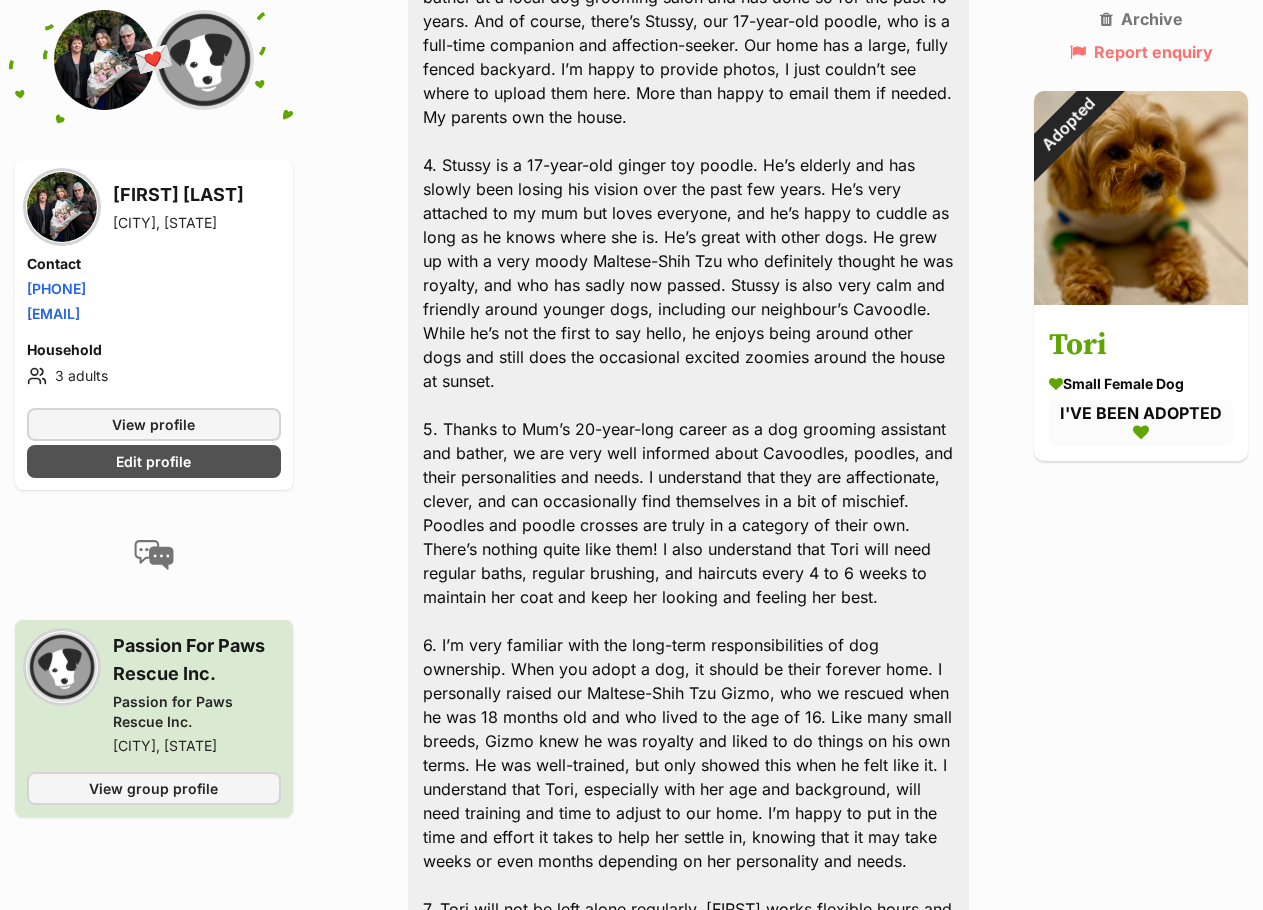 scroll, scrollTop: 1200, scrollLeft: 0, axis: vertical 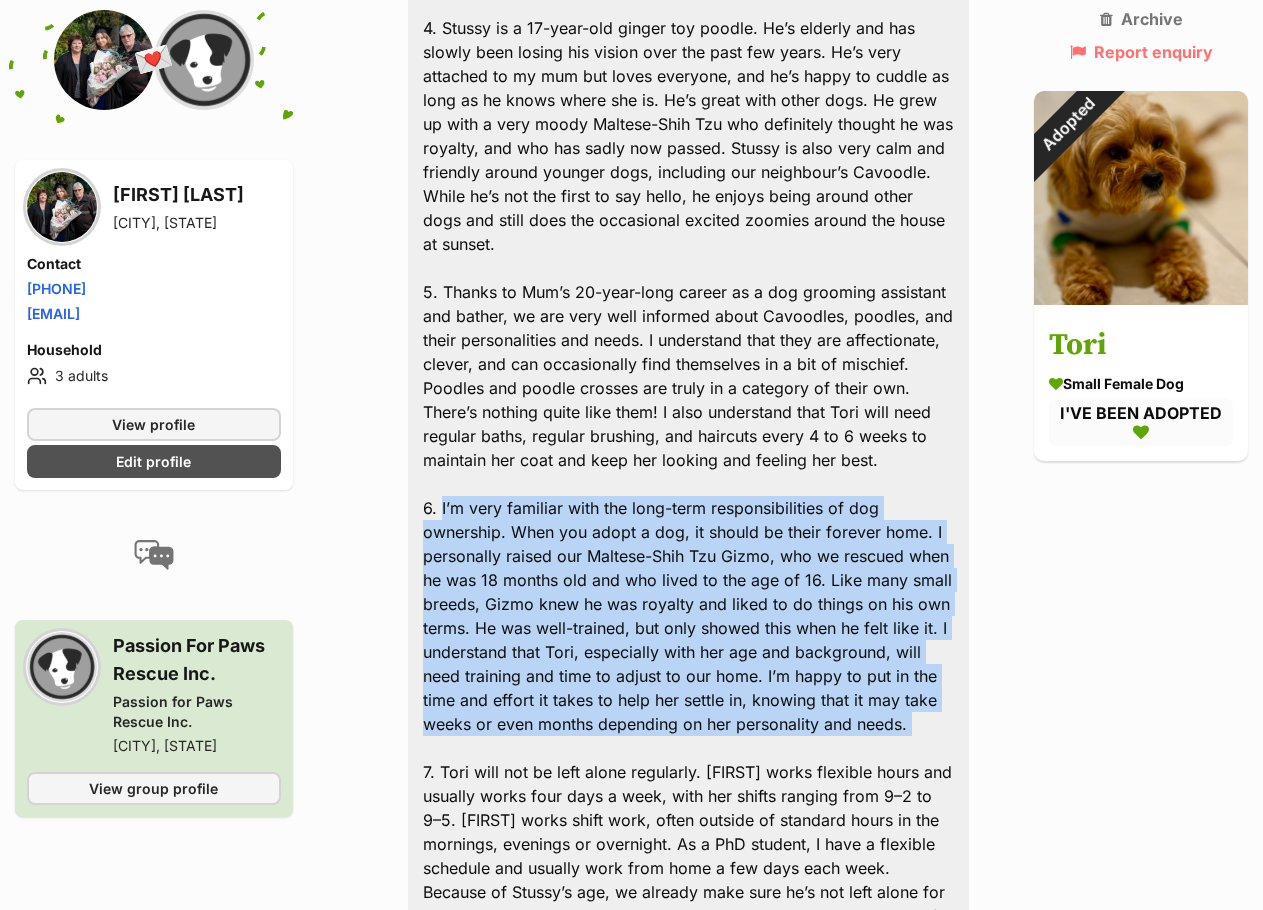 drag, startPoint x: 441, startPoint y: 509, endPoint x: 918, endPoint y: 737, distance: 528.6899 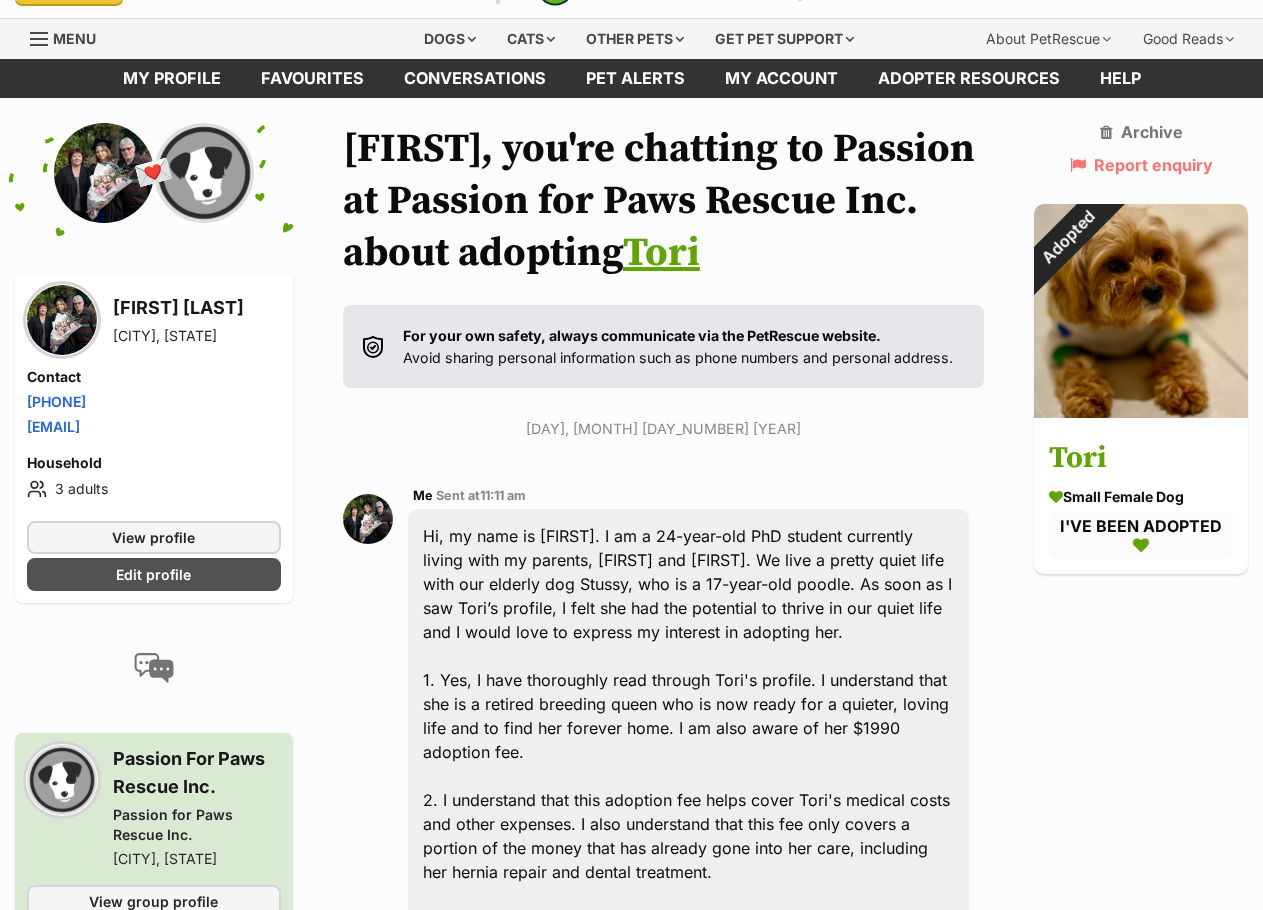 scroll, scrollTop: 0, scrollLeft: 0, axis: both 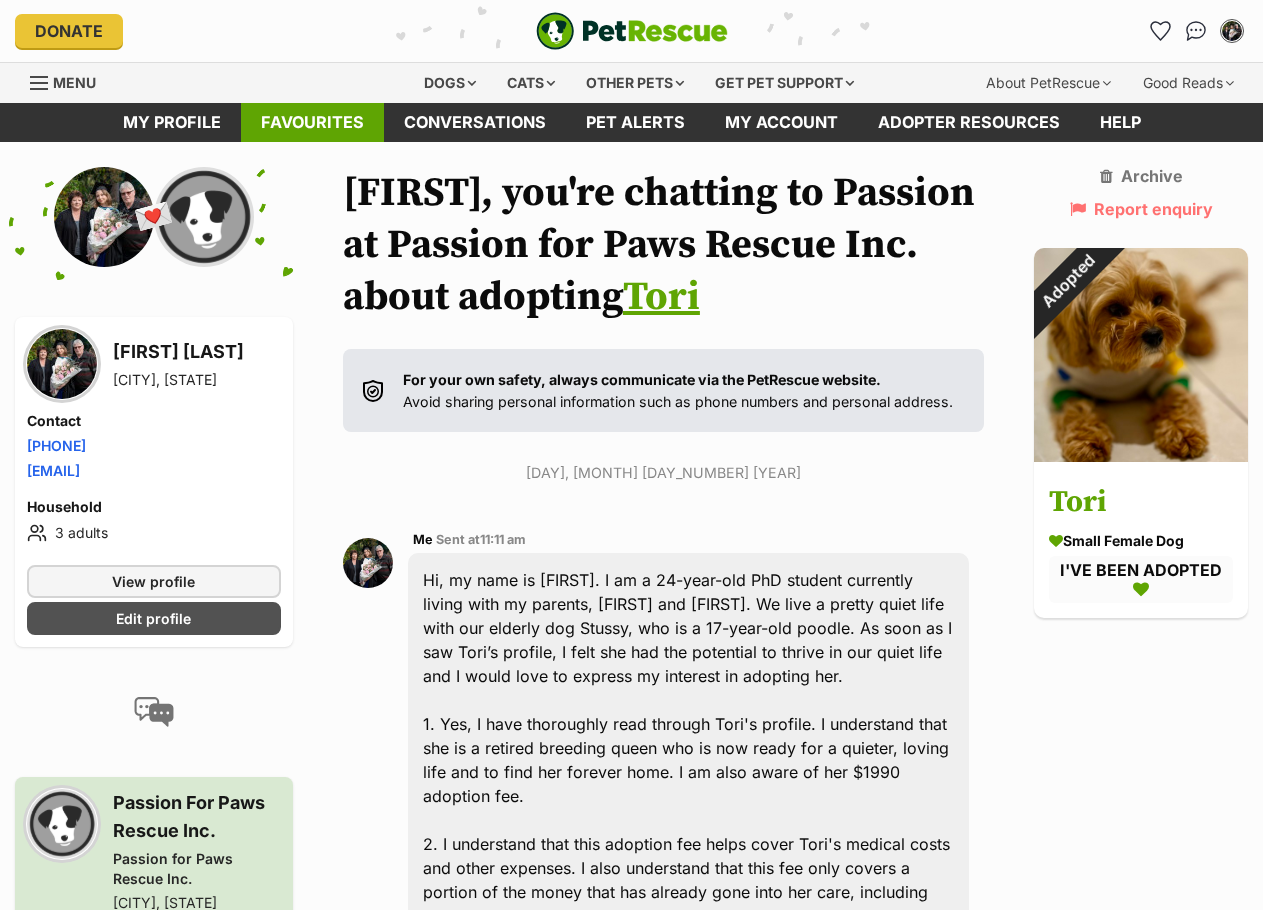 click on "Favourites" at bounding box center (312, 122) 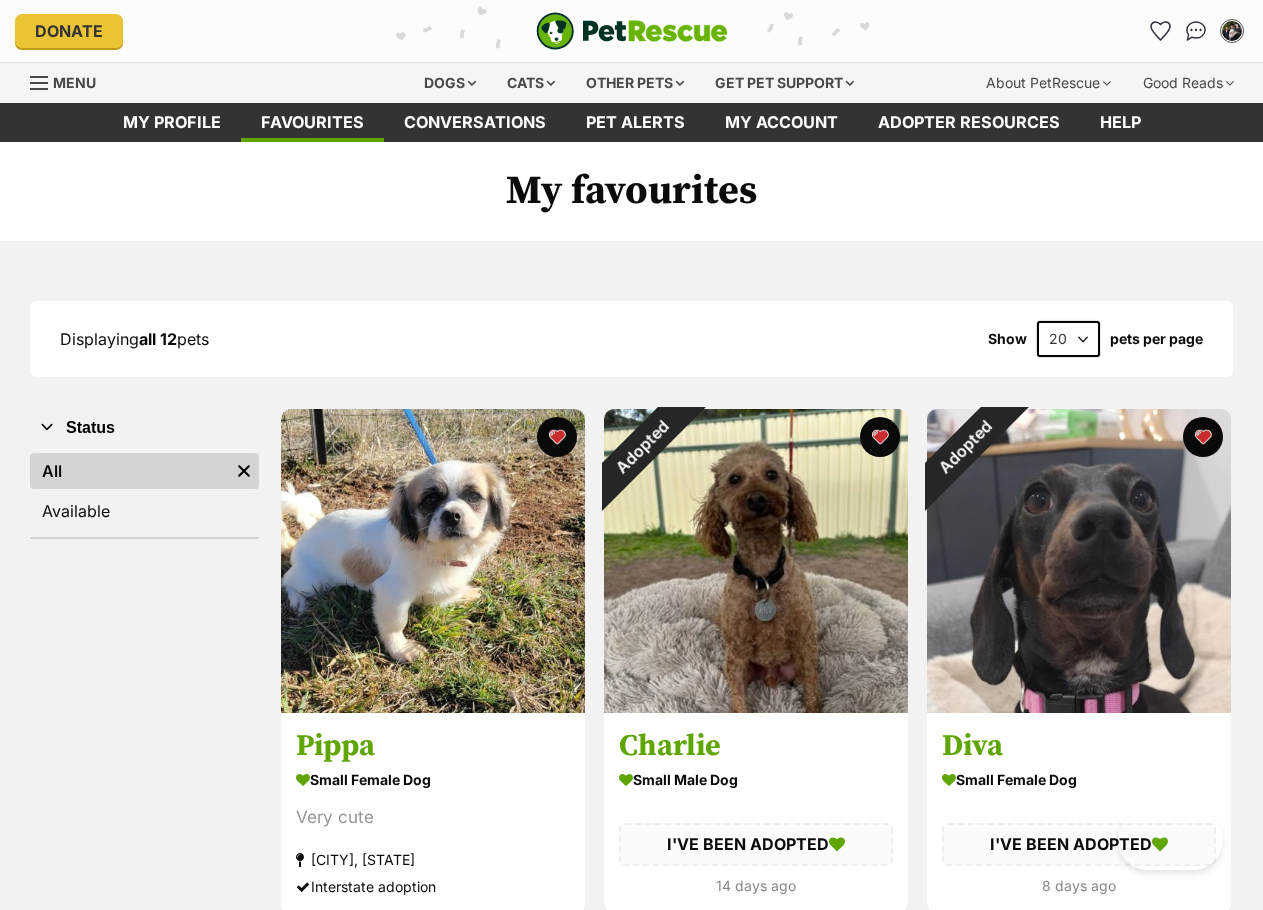 scroll, scrollTop: 0, scrollLeft: 0, axis: both 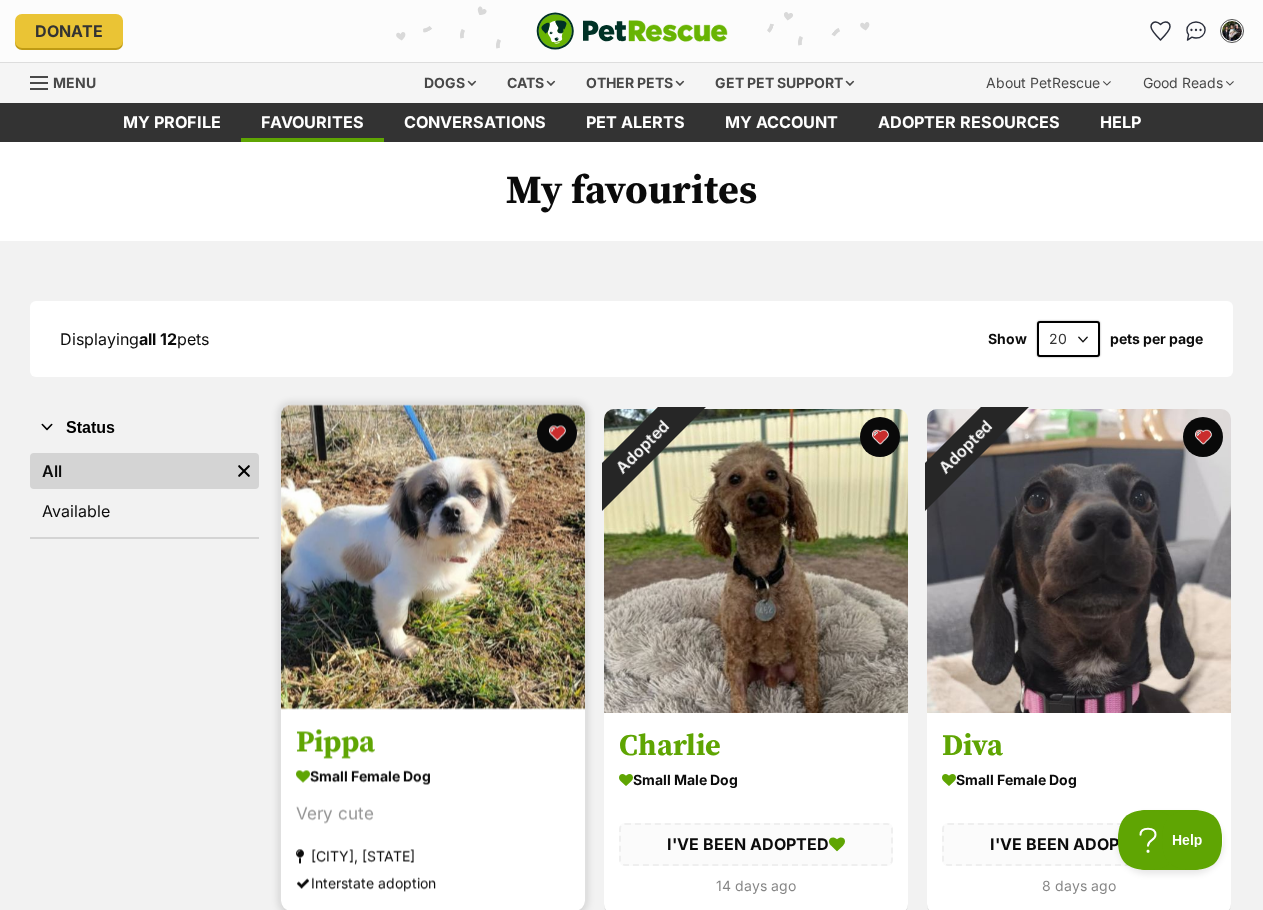 click at bounding box center [433, 557] 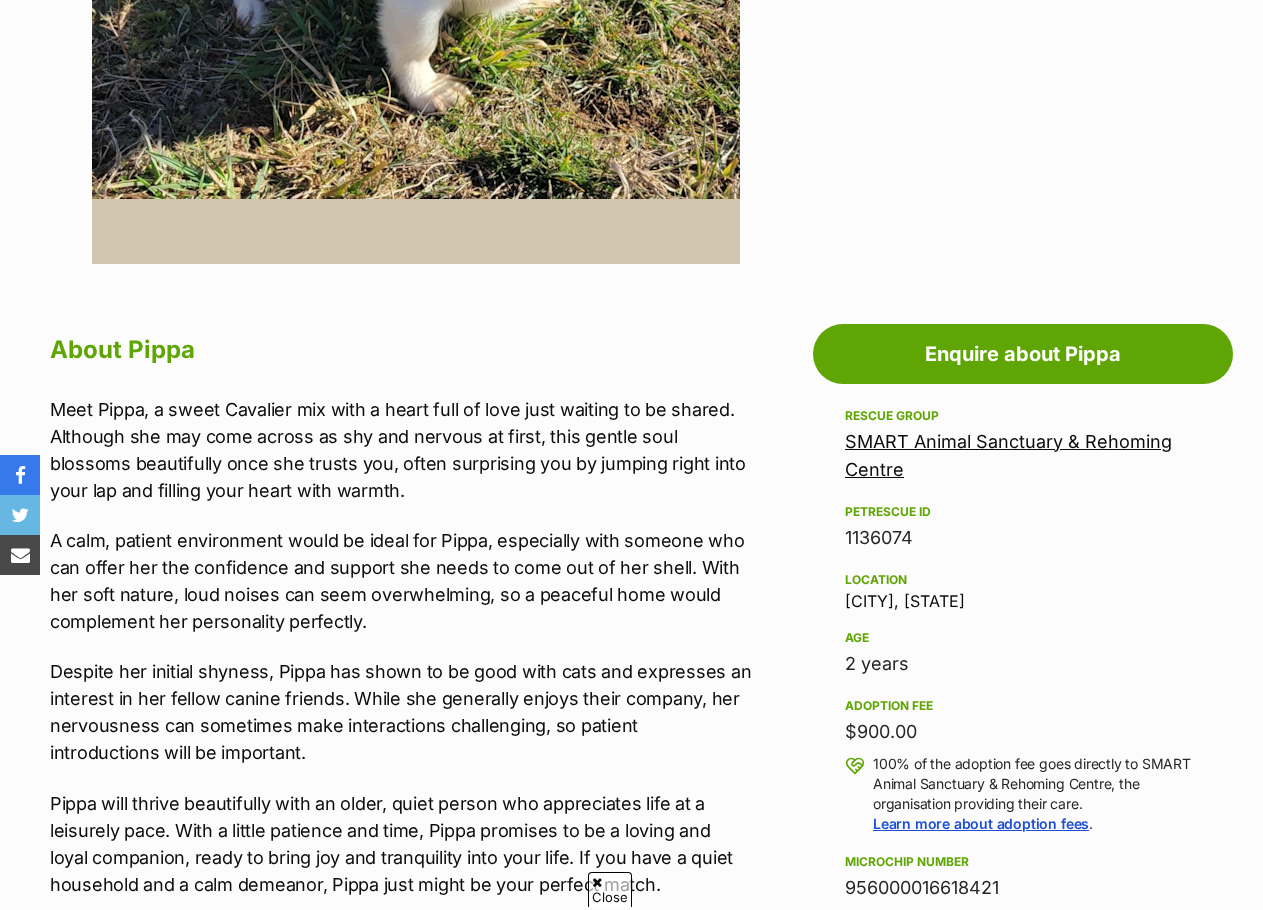 scroll, scrollTop: 800, scrollLeft: 0, axis: vertical 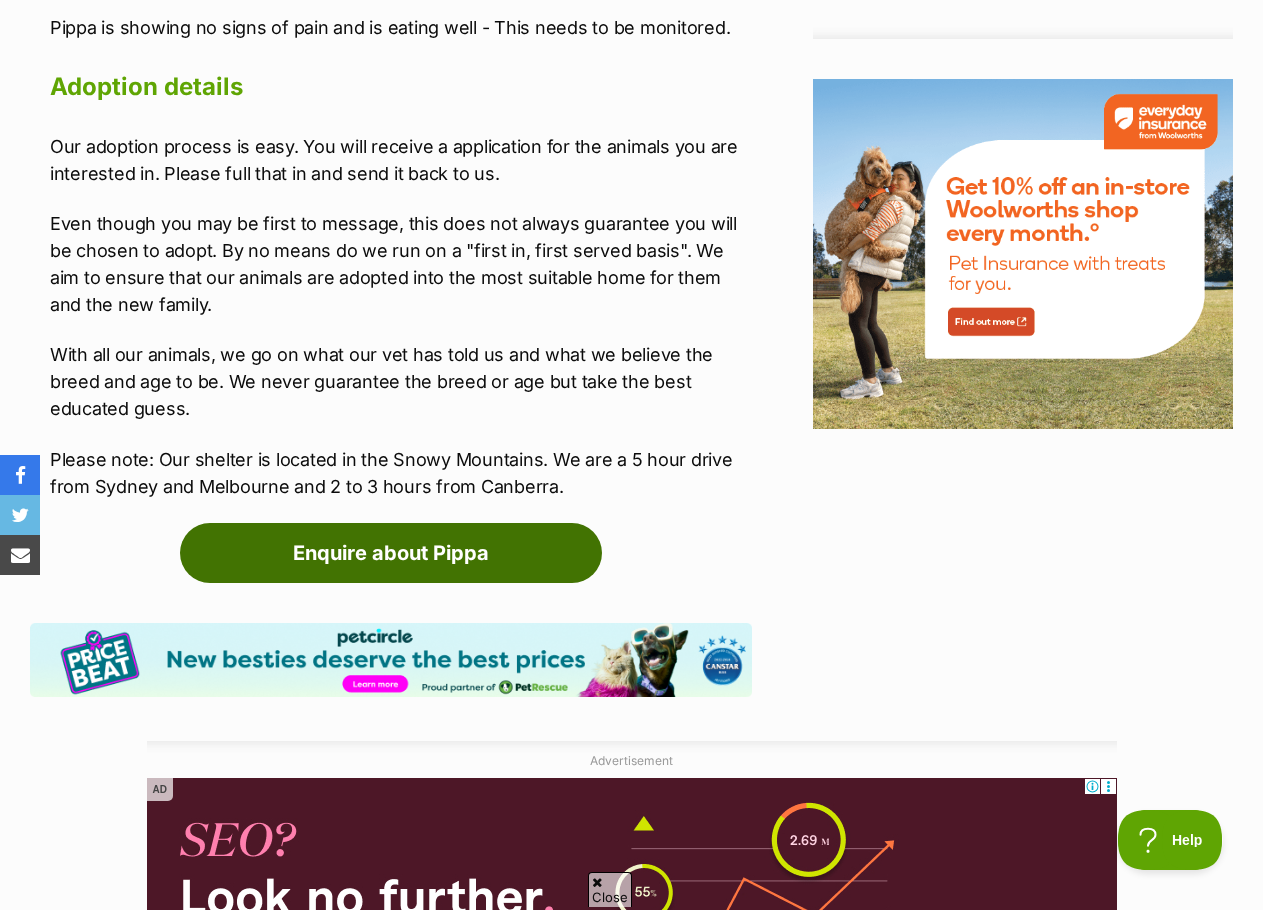 click on "Enquire about Pippa" at bounding box center [391, 553] 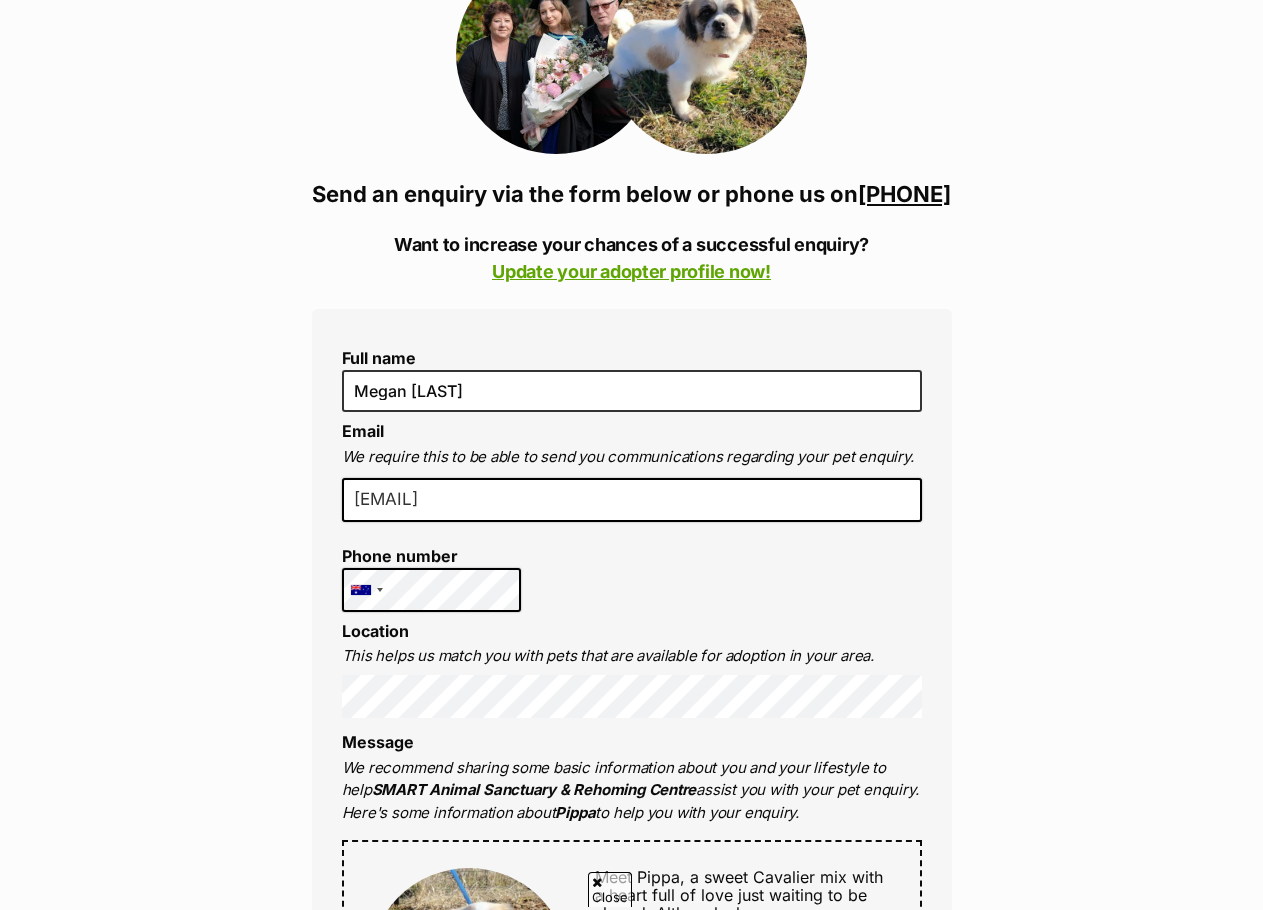 scroll, scrollTop: 452, scrollLeft: 0, axis: vertical 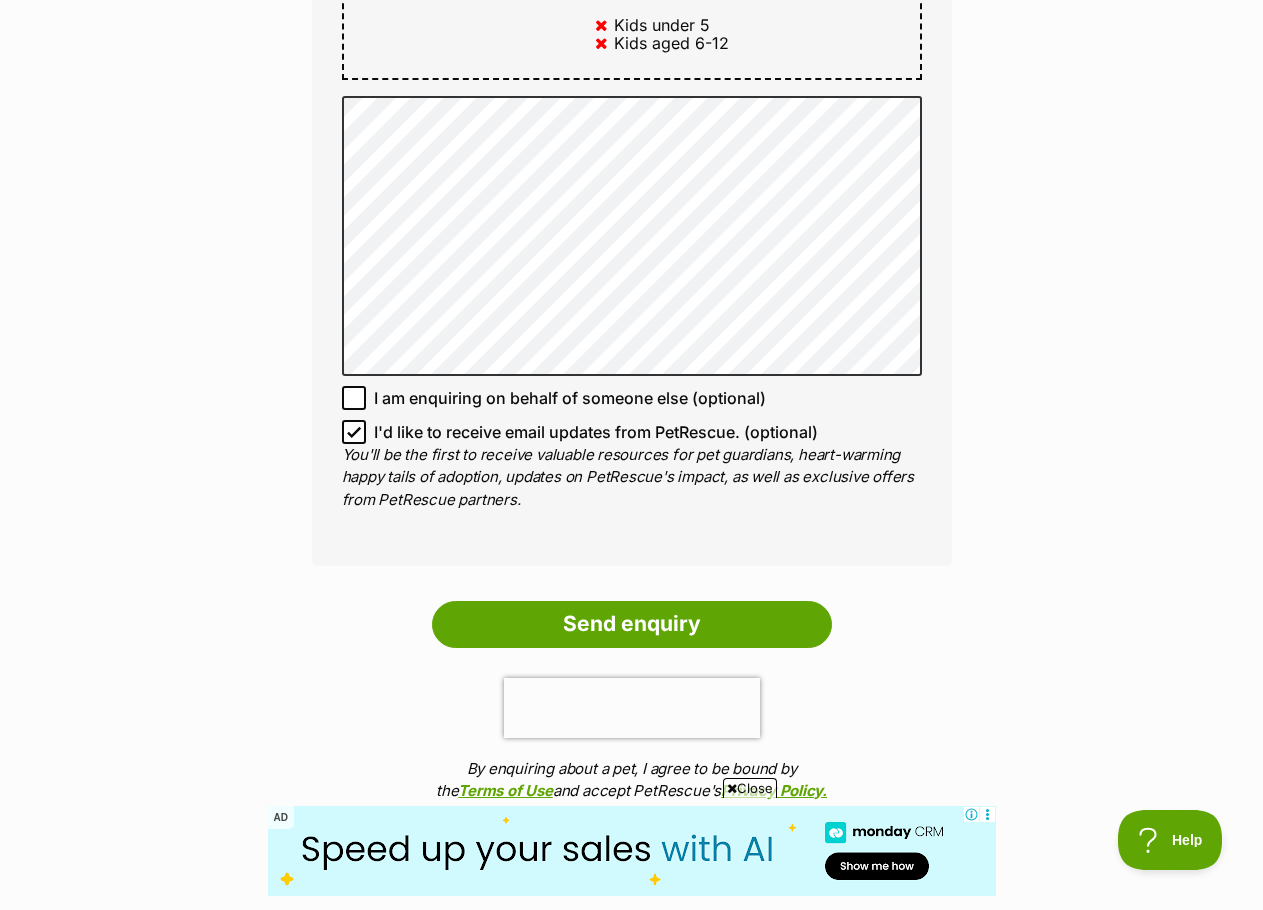 click 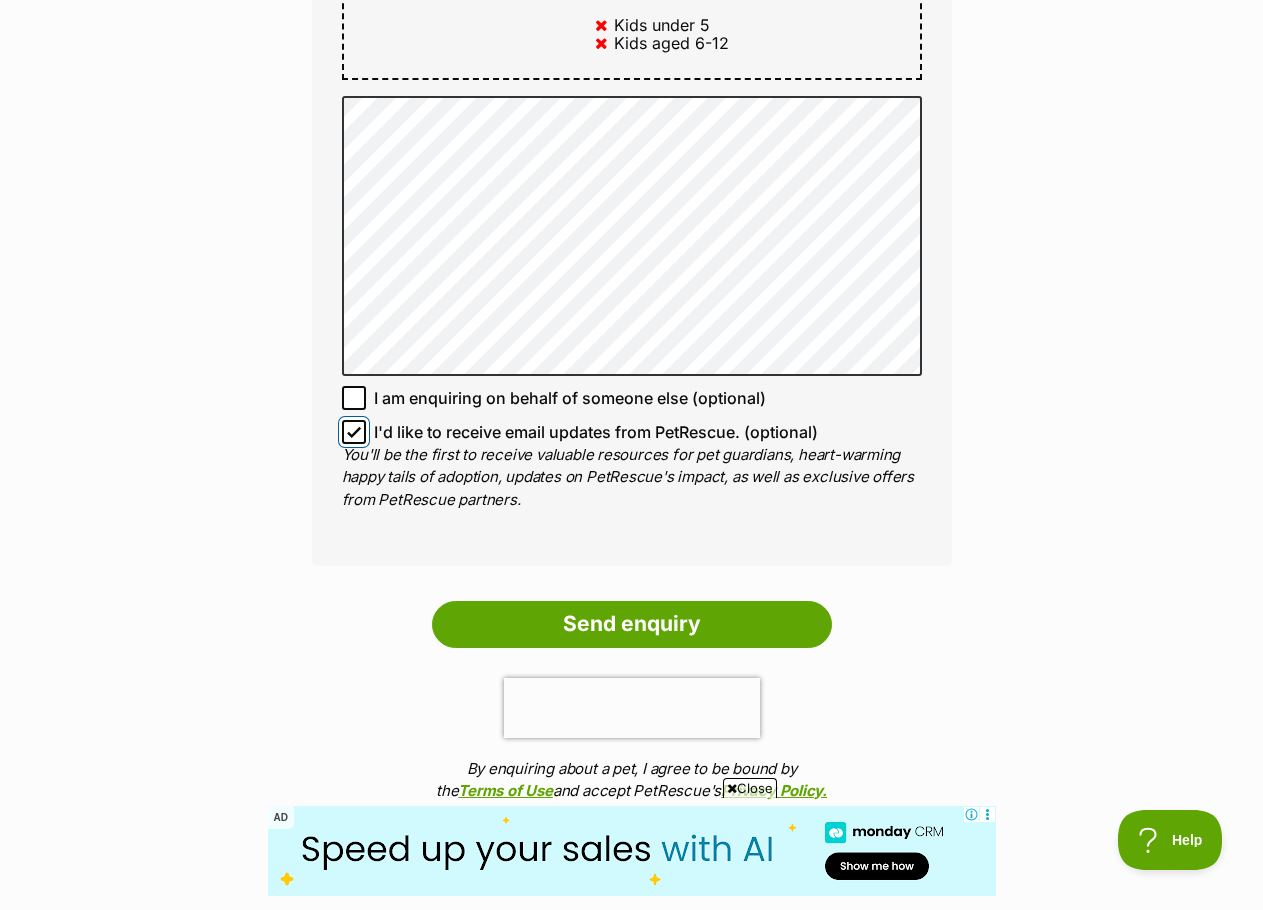 click on "I'd like to receive email updates from PetRescue. (optional)" at bounding box center [354, 432] 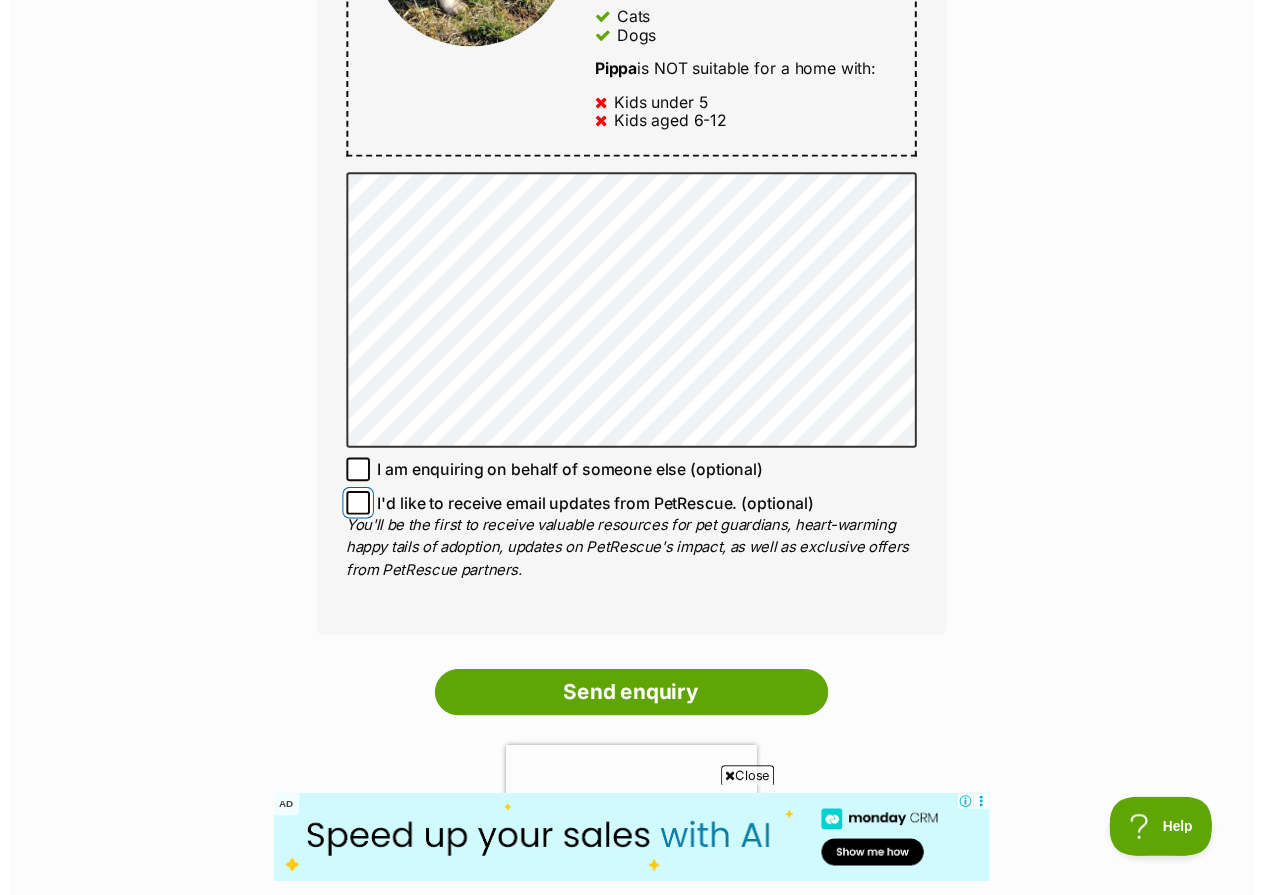 scroll, scrollTop: 1100, scrollLeft: 0, axis: vertical 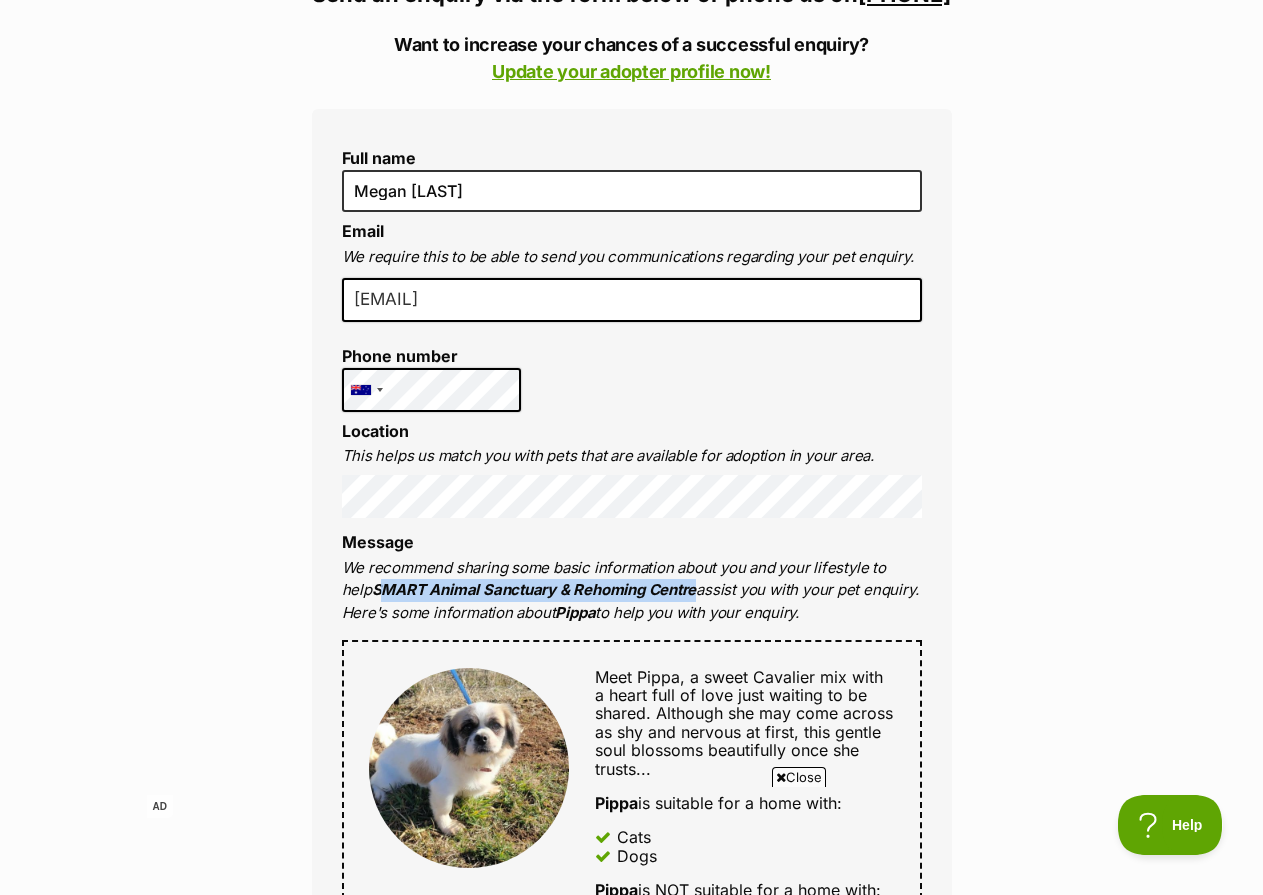 drag, startPoint x: 665, startPoint y: 615, endPoint x: 351, endPoint y: 615, distance: 314 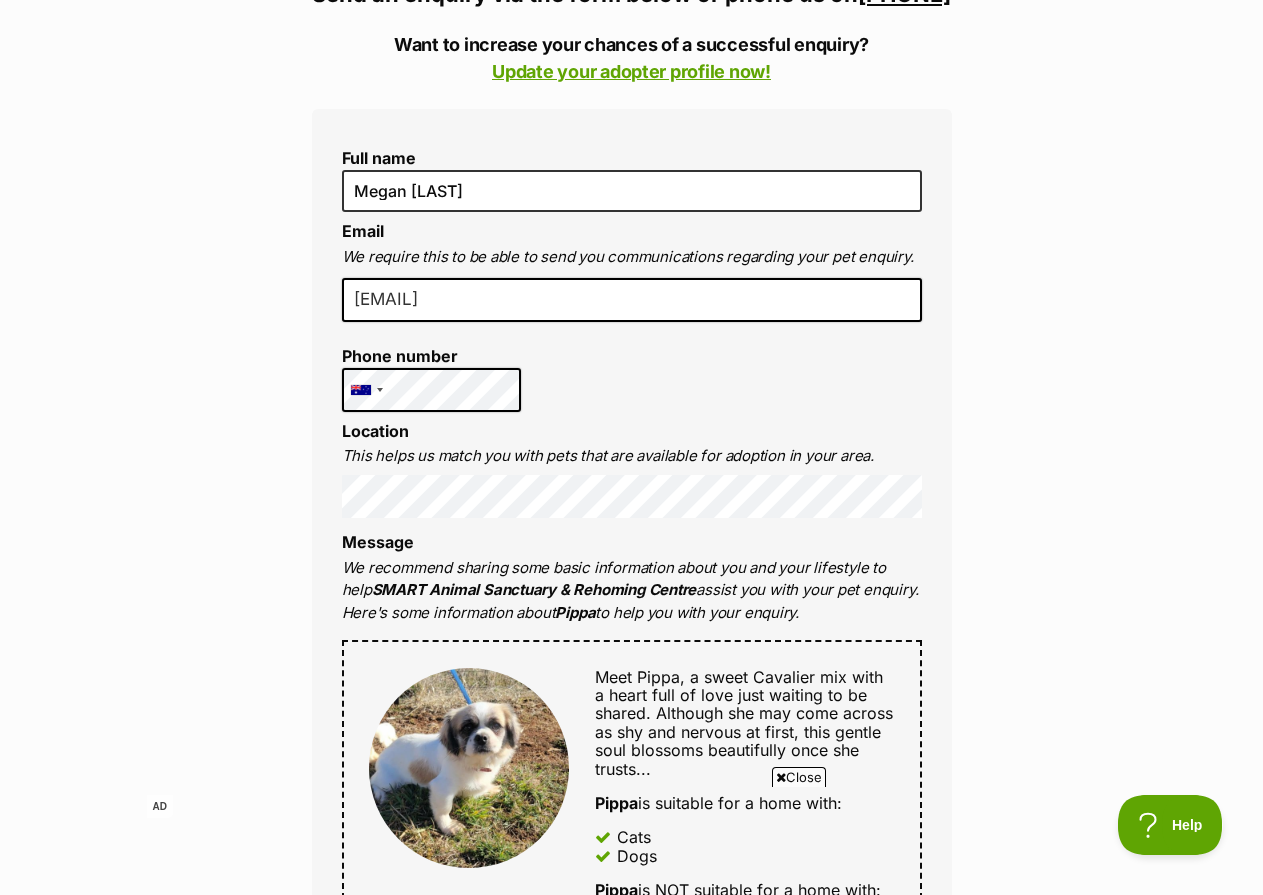 drag, startPoint x: 385, startPoint y: 609, endPoint x: 329, endPoint y: 592, distance: 58.5235 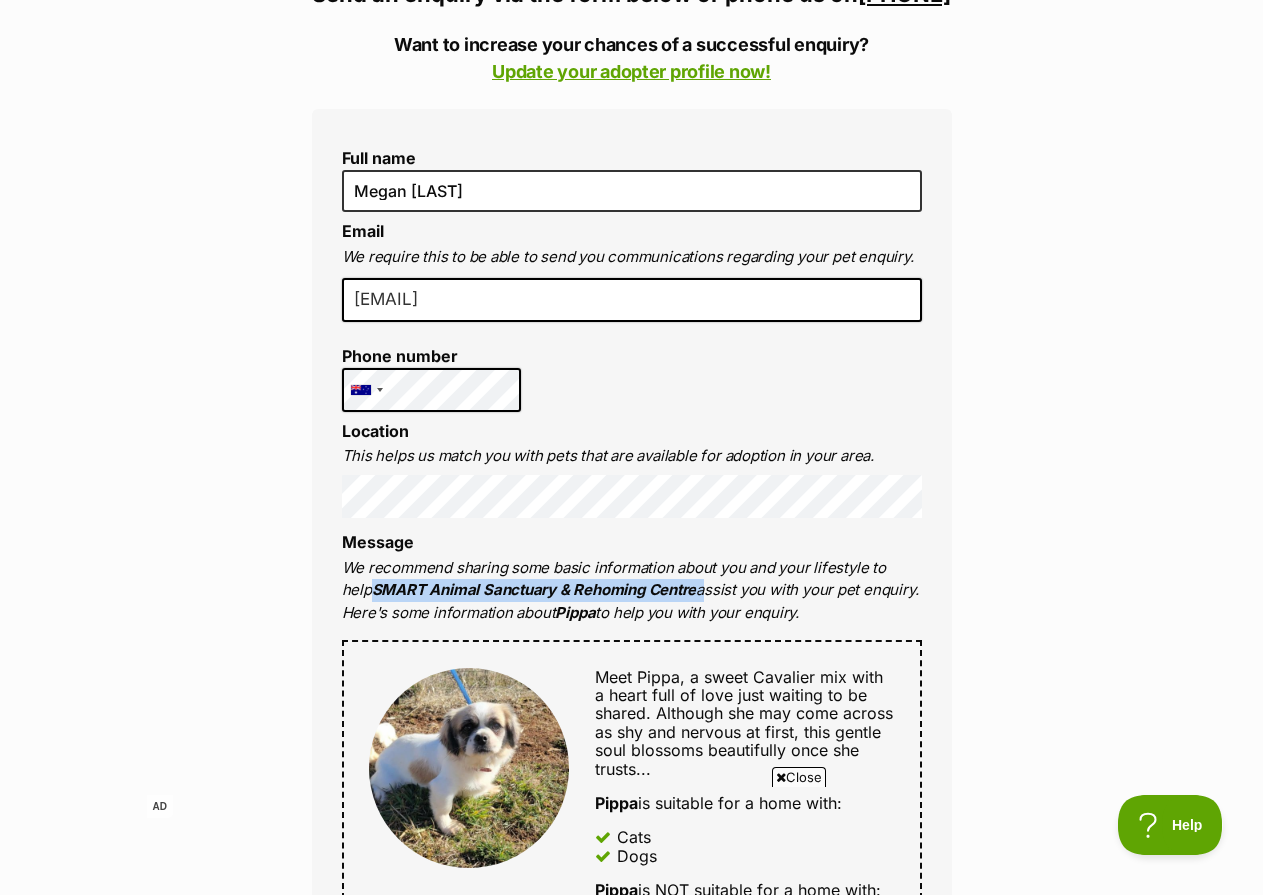 drag, startPoint x: 343, startPoint y: 611, endPoint x: 669, endPoint y: 616, distance: 326.03833 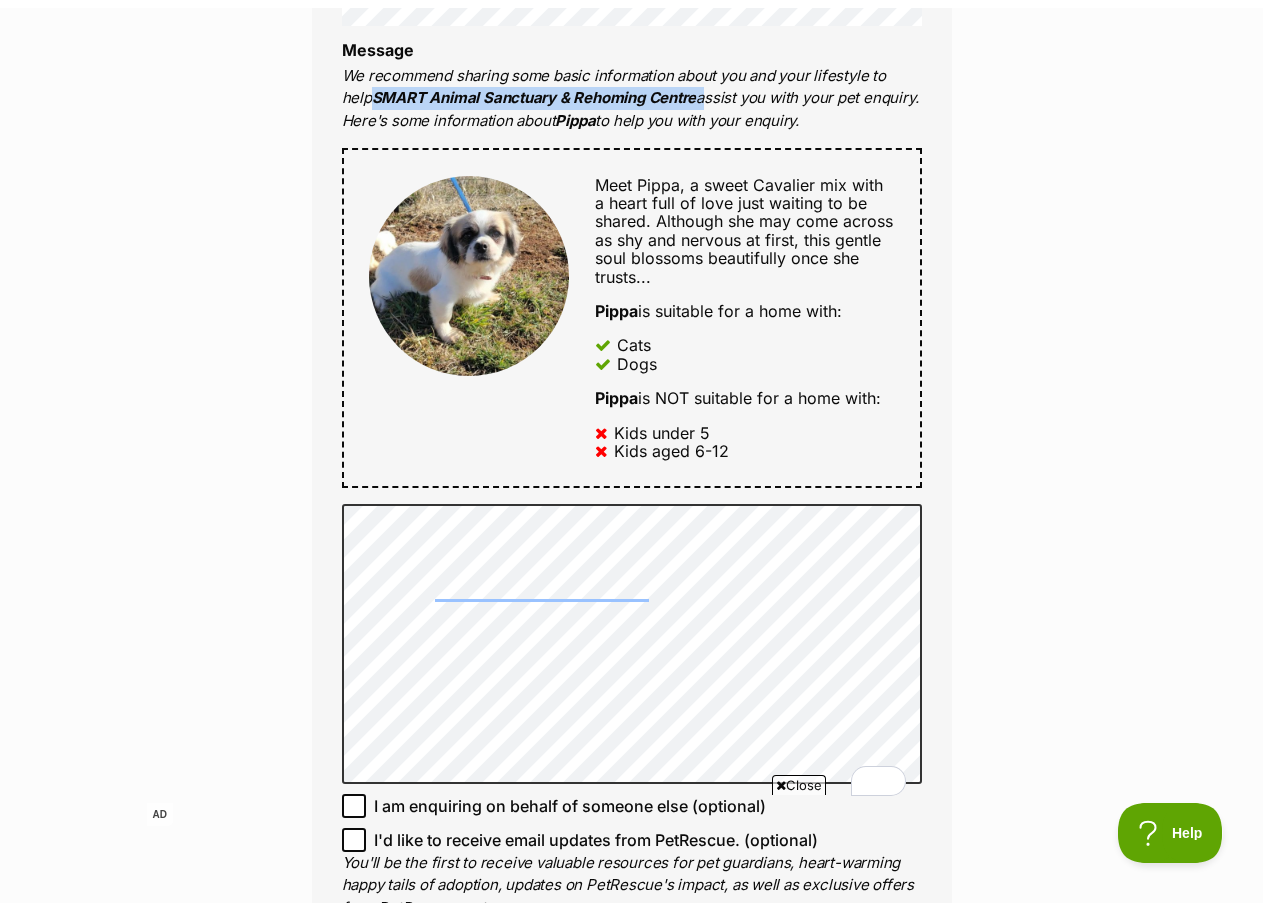 scroll, scrollTop: 1400, scrollLeft: 0, axis: vertical 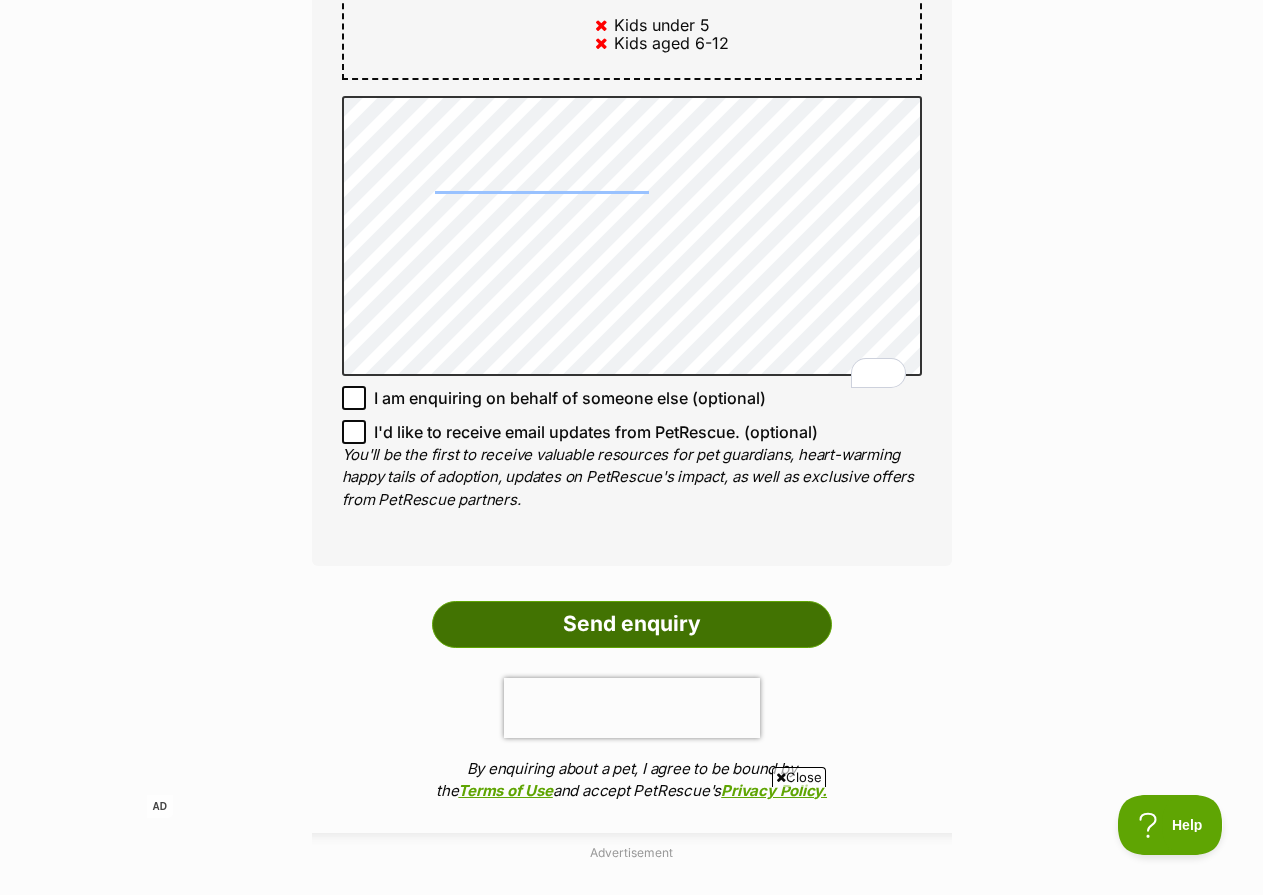 click on "Send enquiry" at bounding box center [632, 624] 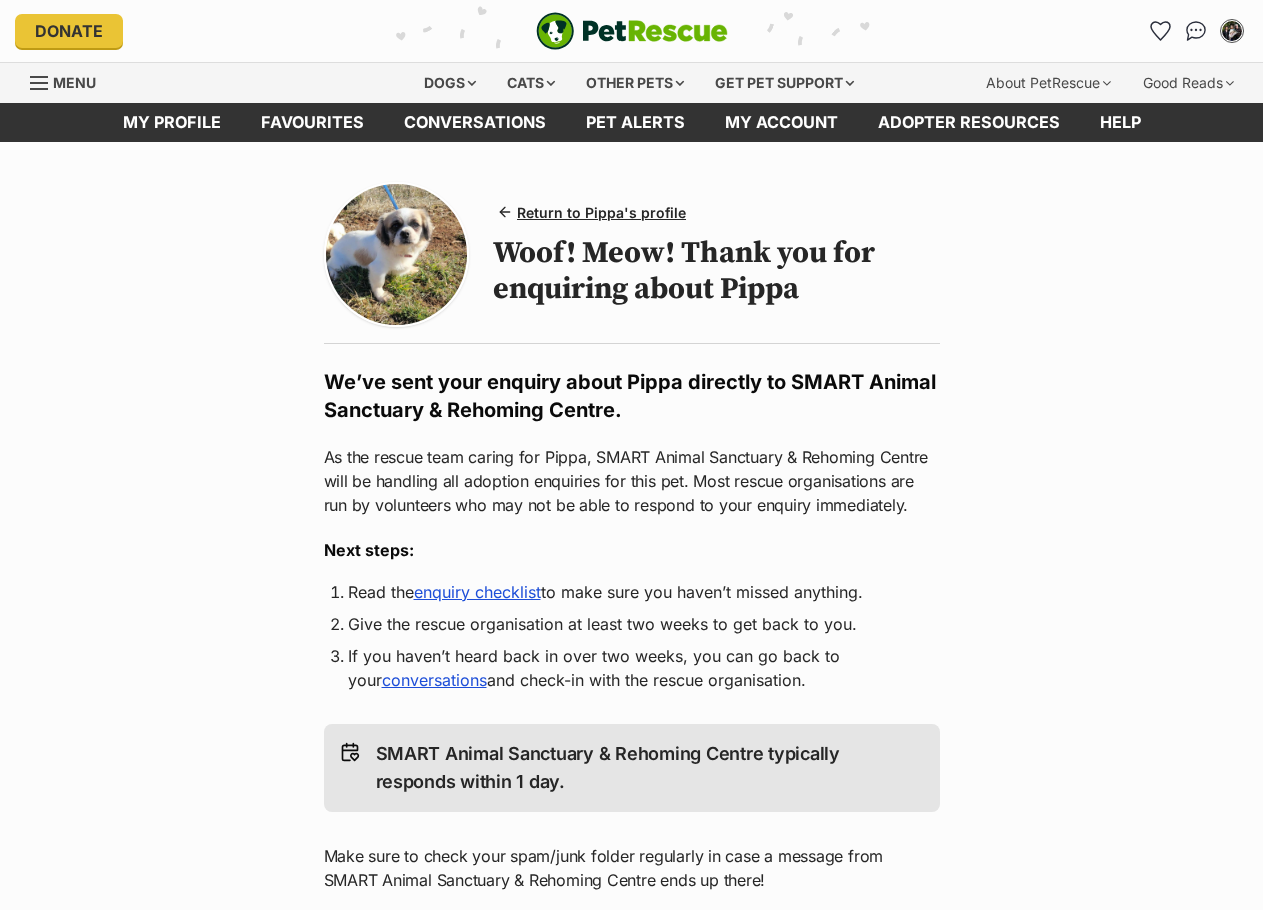 scroll, scrollTop: 0, scrollLeft: 0, axis: both 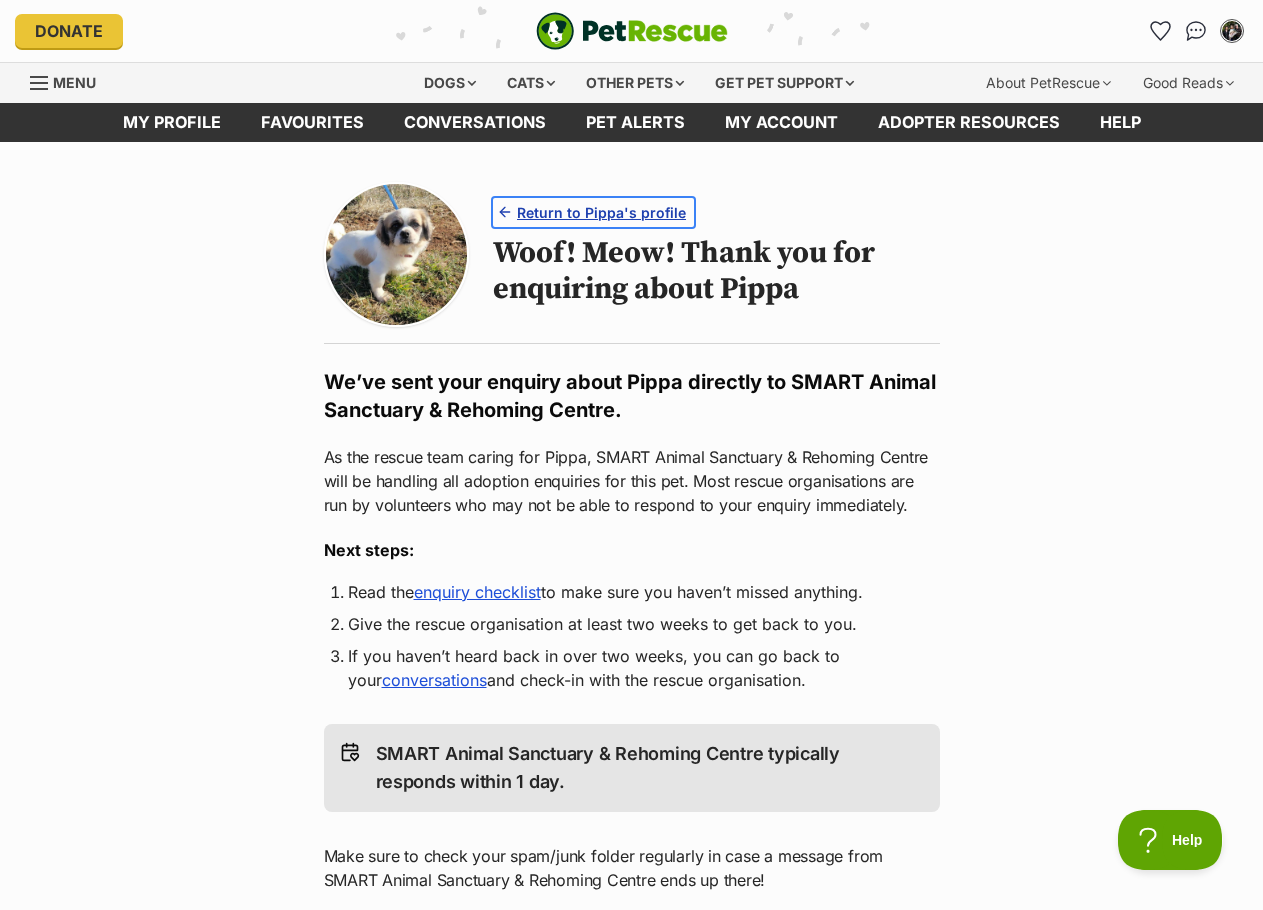 click on "Return to Pippa's profile" at bounding box center [601, 212] 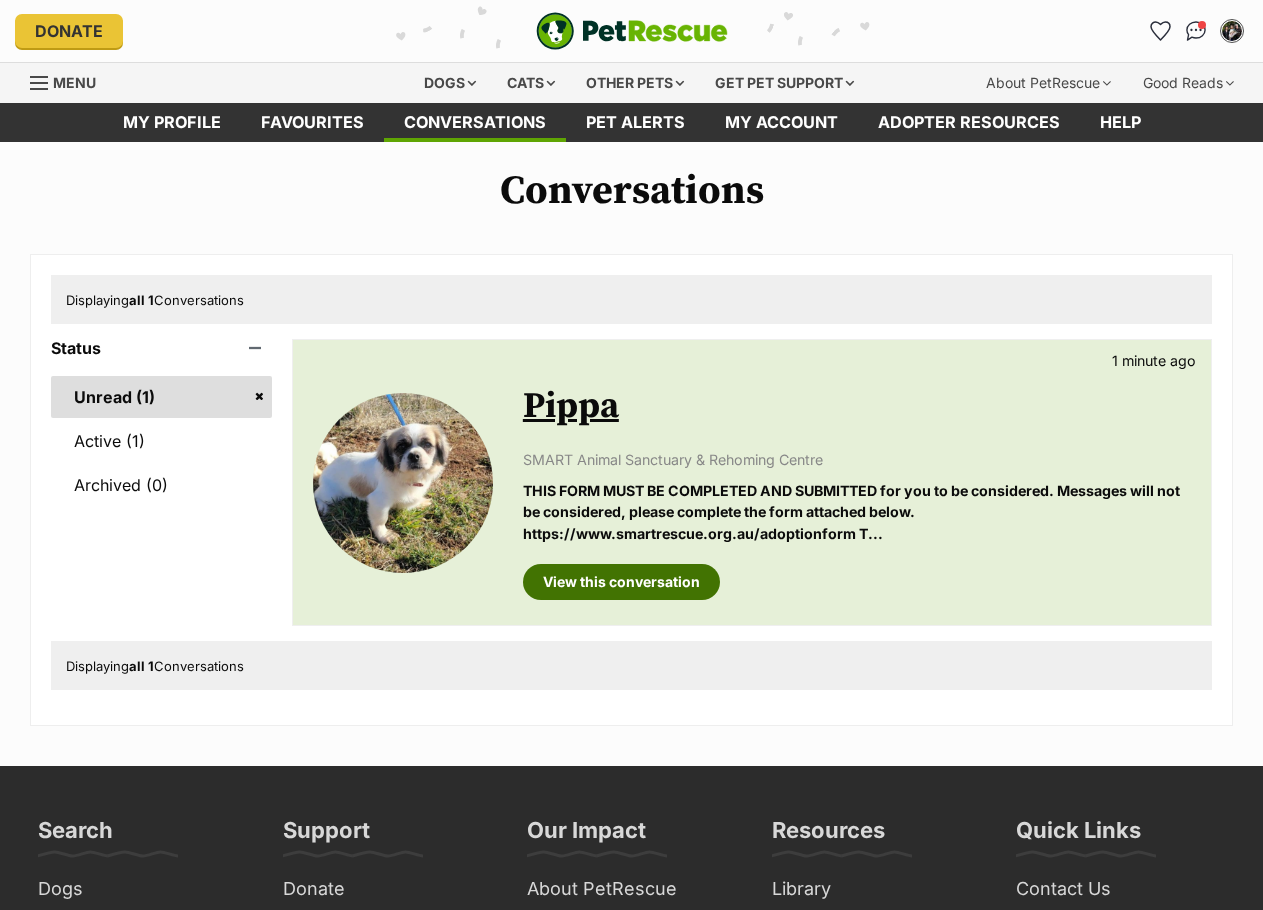 click on "View this conversation" at bounding box center (621, 582) 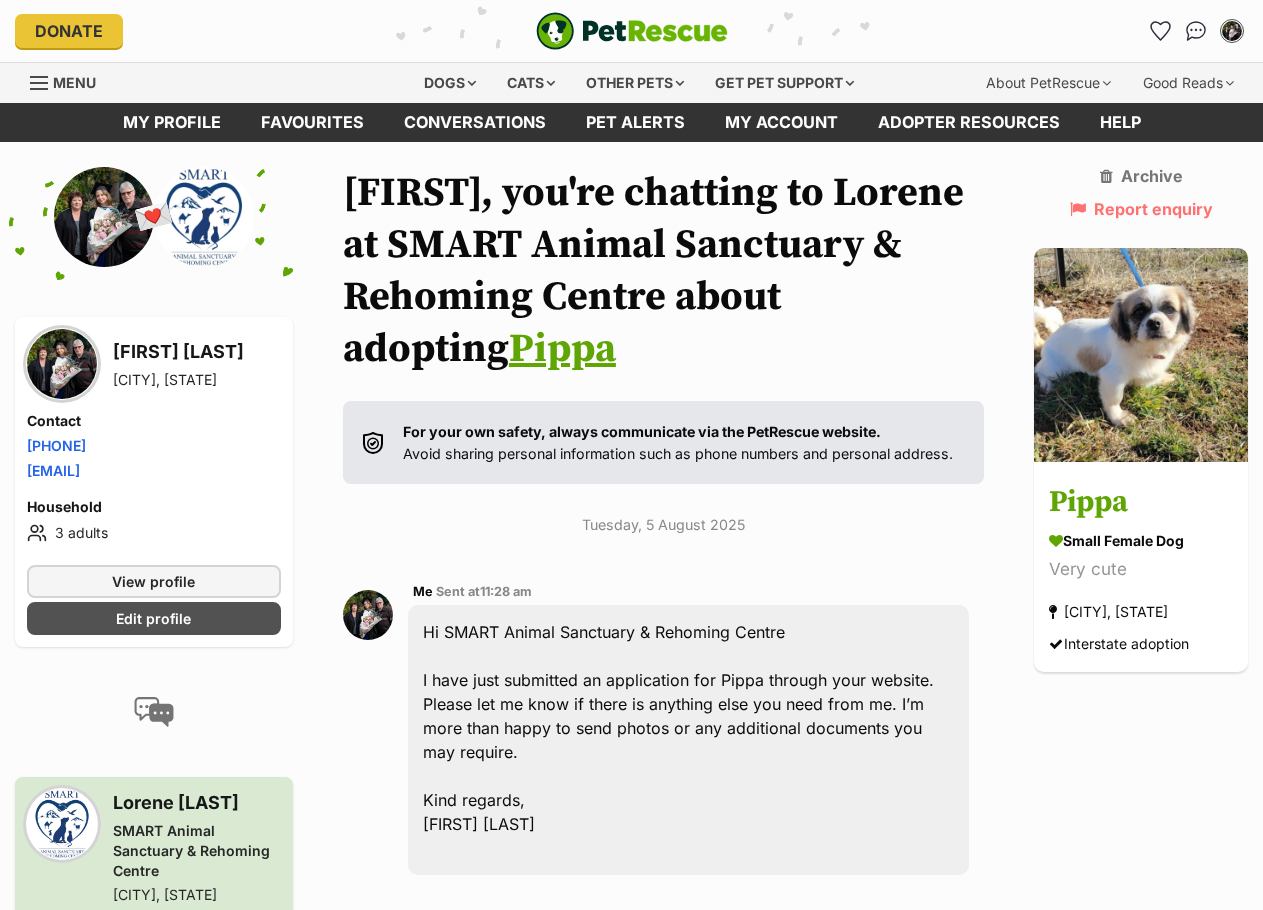 scroll, scrollTop: 0, scrollLeft: 0, axis: both 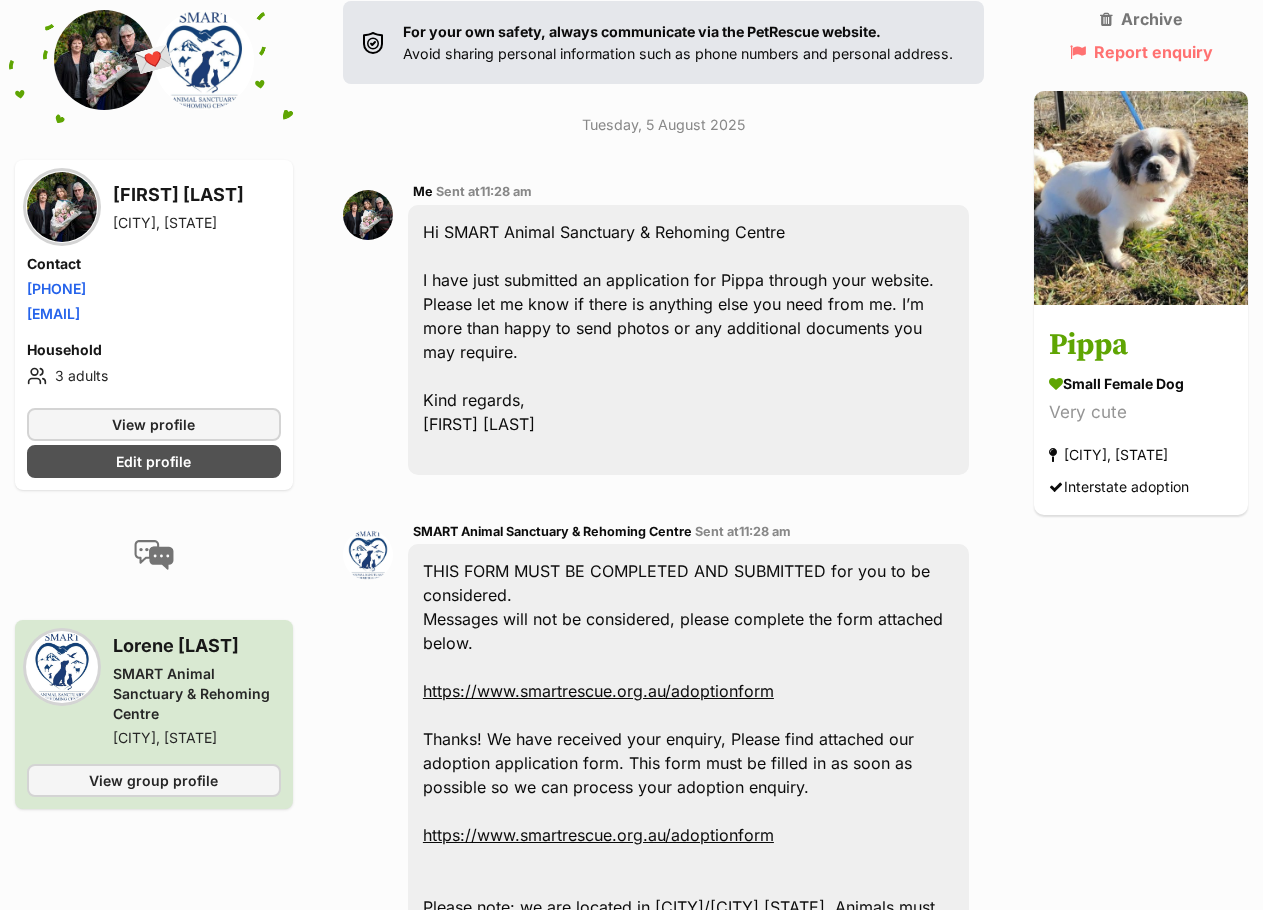 click on "https://www.smartrescue.org.au/adoptionform" at bounding box center [598, 691] 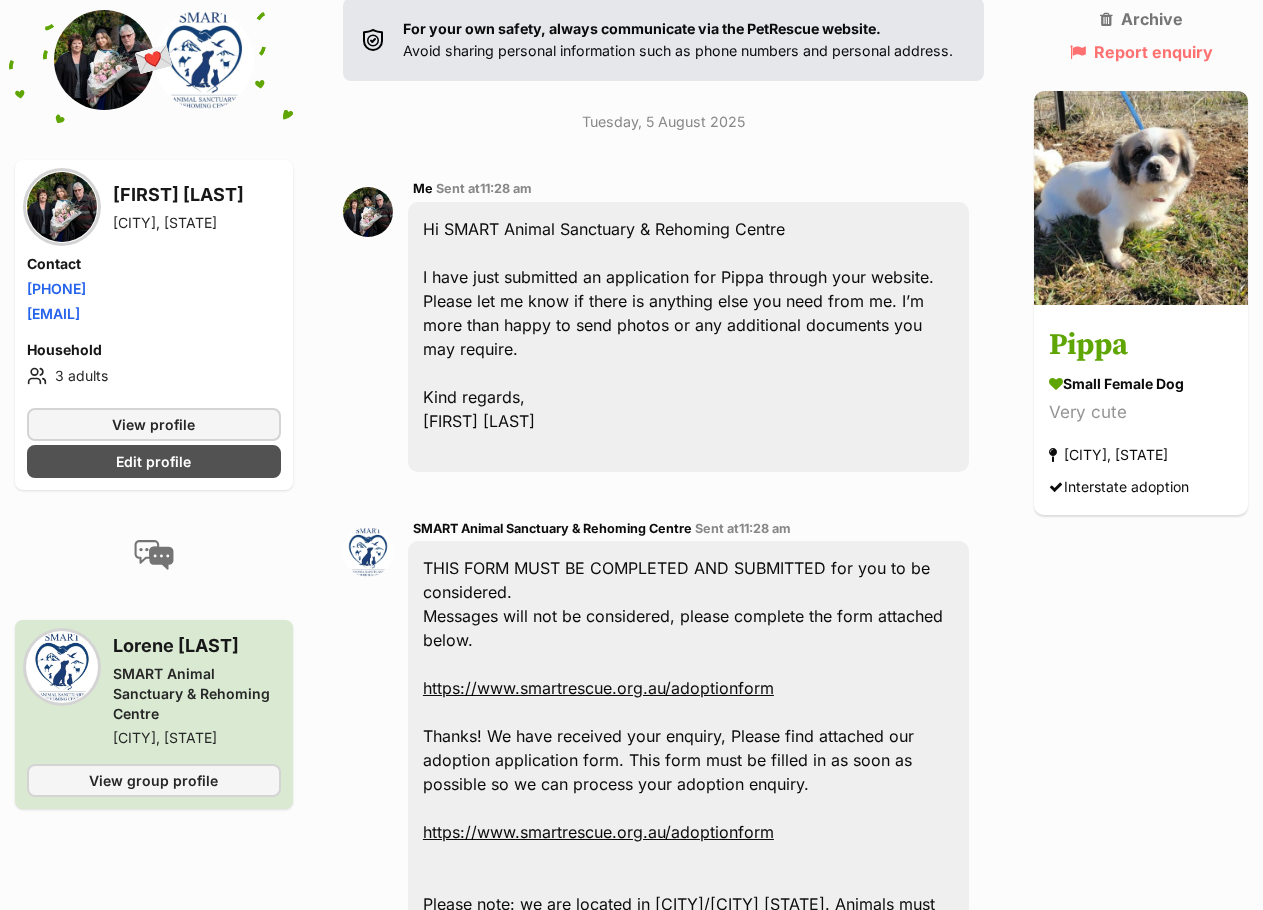 scroll, scrollTop: 400, scrollLeft: 0, axis: vertical 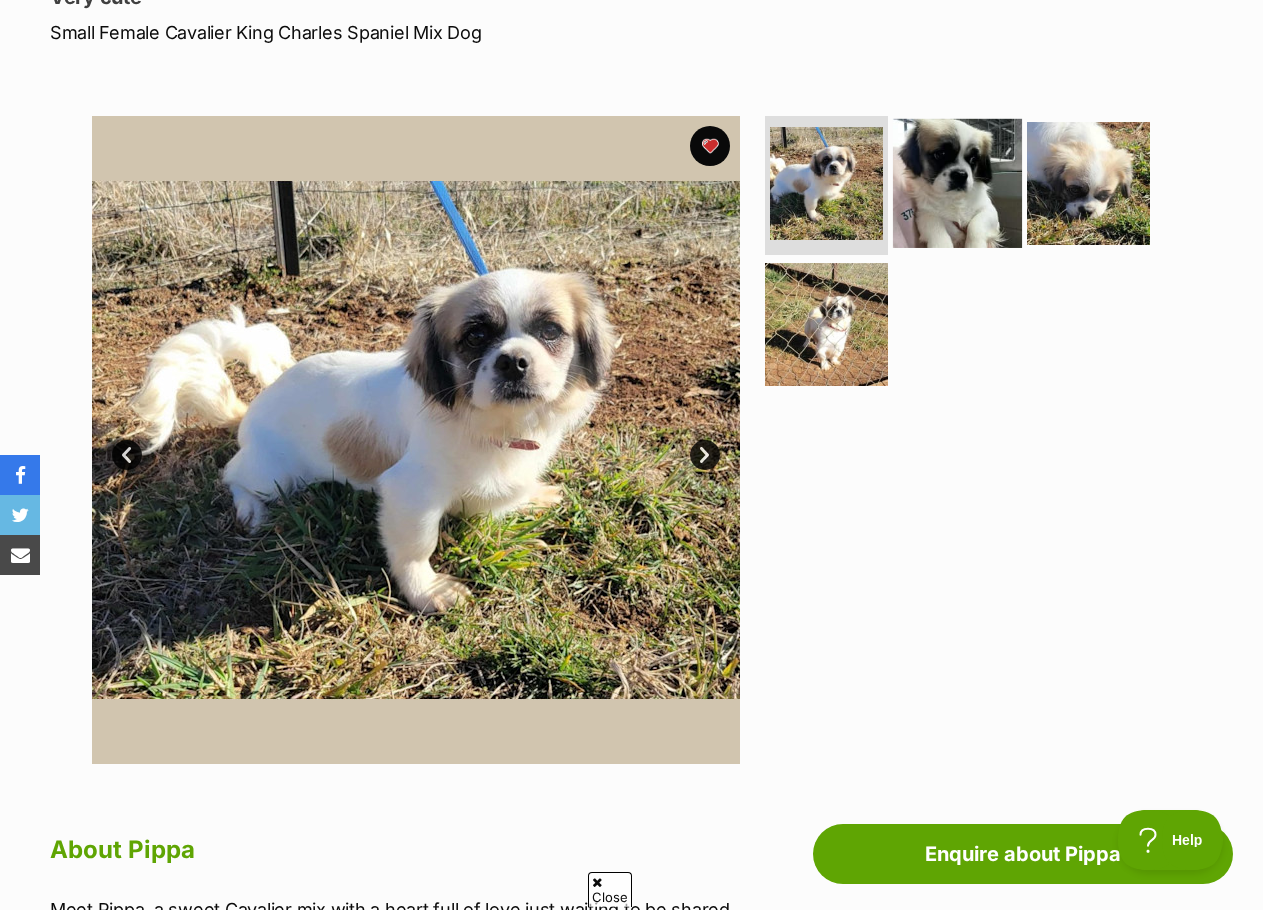 click at bounding box center [957, 182] 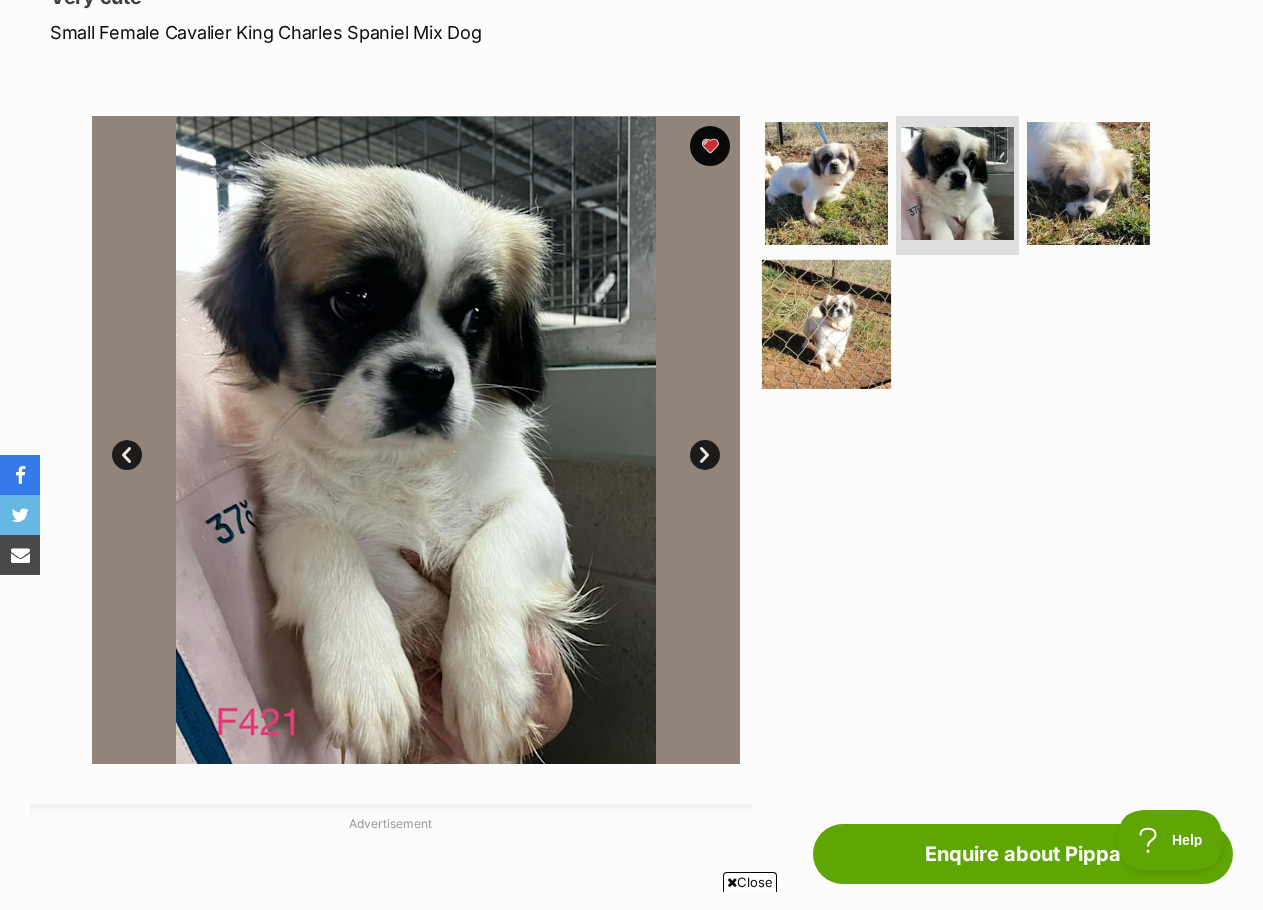 click at bounding box center [826, 324] 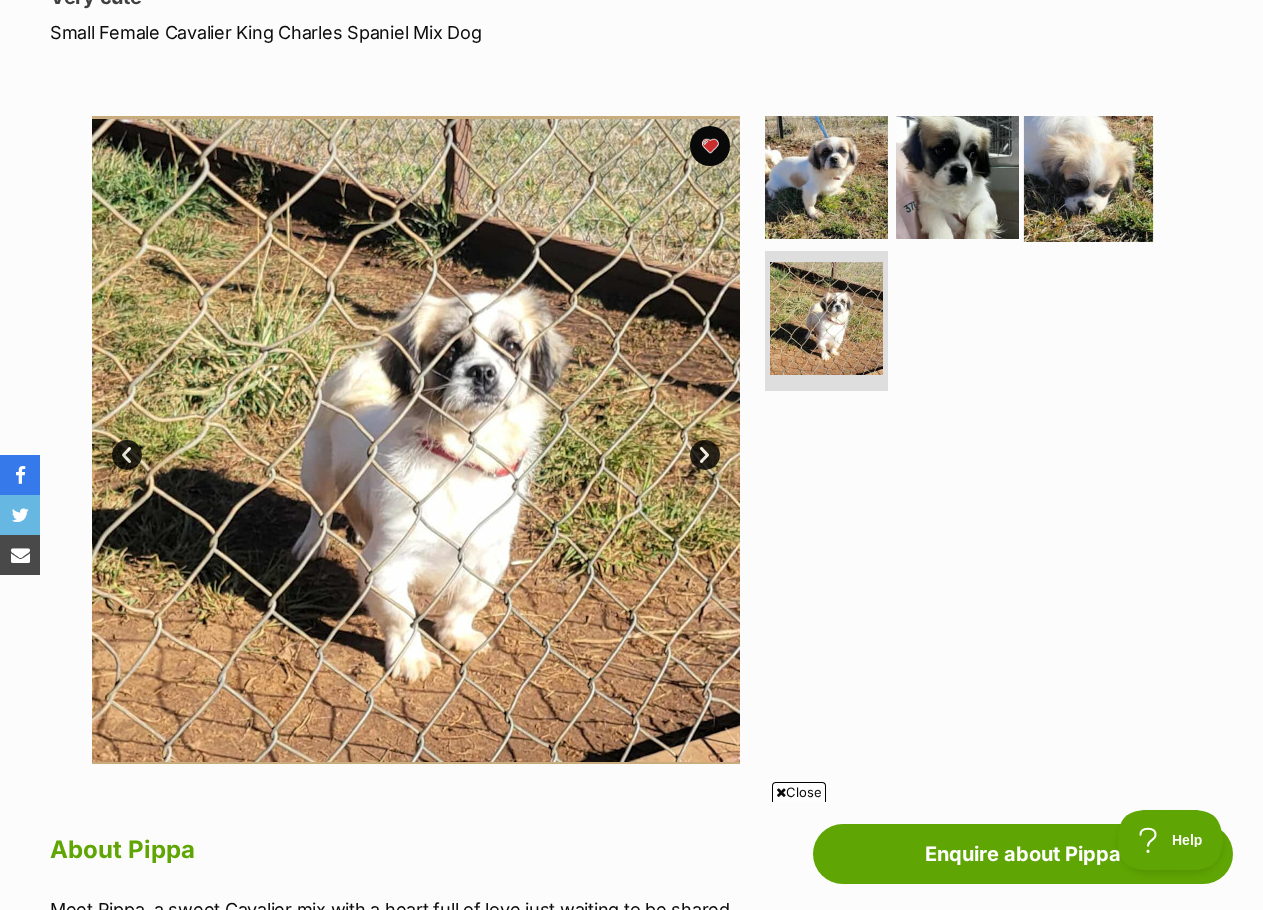 click at bounding box center (1088, 176) 